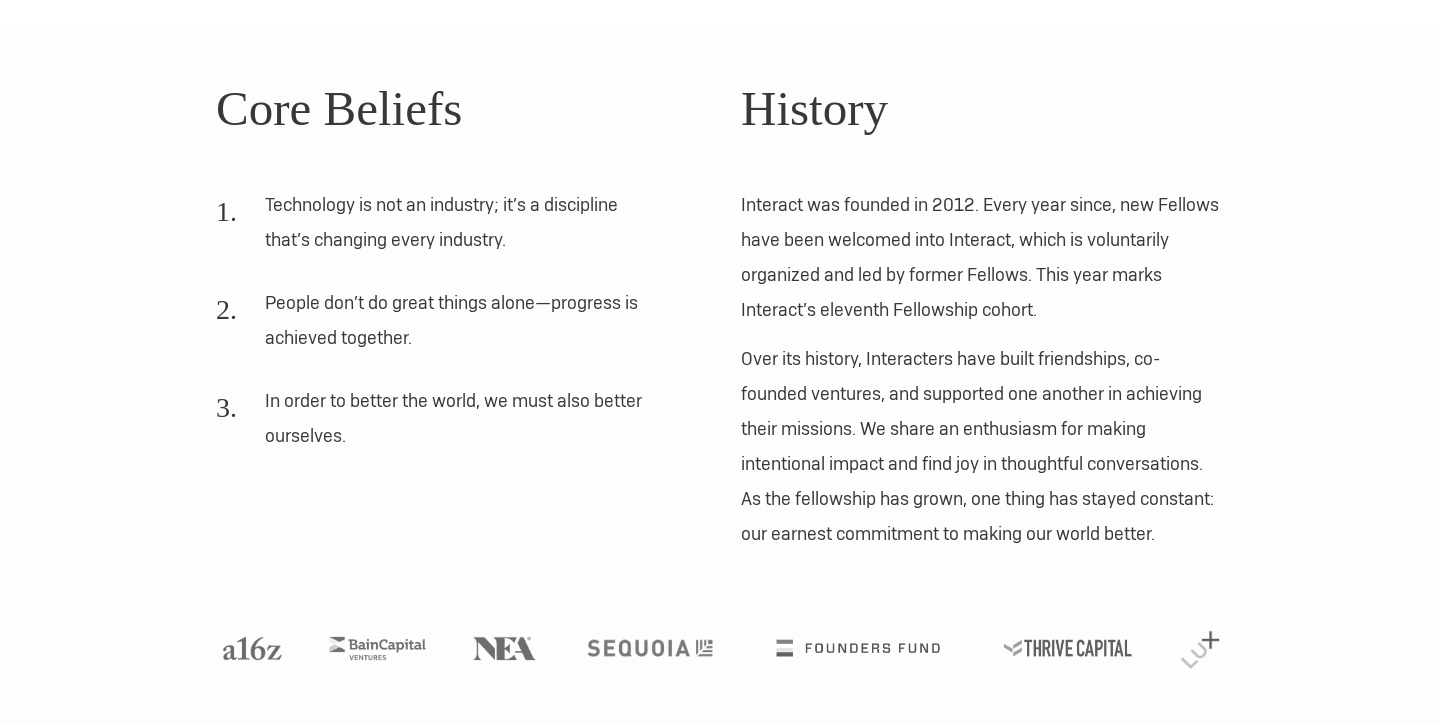 scroll, scrollTop: 0, scrollLeft: 0, axis: both 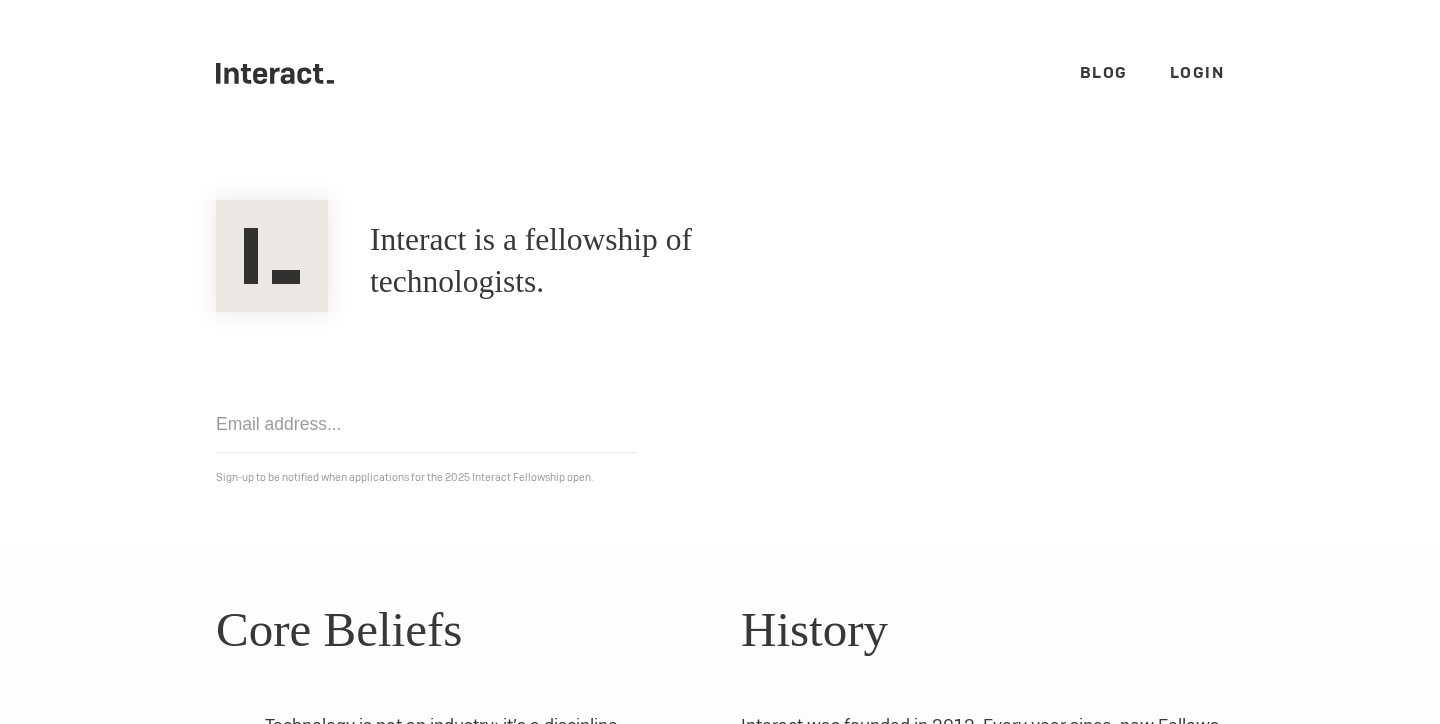 click on "Login" at bounding box center [1197, 72] 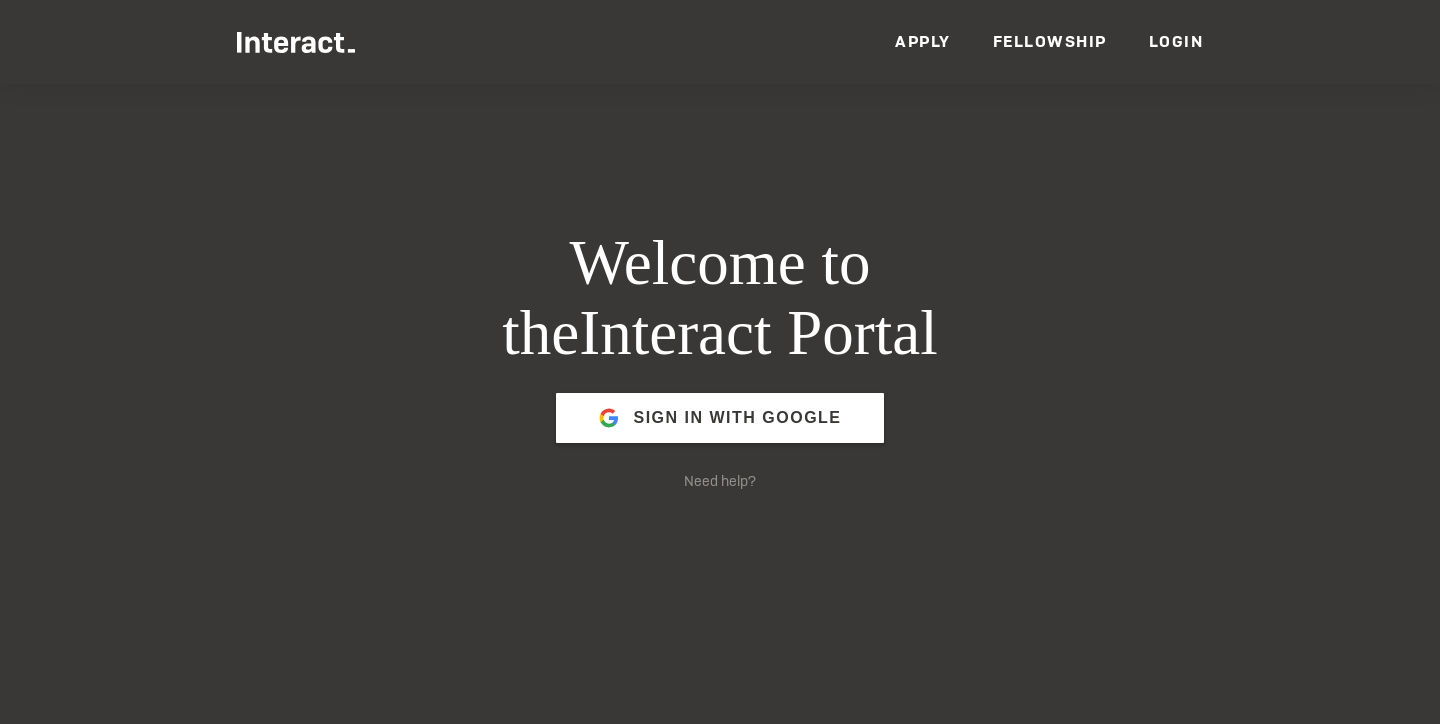 scroll, scrollTop: 0, scrollLeft: 0, axis: both 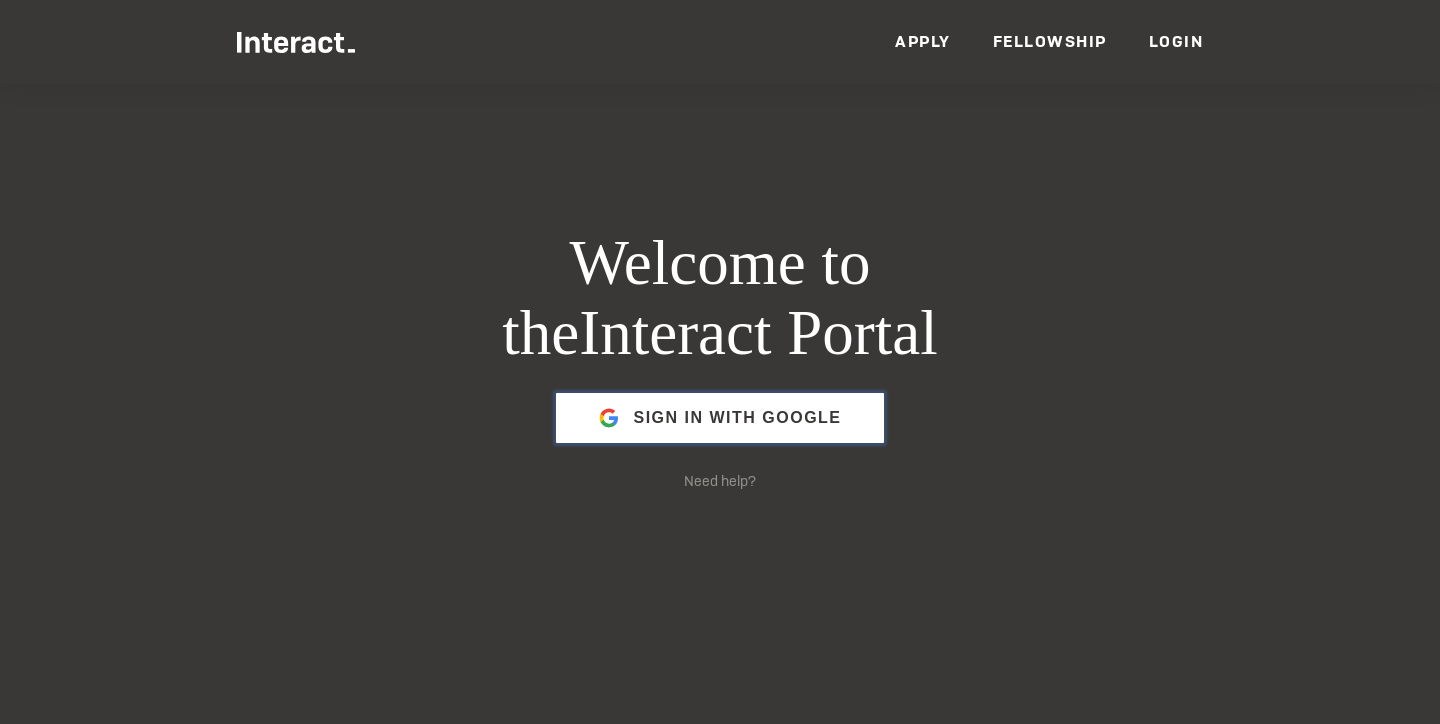 click on "Sign in with Google" at bounding box center (737, 418) 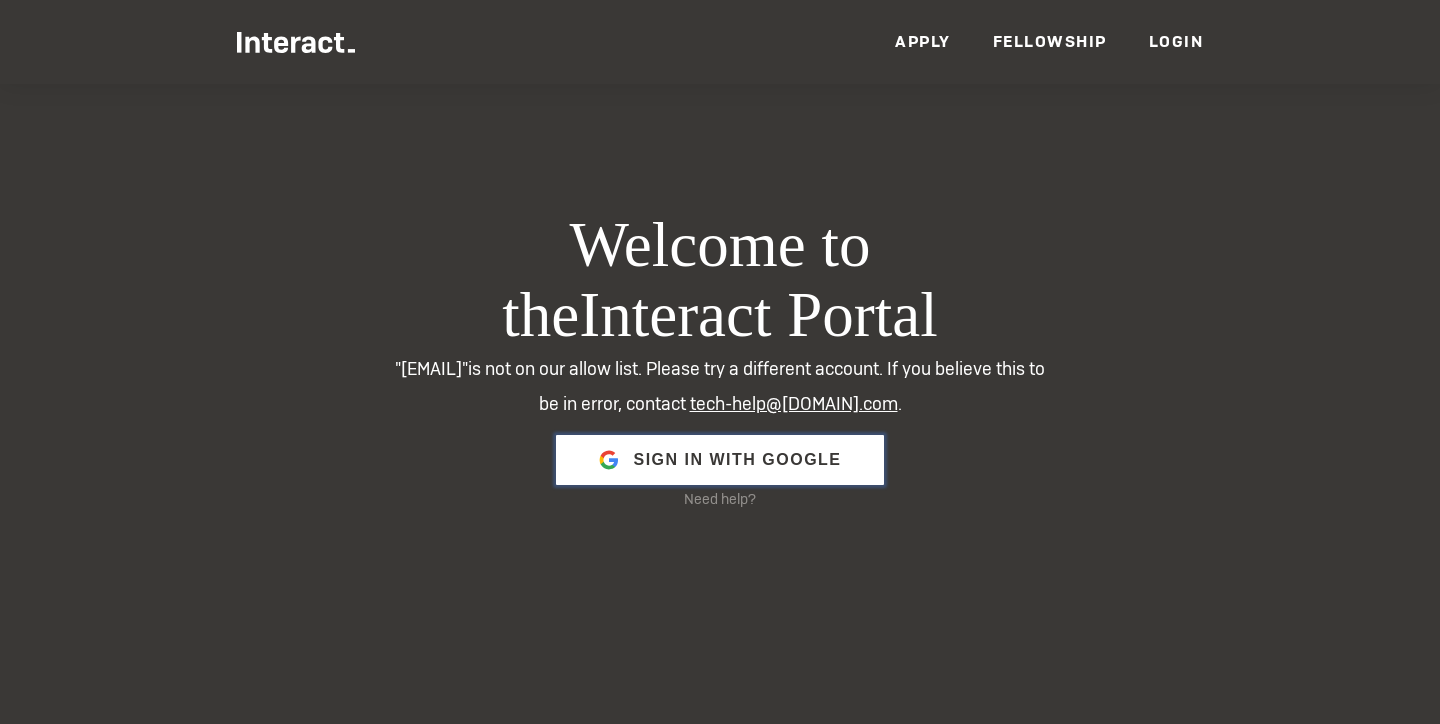 click on "Sign in with Google" at bounding box center (737, 460) 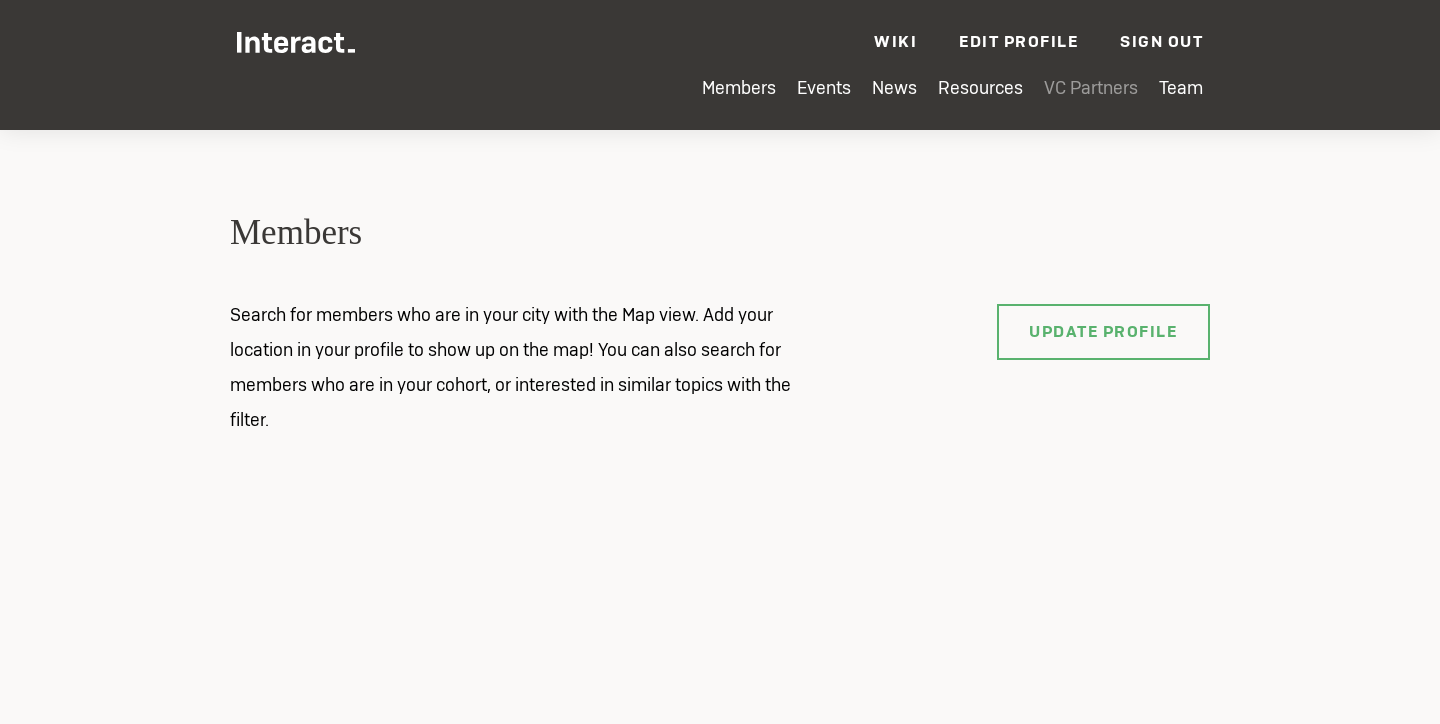 click on "VC Partners" at bounding box center (1091, 87) 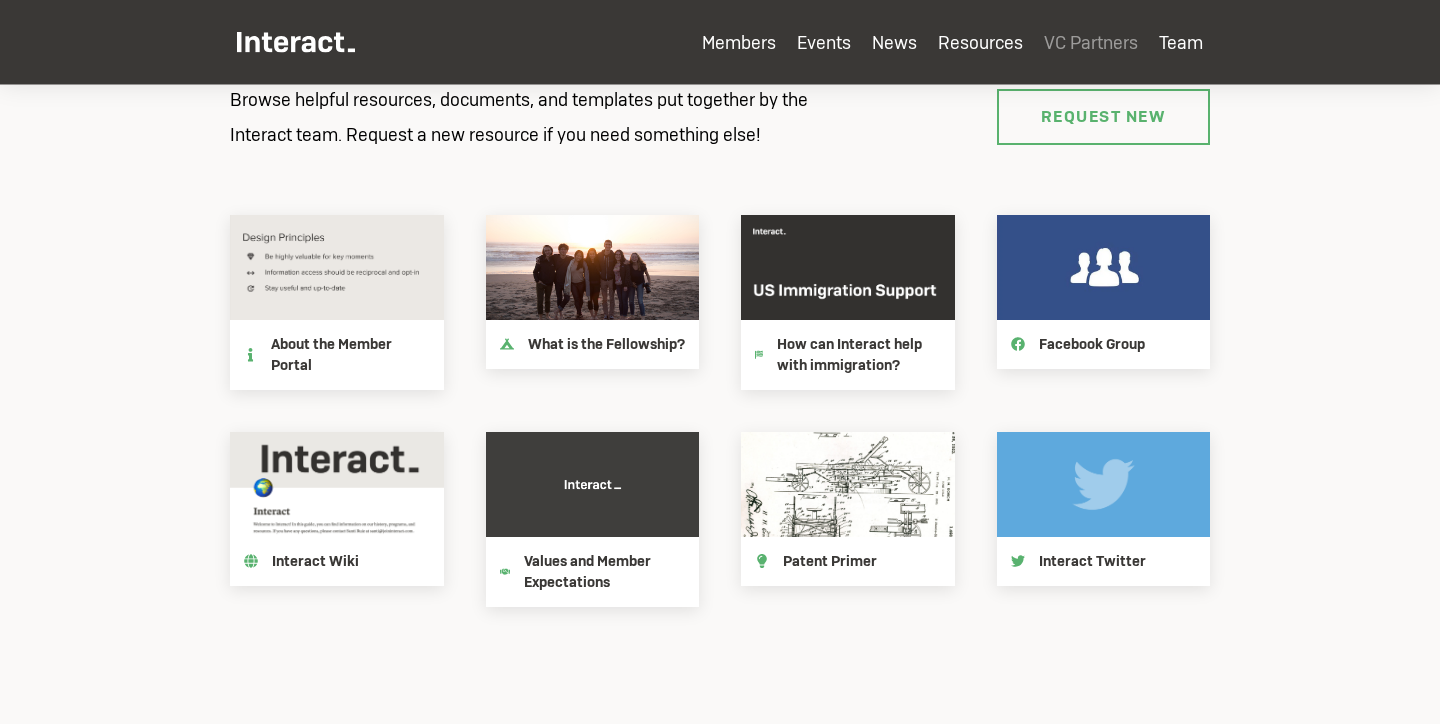 scroll, scrollTop: 3923, scrollLeft: 0, axis: vertical 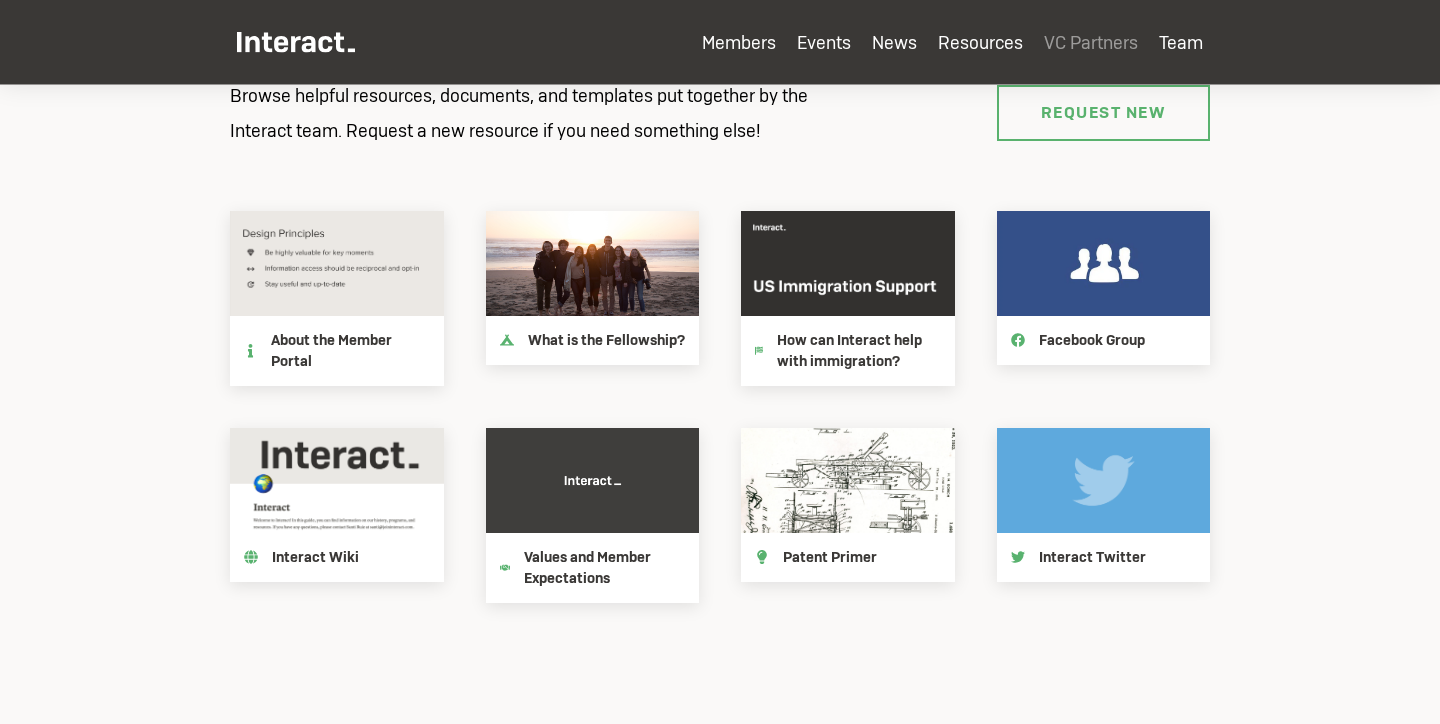 click at bounding box center [848, 480] 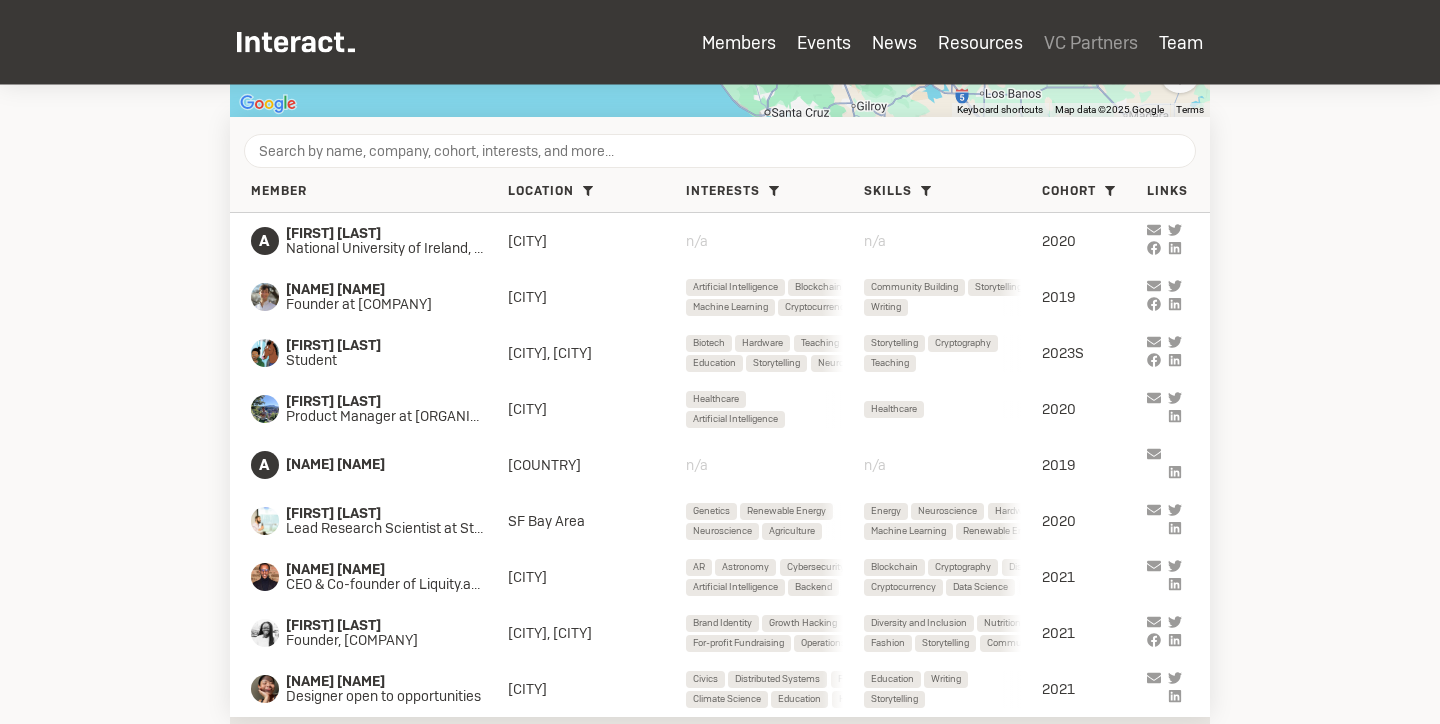 scroll, scrollTop: 0, scrollLeft: 0, axis: both 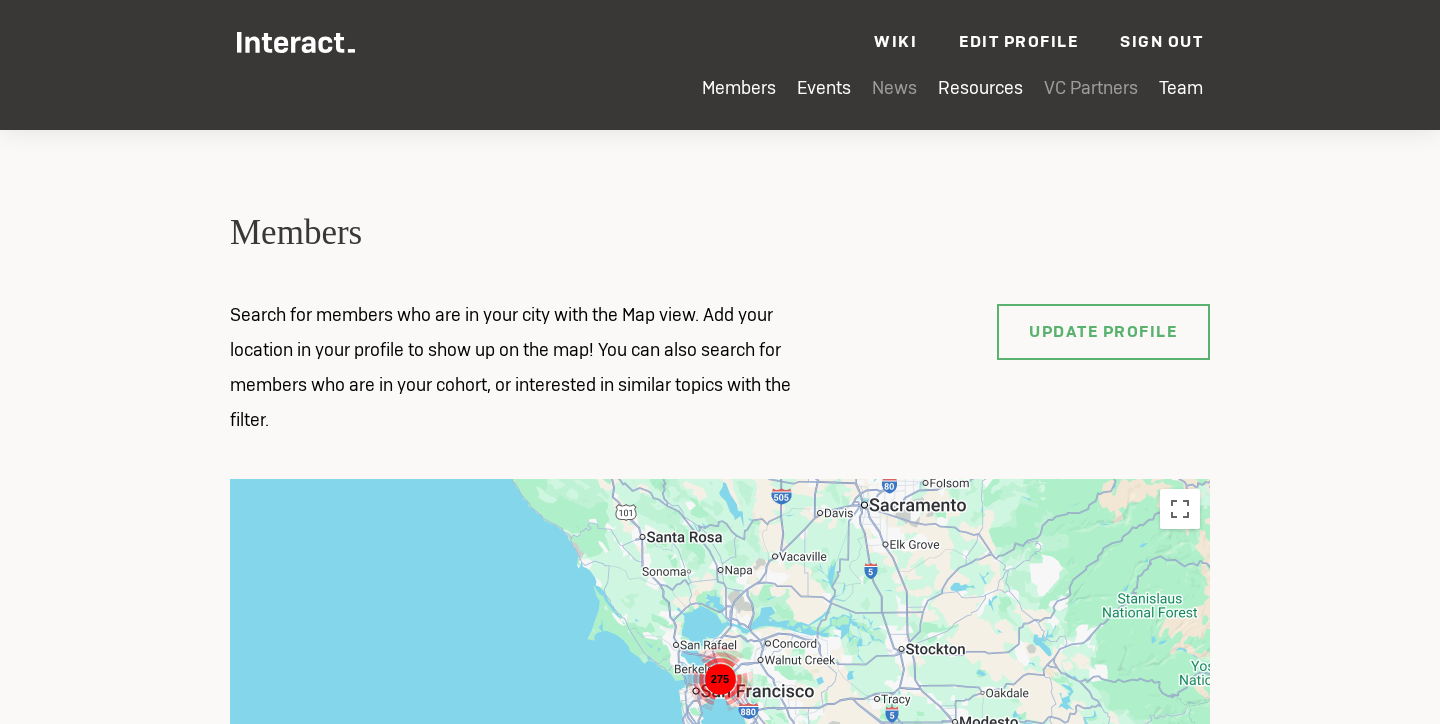 click on "News" at bounding box center (894, 87) 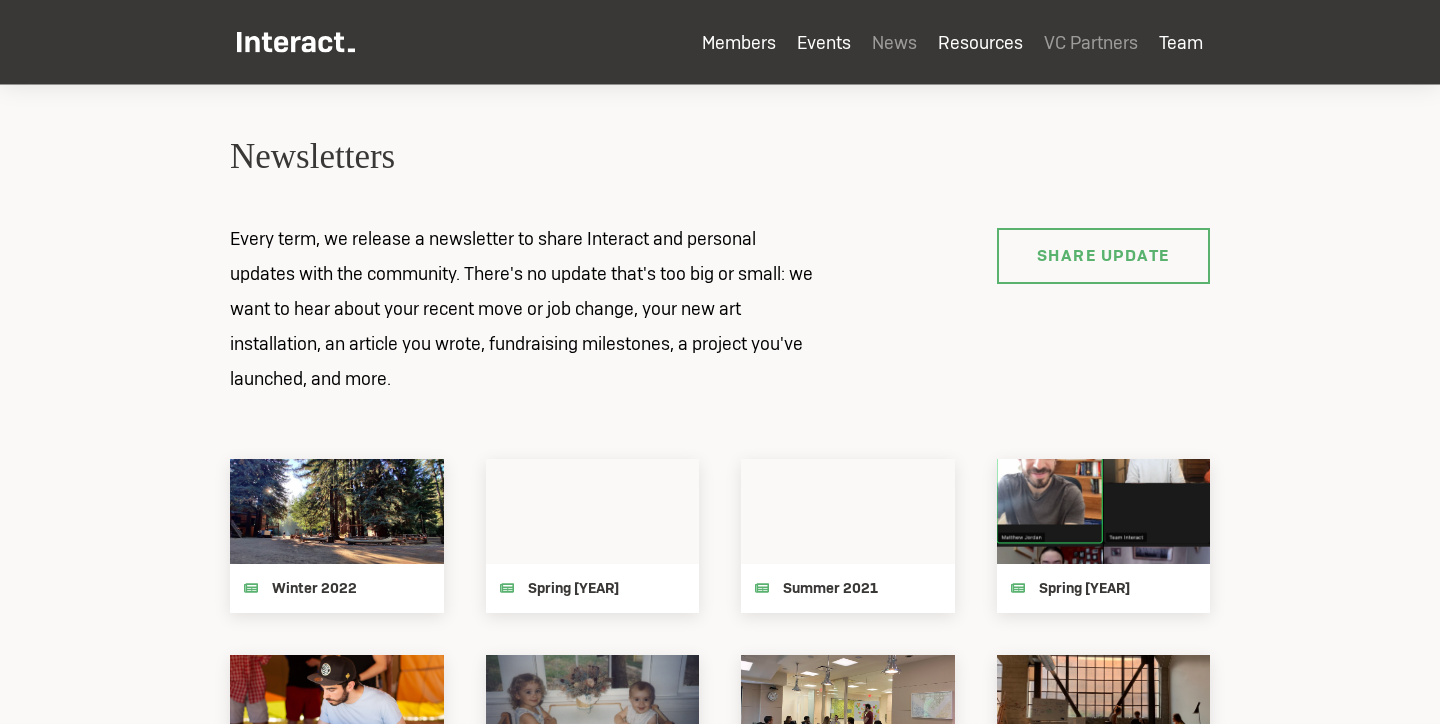 scroll, scrollTop: 2368, scrollLeft: 0, axis: vertical 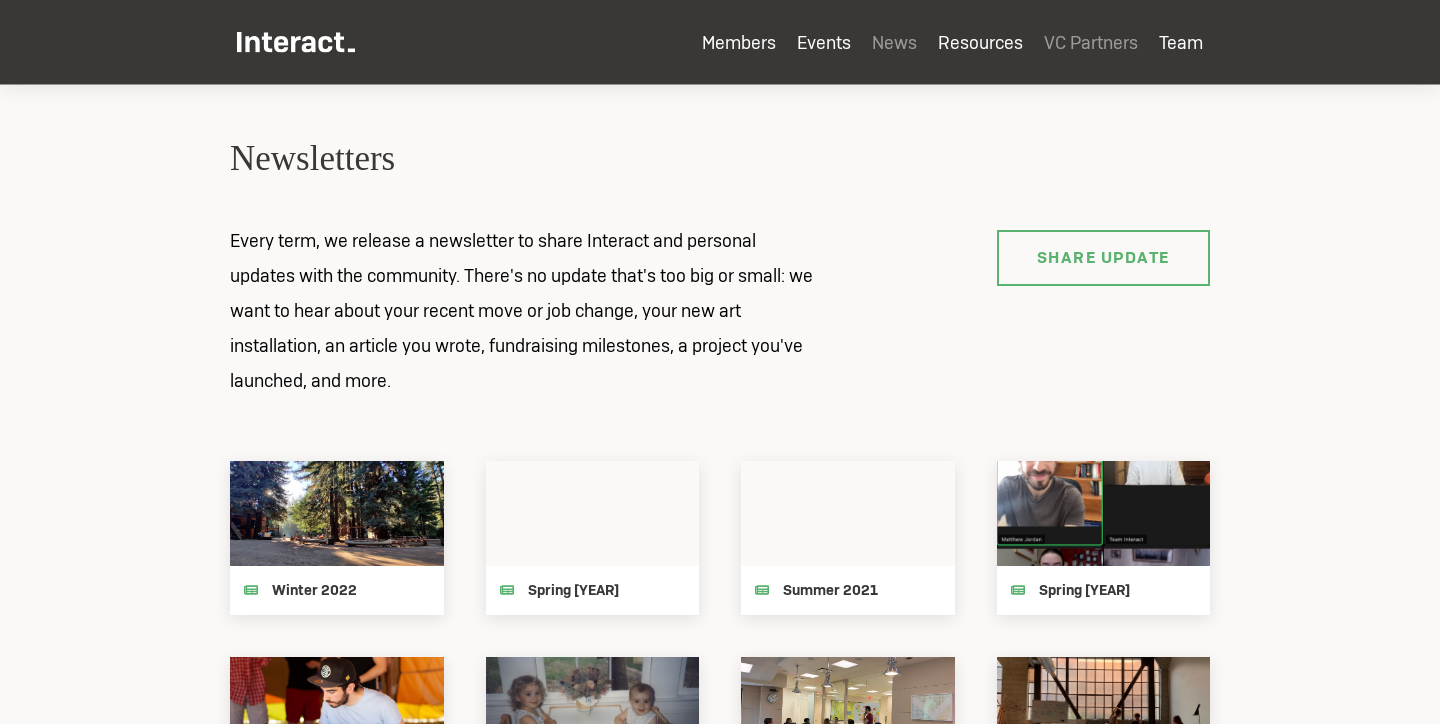 click at bounding box center [337, 513] 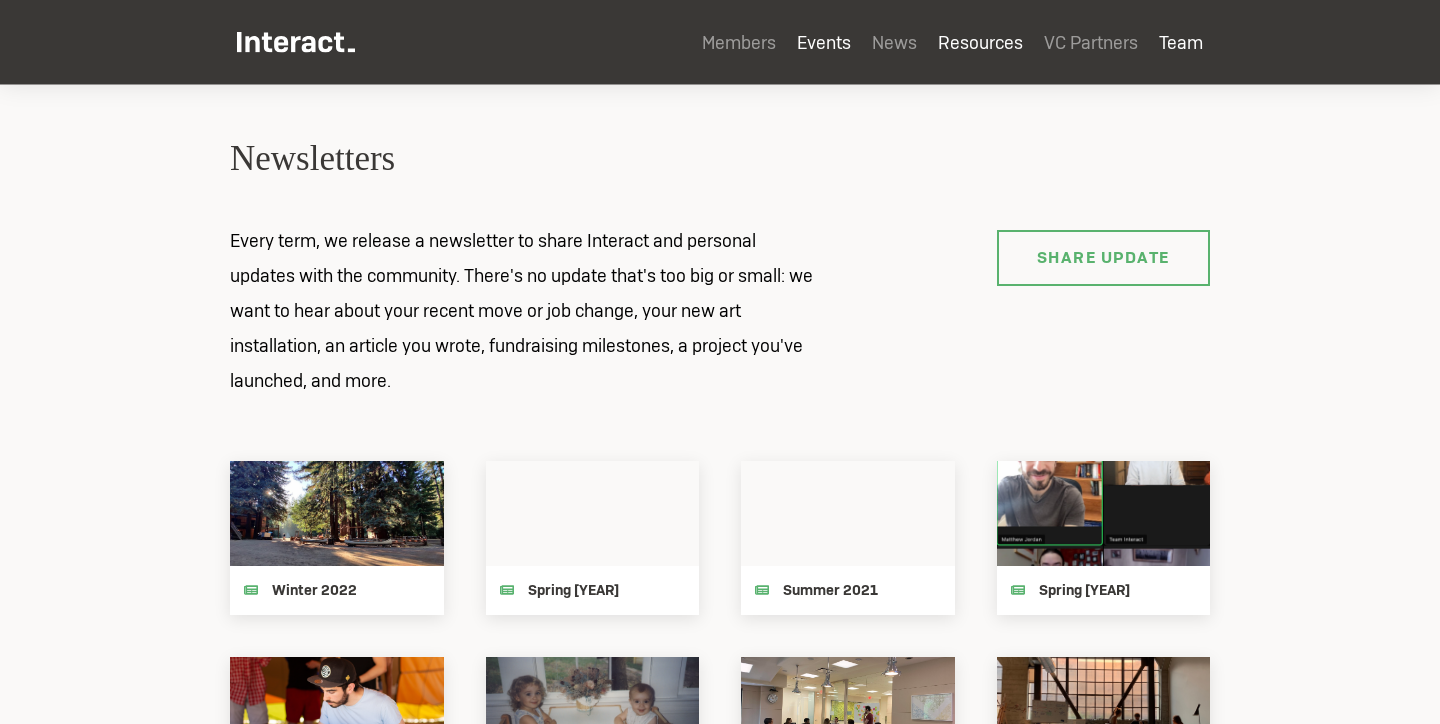 click on "Members" at bounding box center (739, 42) 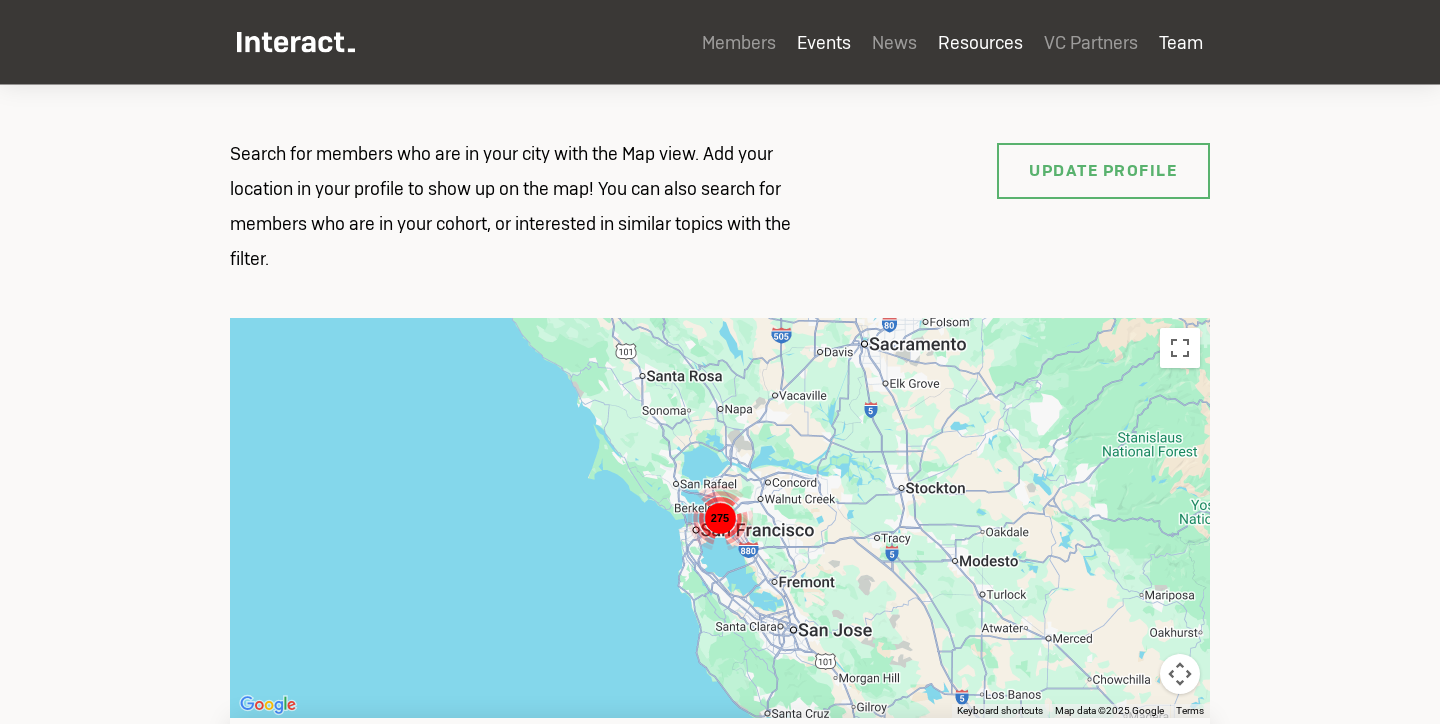 scroll, scrollTop: 84, scrollLeft: 0, axis: vertical 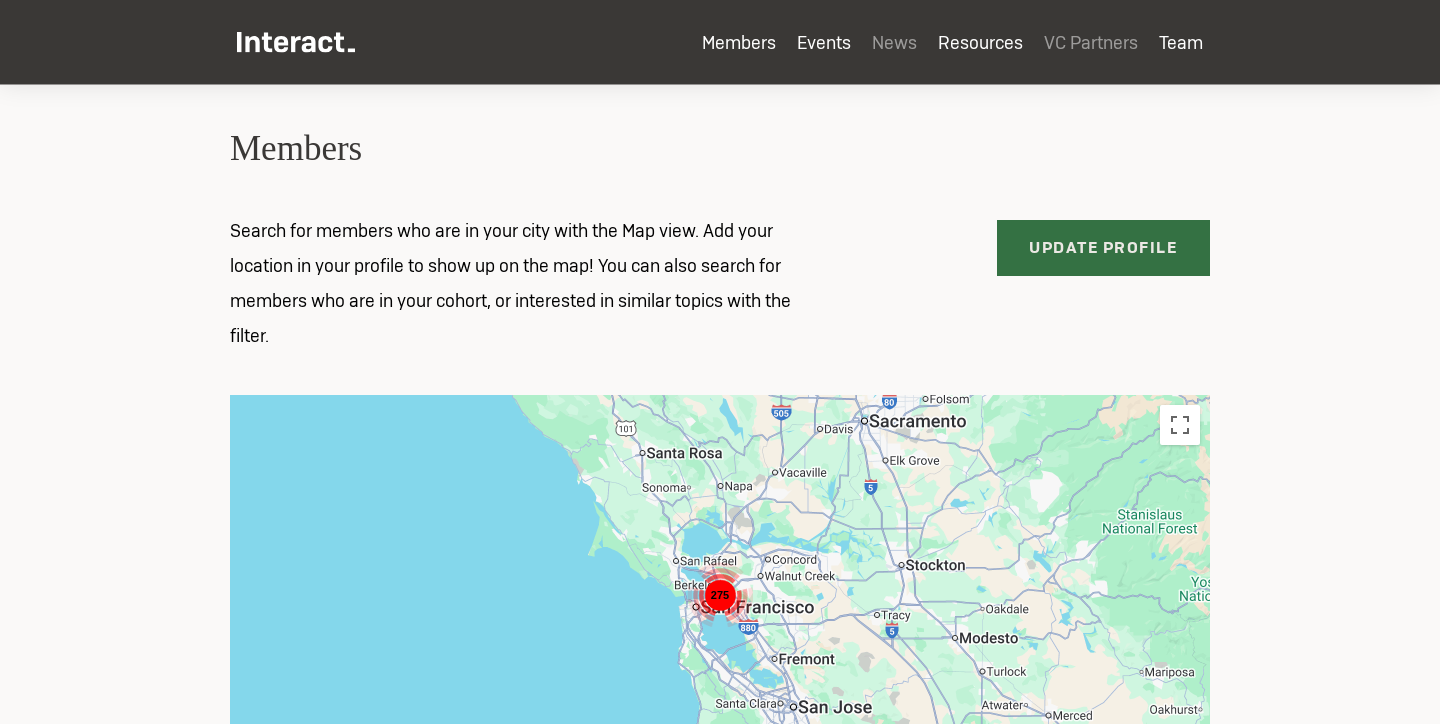 click on "Update Profile" at bounding box center (1104, 248) 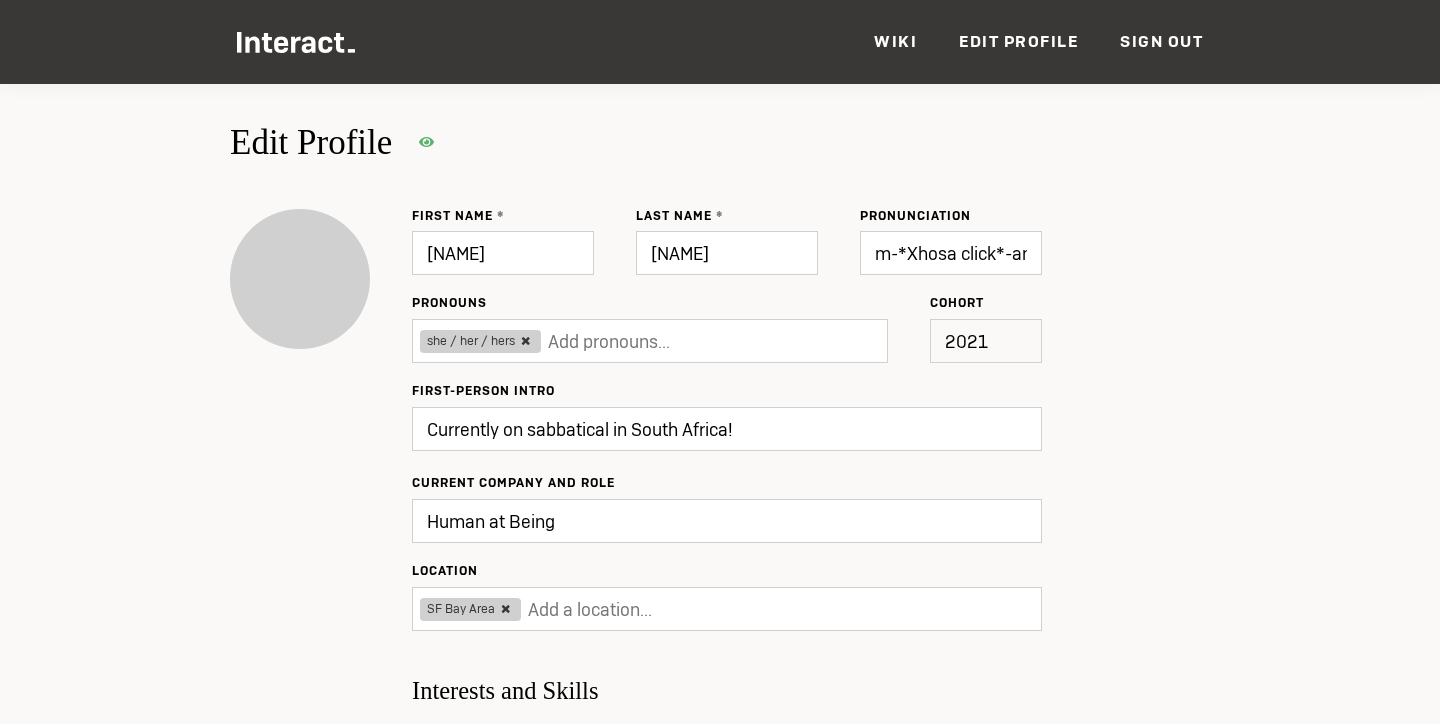 scroll, scrollTop: 51, scrollLeft: 0, axis: vertical 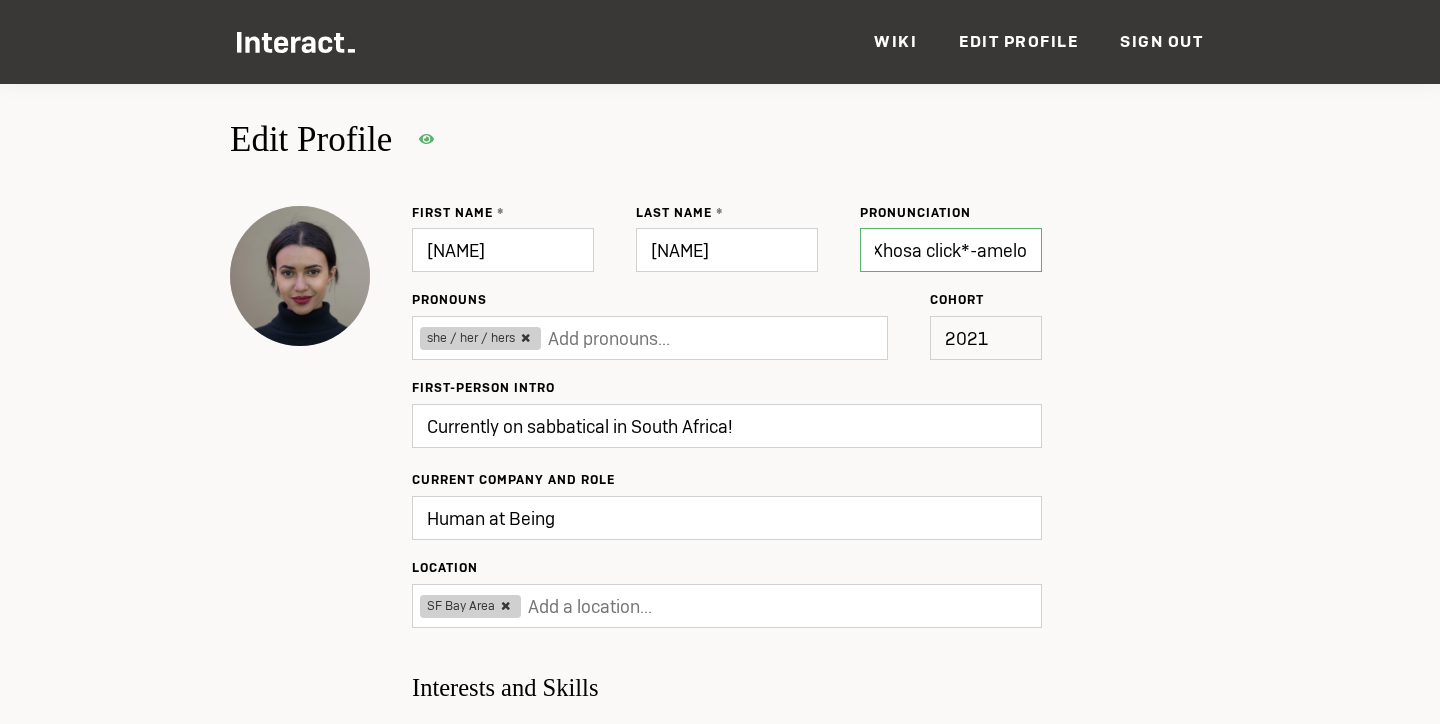 drag, startPoint x: 919, startPoint y: 251, endPoint x: 1045, endPoint y: 251, distance: 126 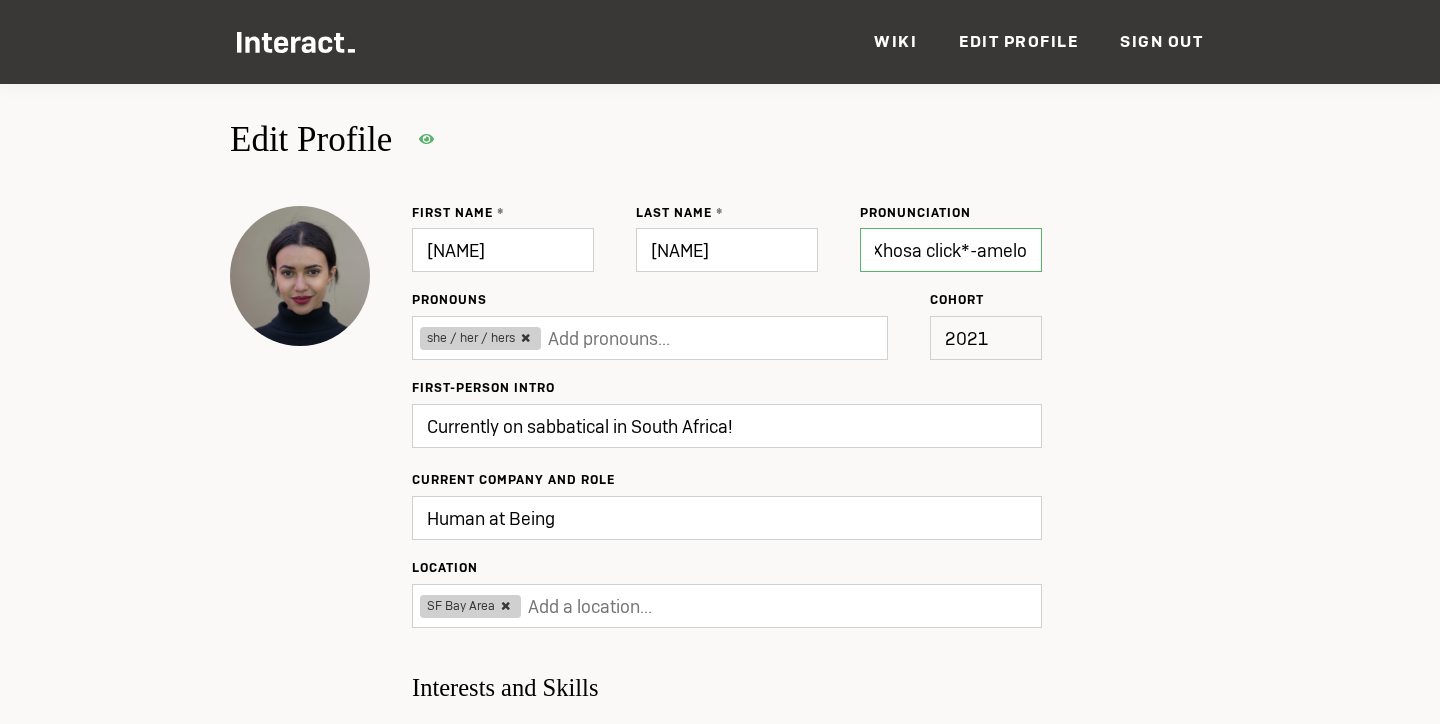 scroll, scrollTop: 0, scrollLeft: 0, axis: both 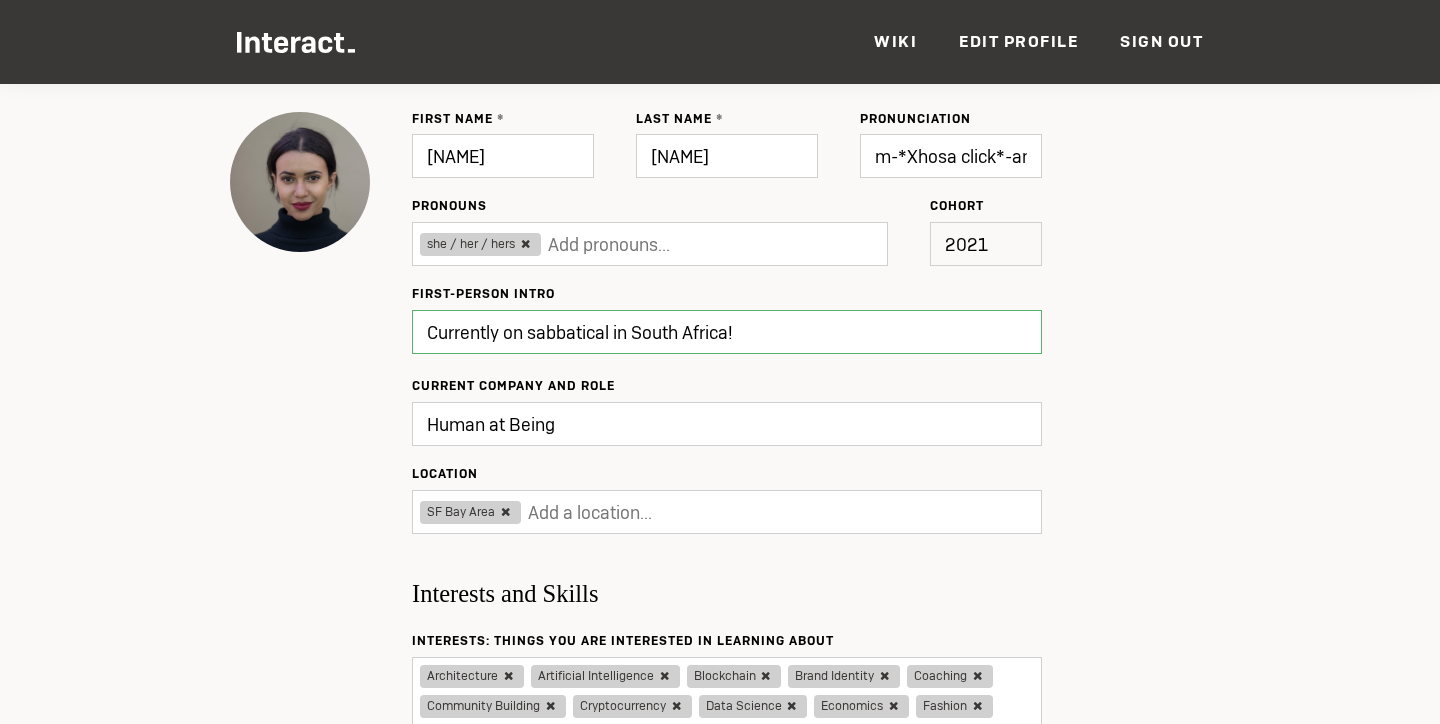 type on "Updating..." 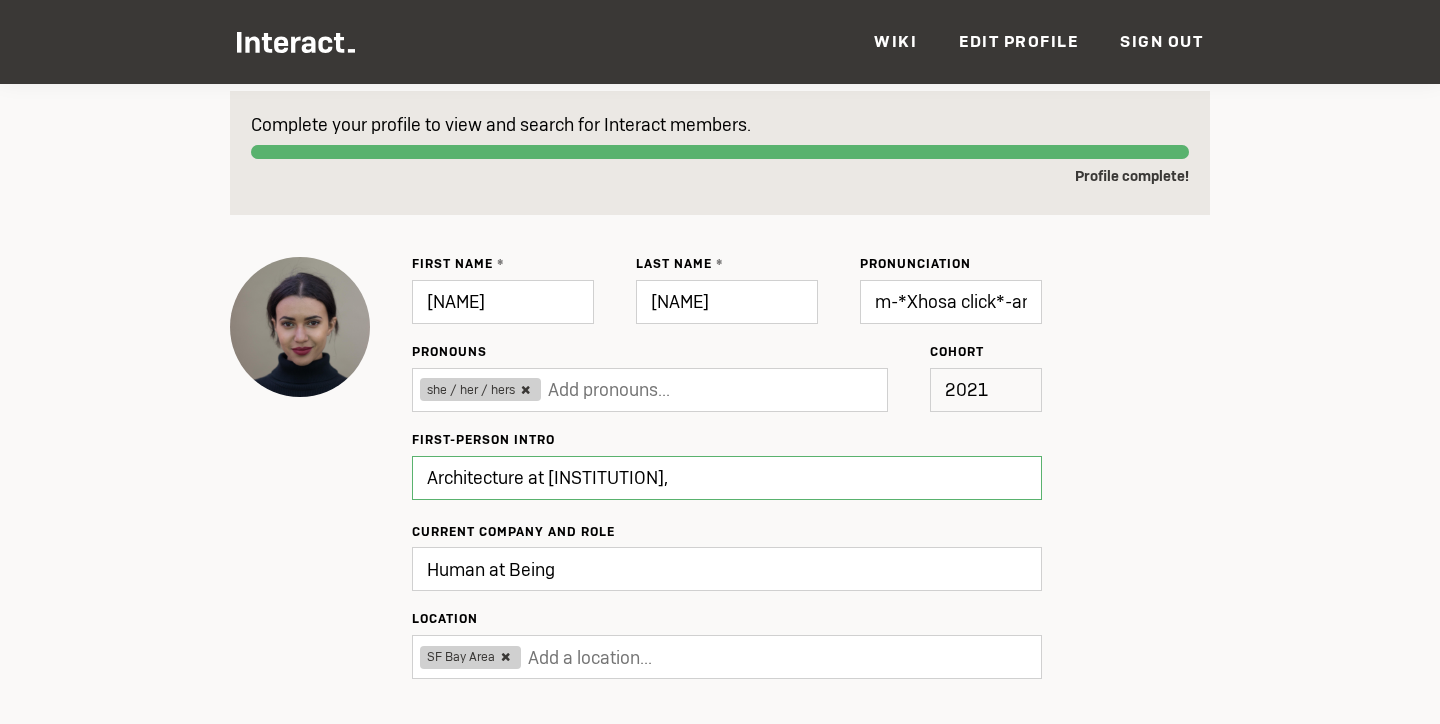 type on "Architecture at Yale," 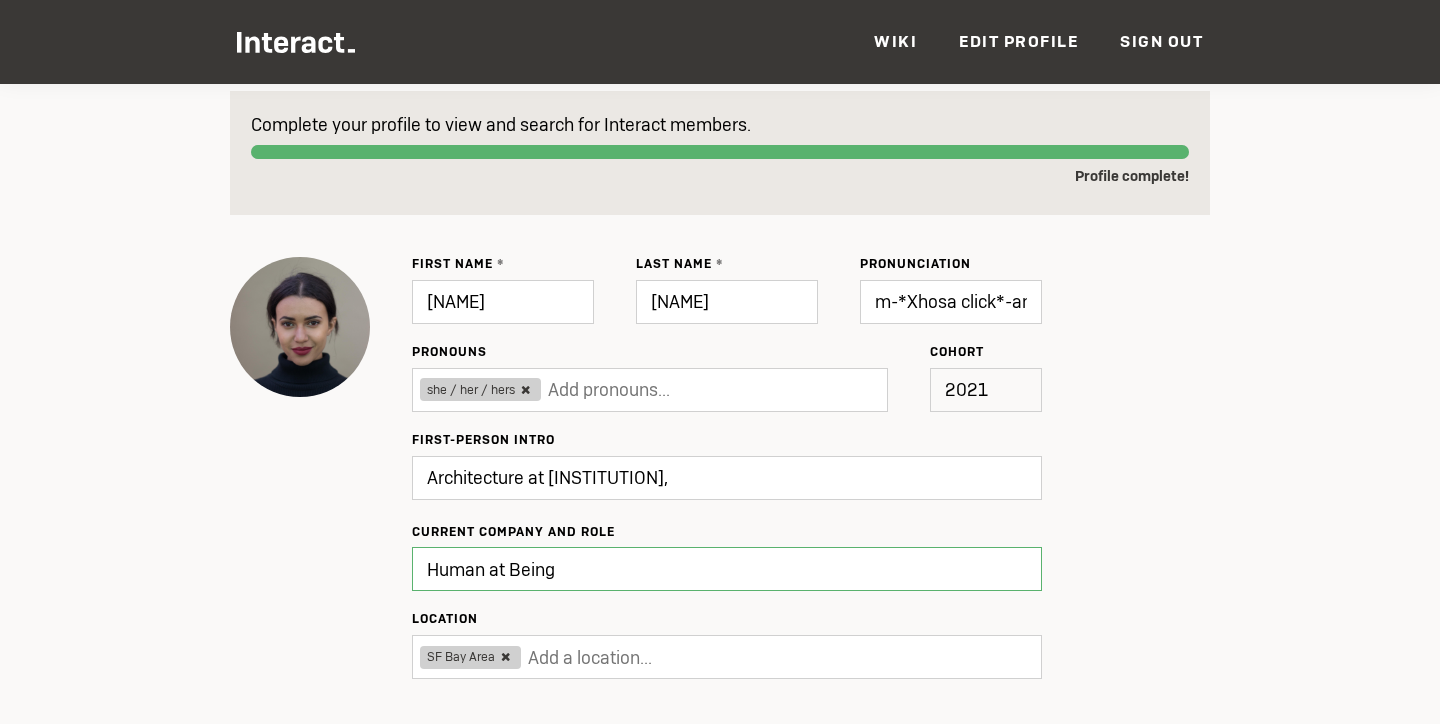 drag, startPoint x: 533, startPoint y: 566, endPoint x: 387, endPoint y: 564, distance: 146.0137 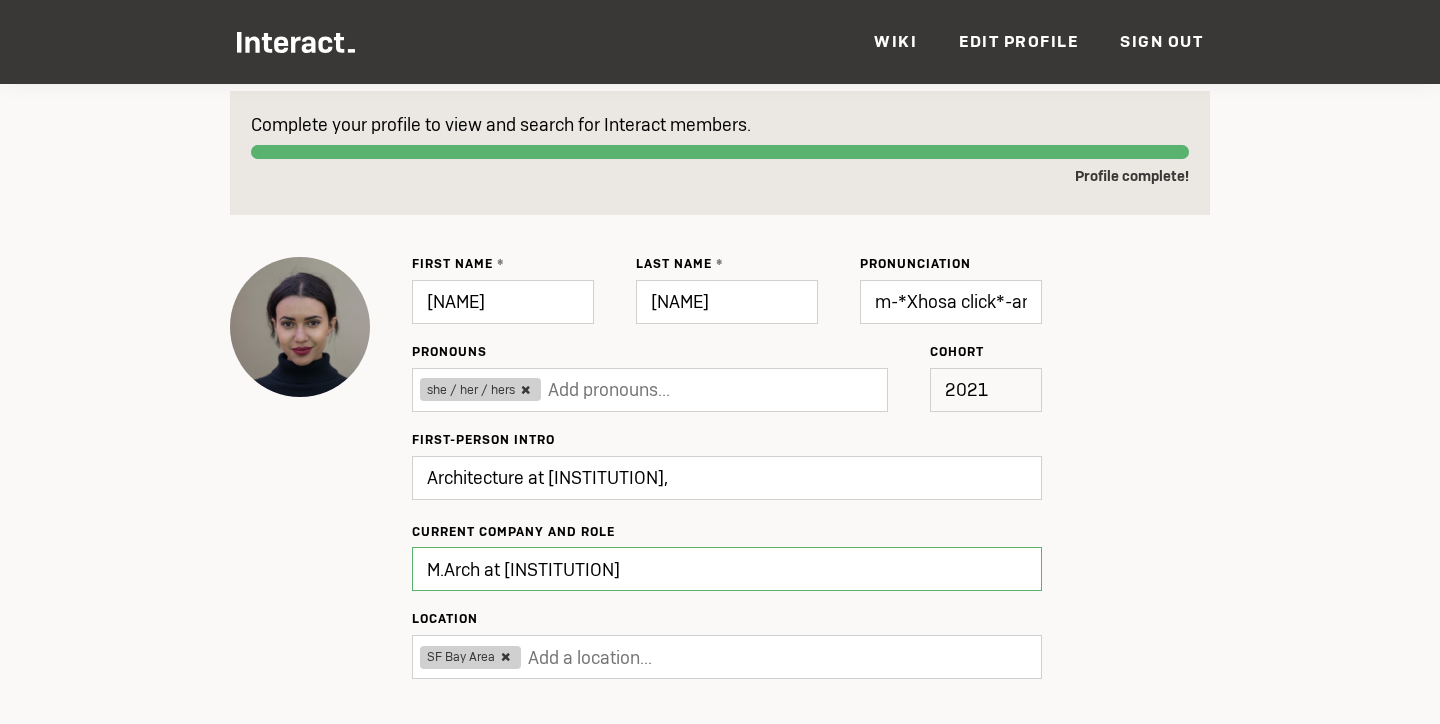 type on "Human at Being" 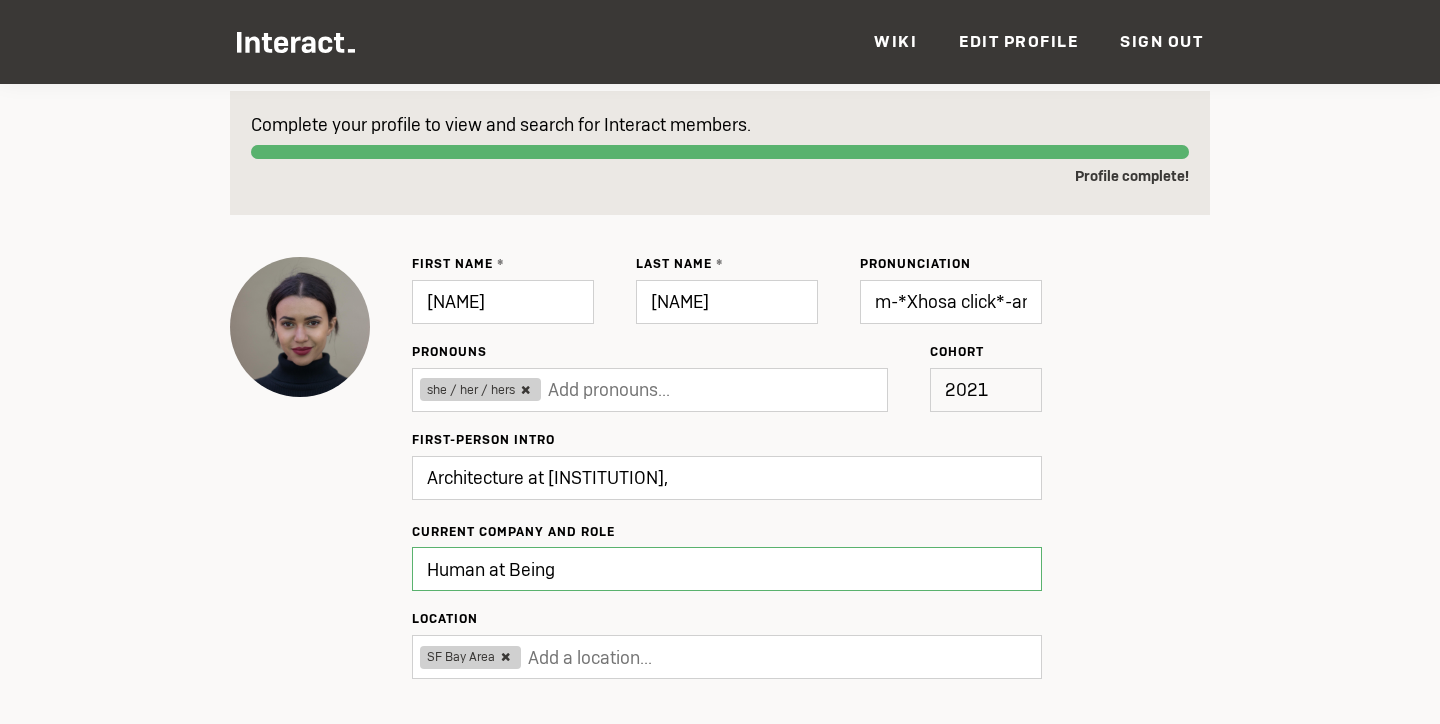 type on "Currently on sabbatical in South Africa!" 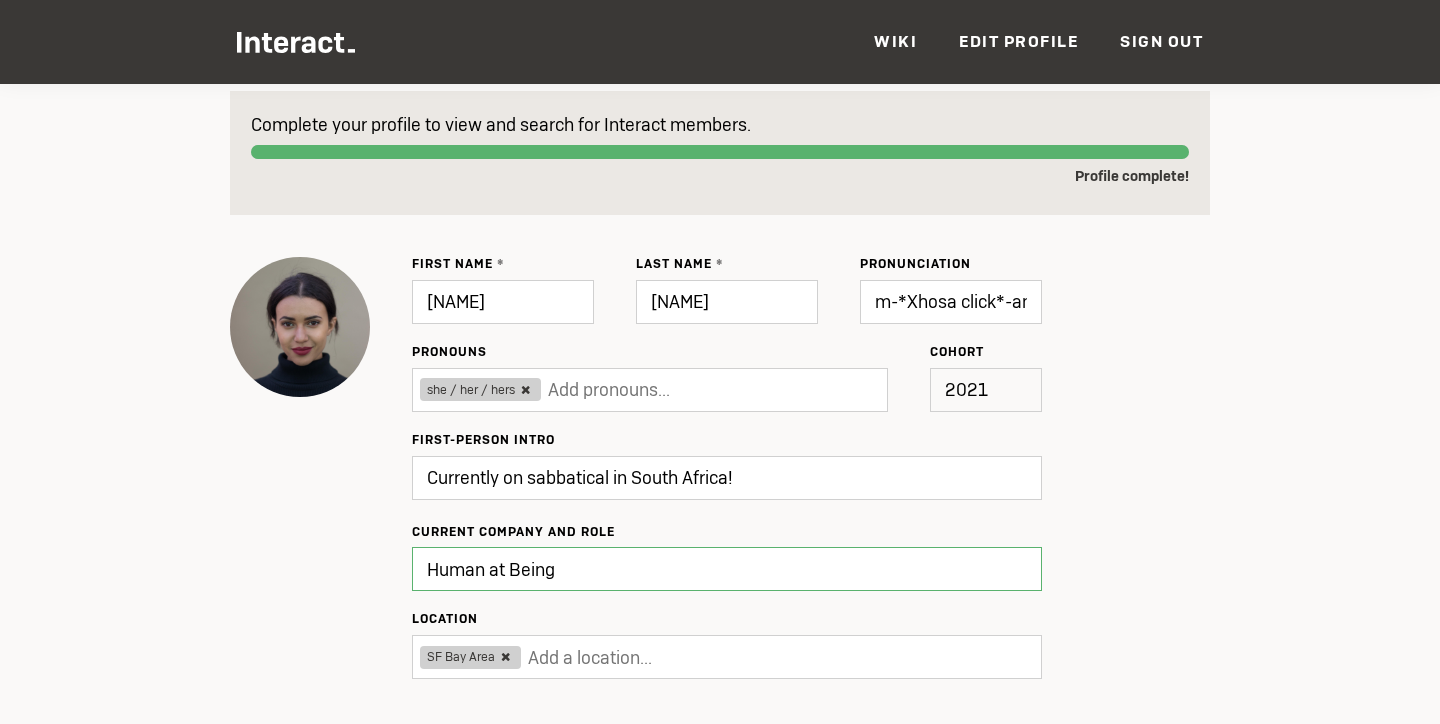 type on "Human at Bein" 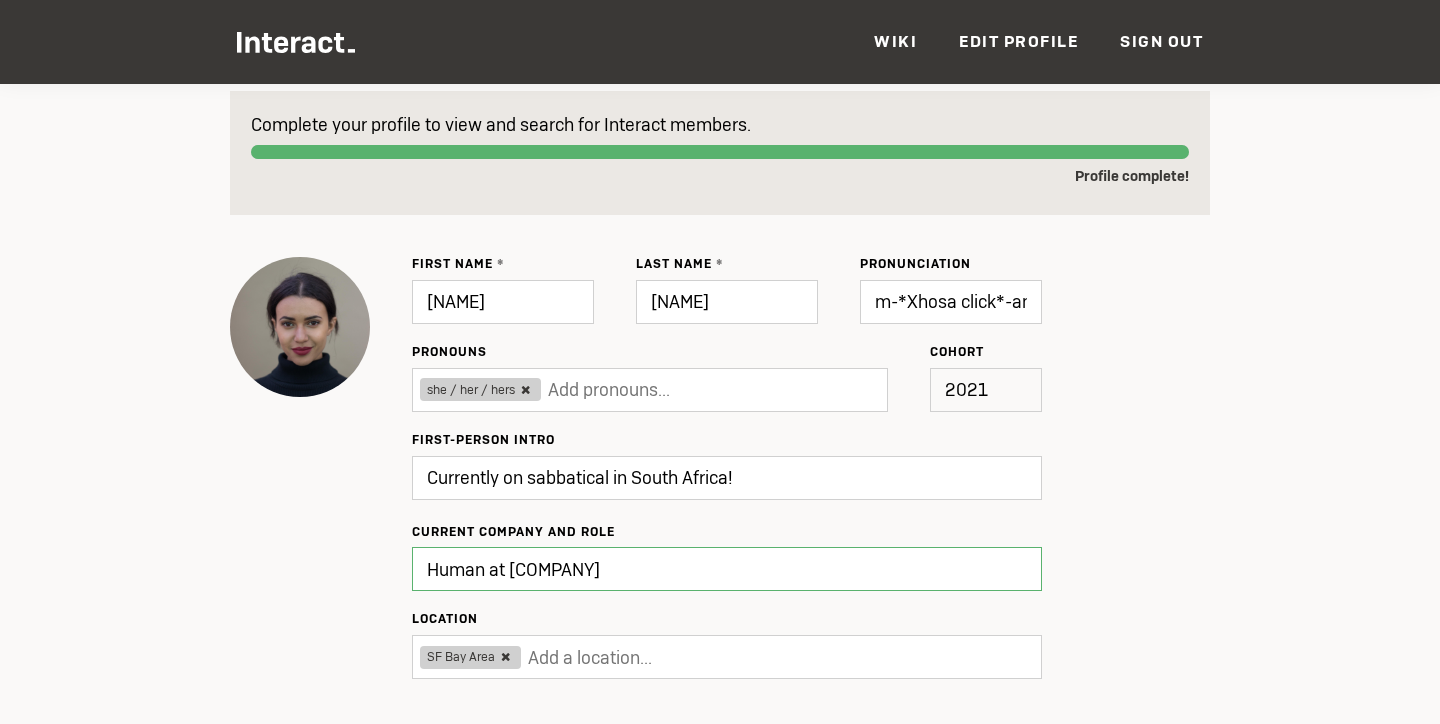type on "Updated ✔" 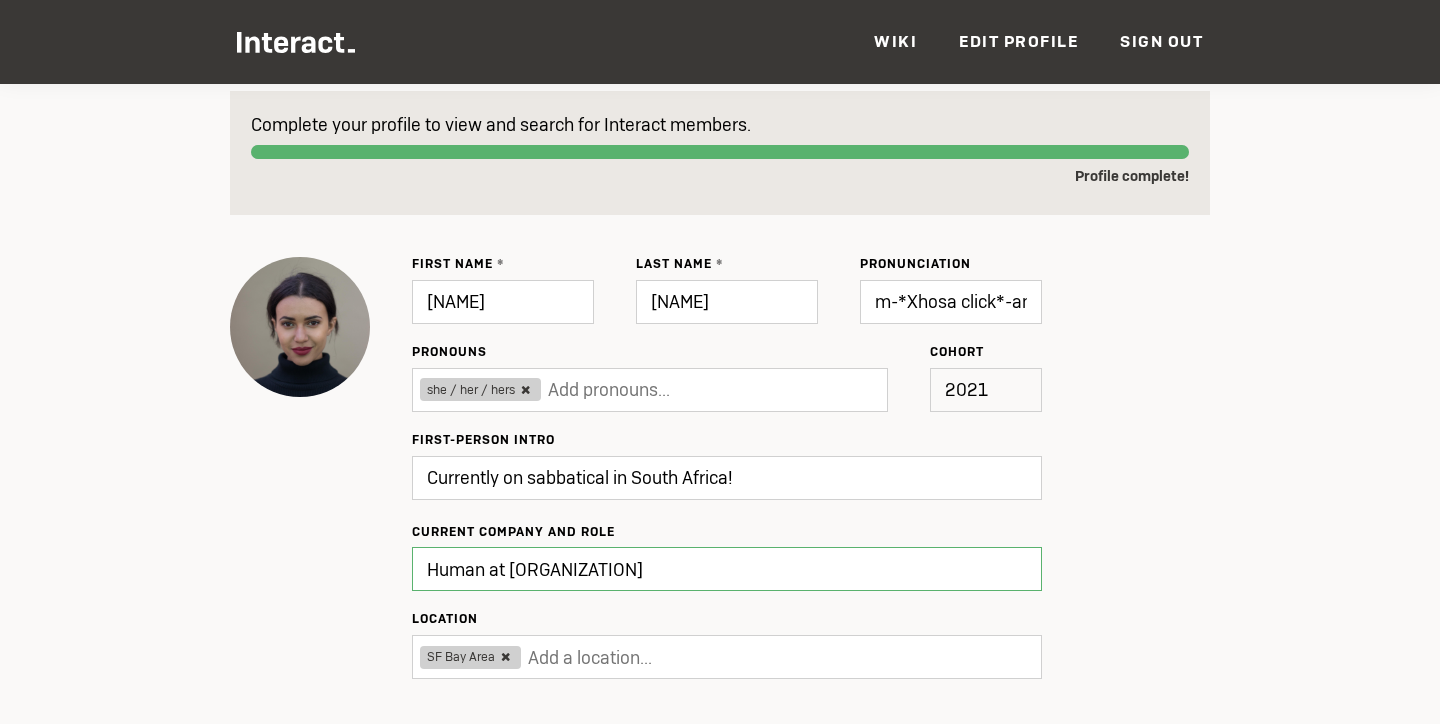 drag, startPoint x: 562, startPoint y: 578, endPoint x: 339, endPoint y: 566, distance: 223.32263 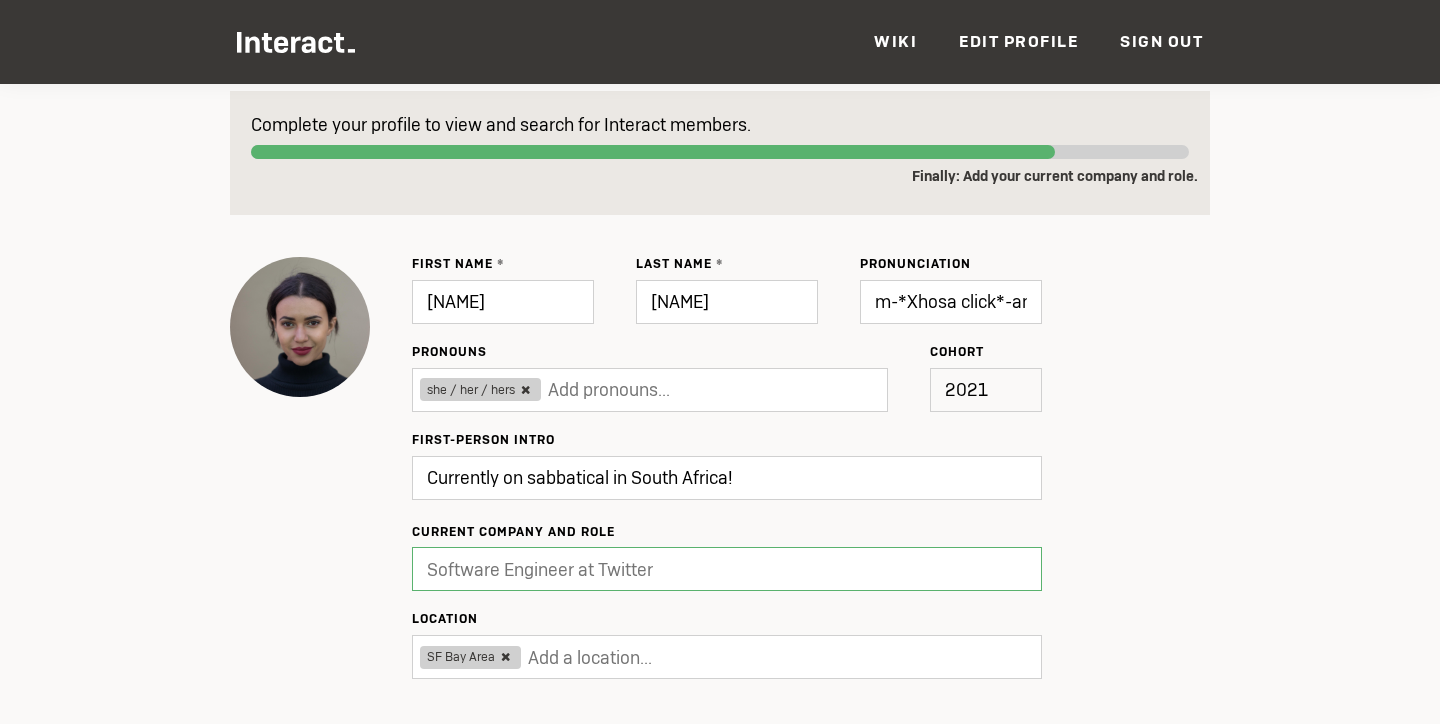 type on "Update" 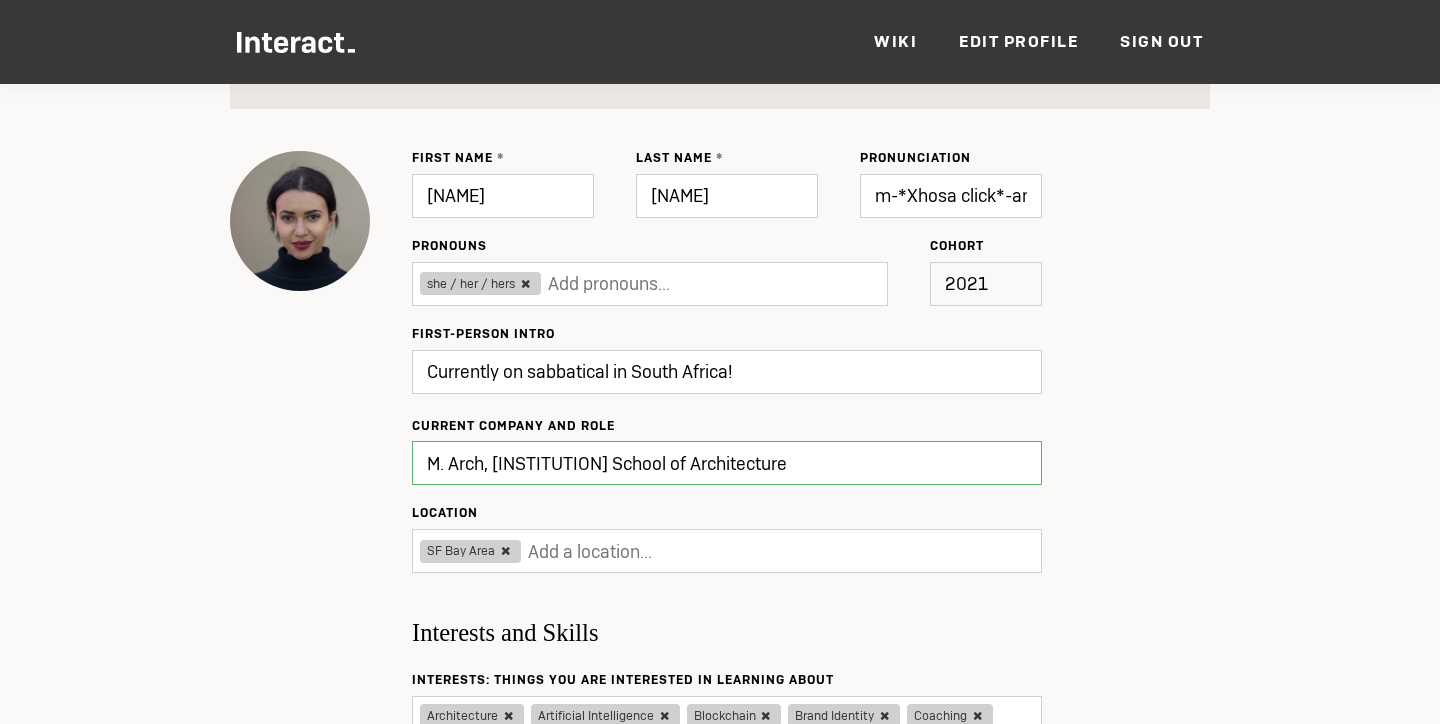 scroll, scrollTop: 297, scrollLeft: 0, axis: vertical 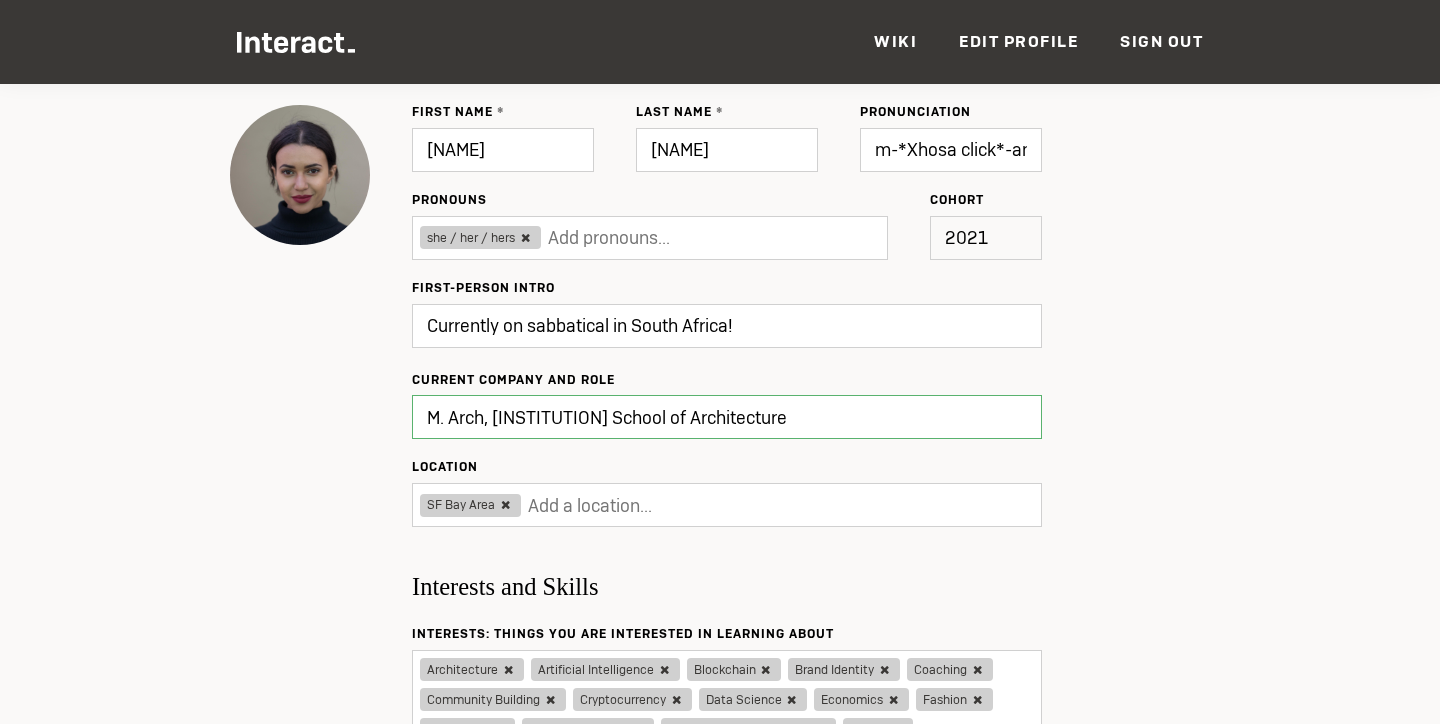 type on "M. Arch, [UNIVERSITY]" 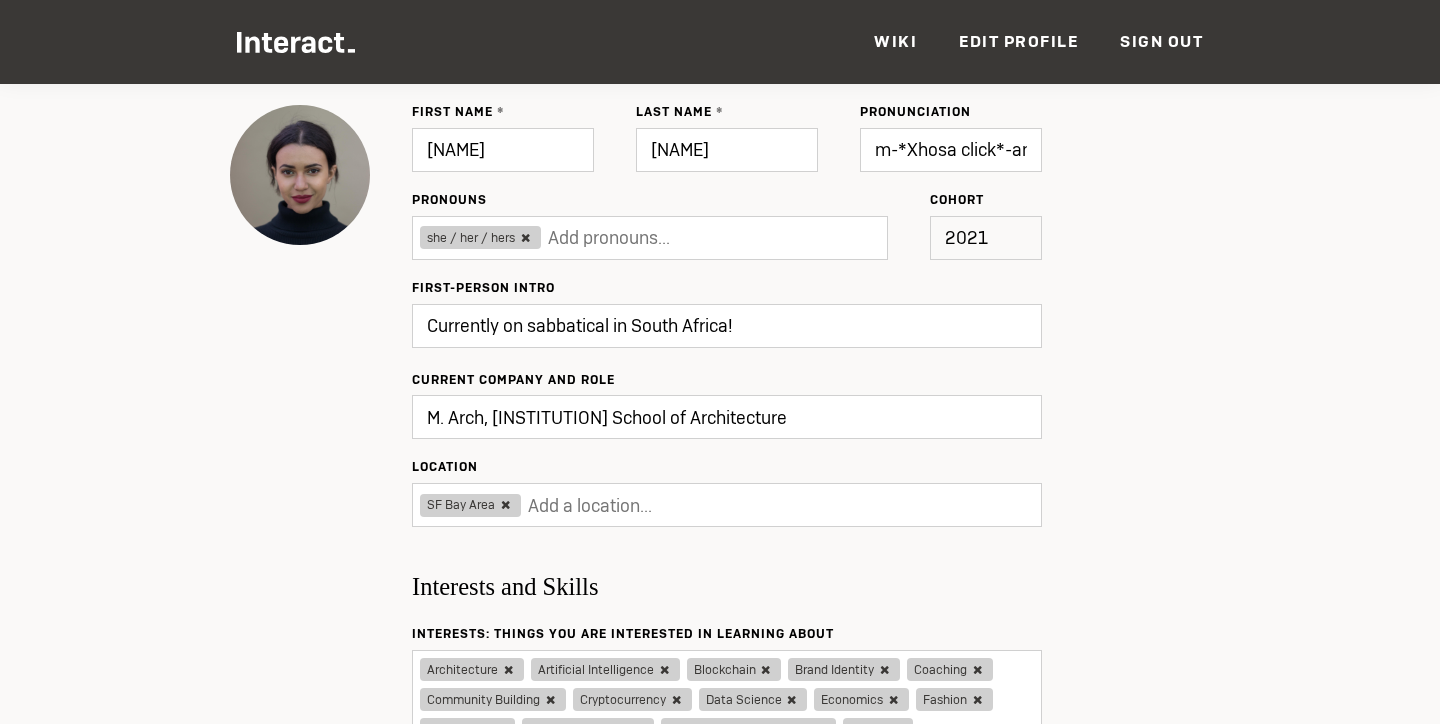 type on "Updating..." 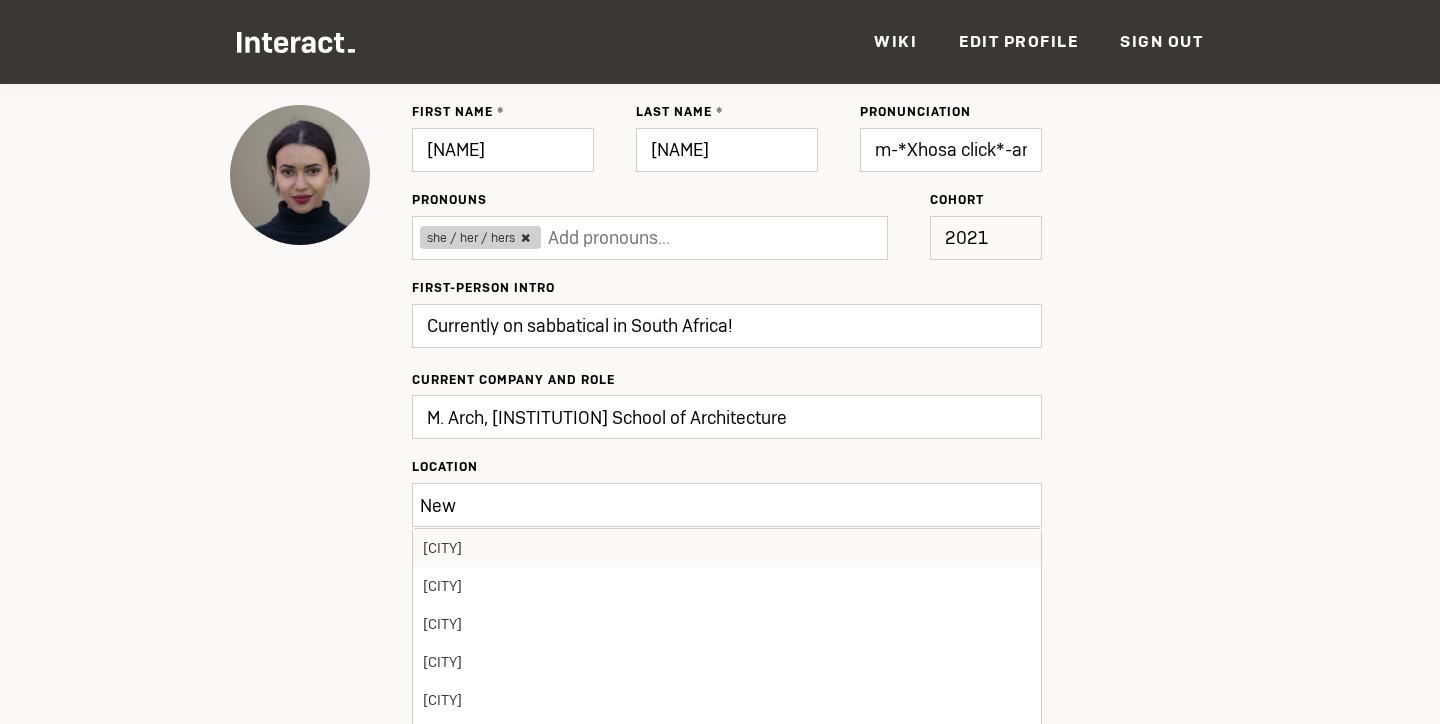 type on "New" 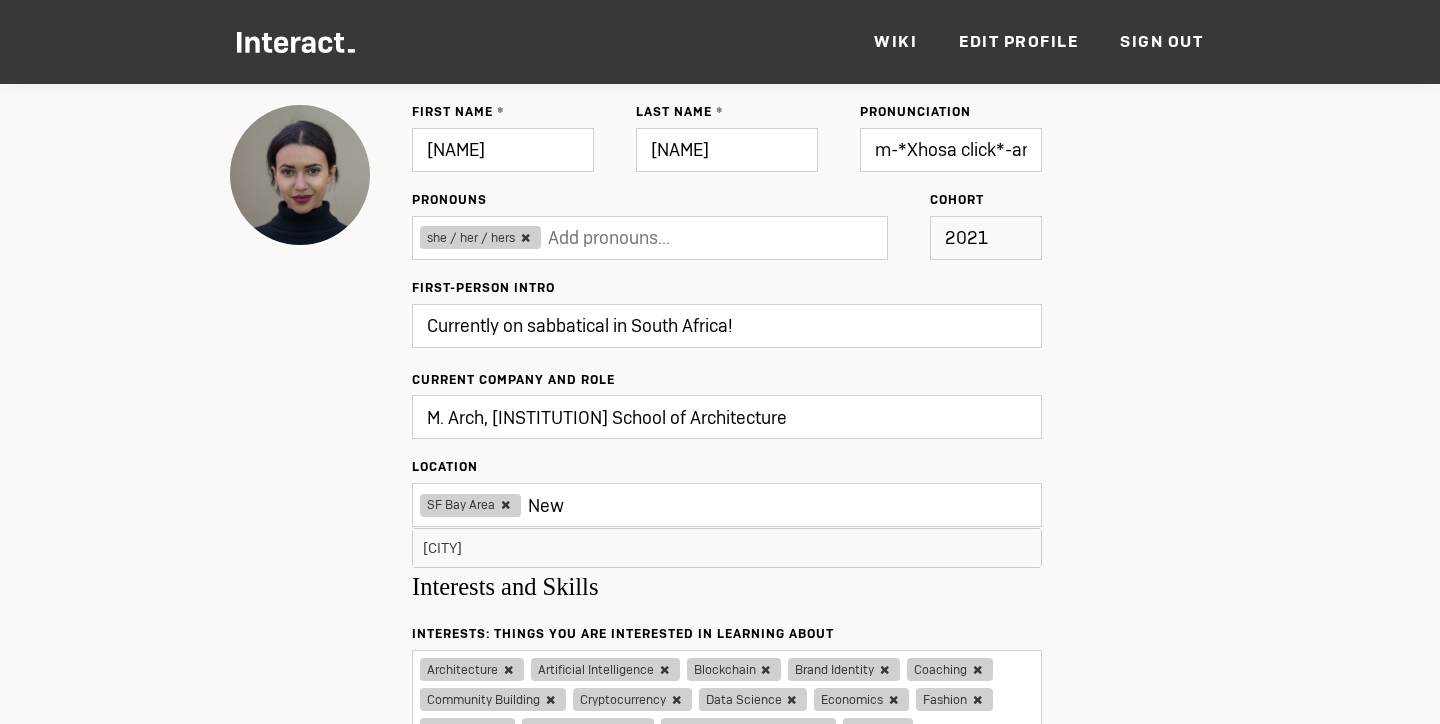type on "New h" 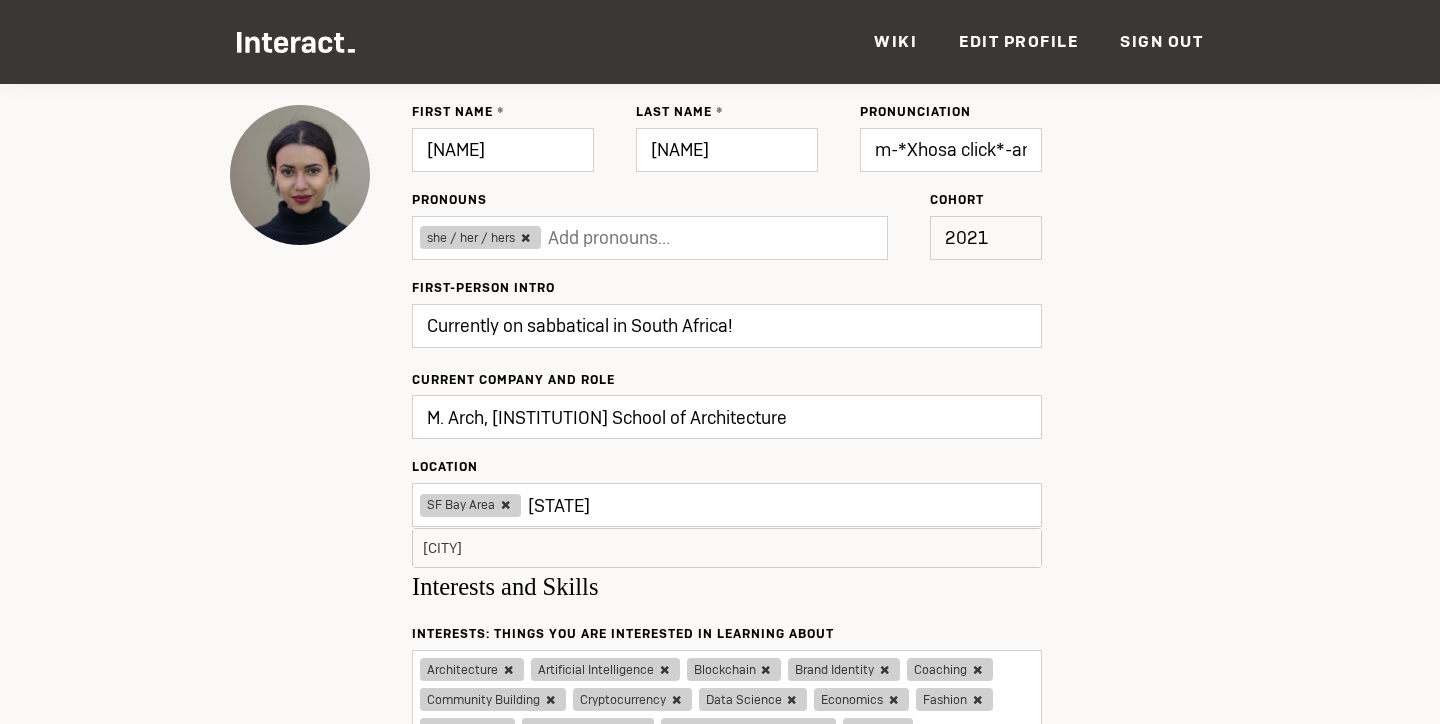 type on "Updated ✔" 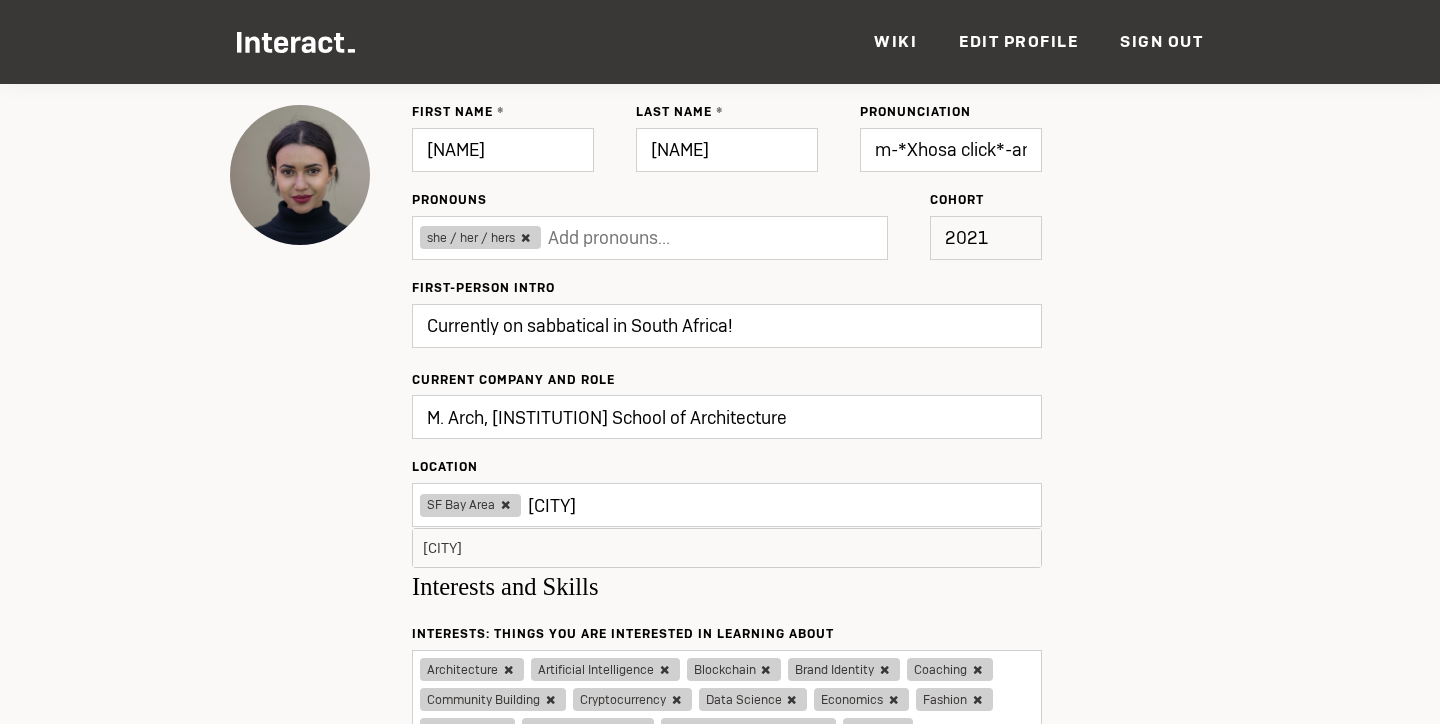 type on "New haven" 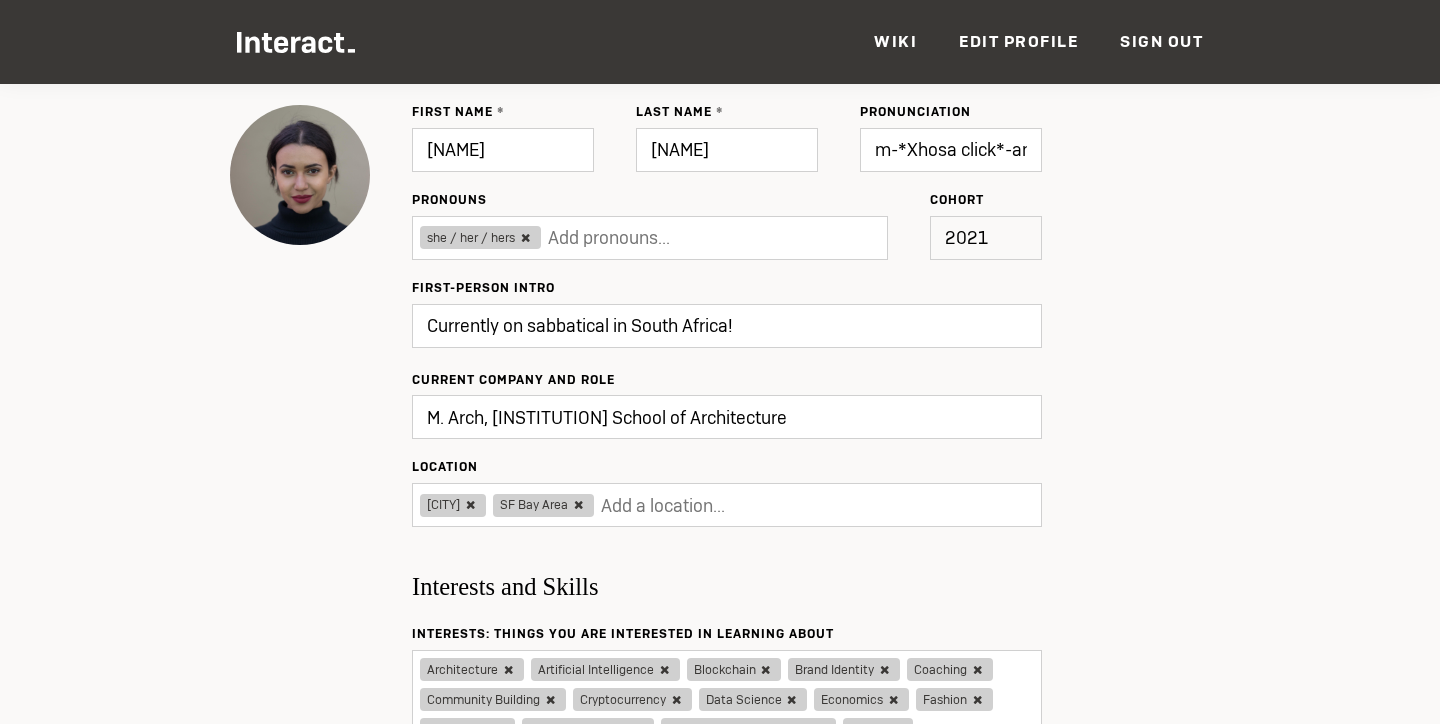 click at bounding box center (578, 505) 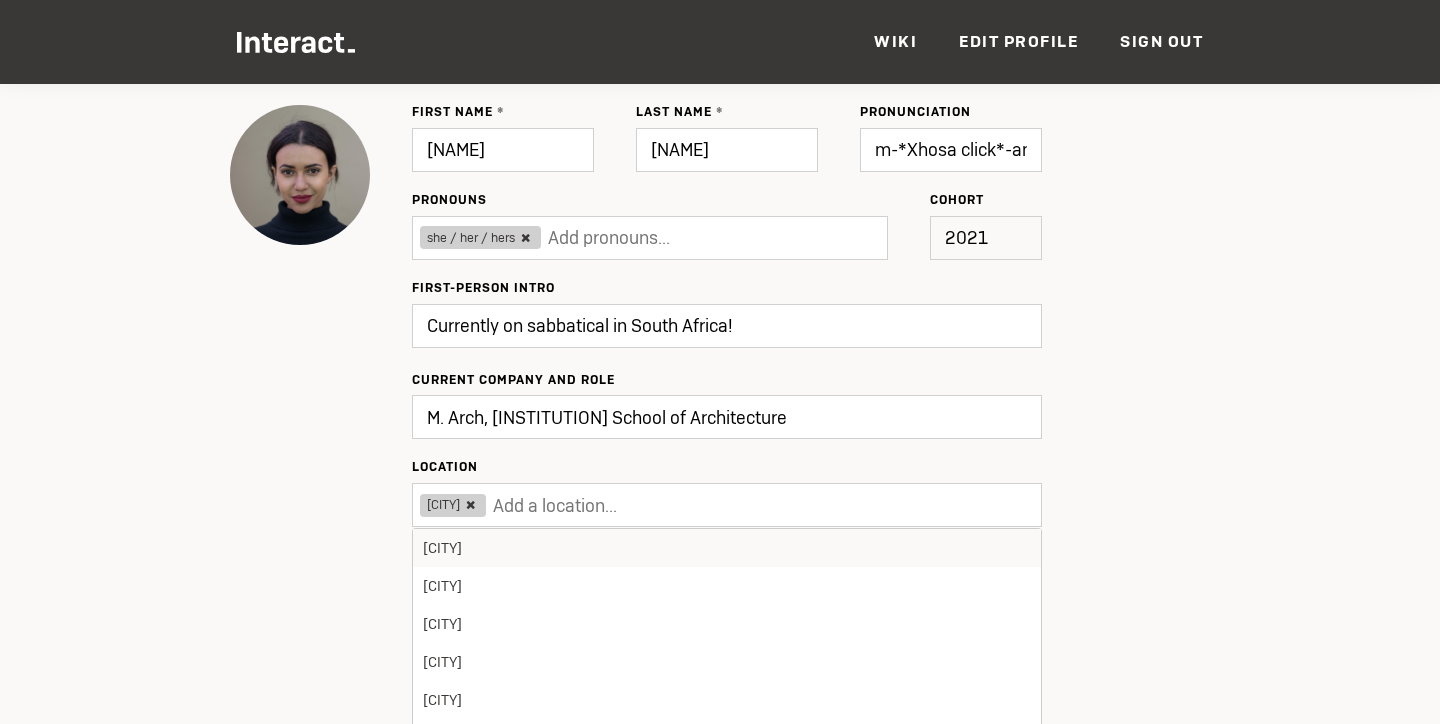 click on "Change First Name   Rebecca Last Name   Mqamelo Pronunciation   m-*Xhosa click*-amelo Pronouns   she / her / hers ask me about my pronouns he / him / his sie / hir / hirs they / them / theirs zie / zir / zirs Cohort 2021 First-person intro   Currently on sabbatical in South Africa! Current Company and Role   M. Arch, Yale School of Architecture Location   New Haven Atlanta Austin Baltimore Bangalore Barcelona Berlin Boston Chicago Cincinnati Colombia Copenhagen Dallas DC Area Denver Detroit Dublin Edinburgh Egypt Galway Ghana Gujarat Hong Kong Houston Japan Katzenthal Lagos Las Vegas London Los Angeles Manila Mexico Miami Minneapolis Montreal Mumbai Nashville New York City Oslo Oxford Paris Philadelphia Pittsburgh Raleigh Salt Lake City Sao Paolo Seattle SF Bay Area Shanghai Switzerland Sydney Taipei Toronto Vancouver Interests and Skills Interests: Things you are interested in learning about   Architecture Artificial Intelligence Blockchain Brand Identity Coaching Community Building Cryptocurrency Economics" at bounding box center [720, 1257] 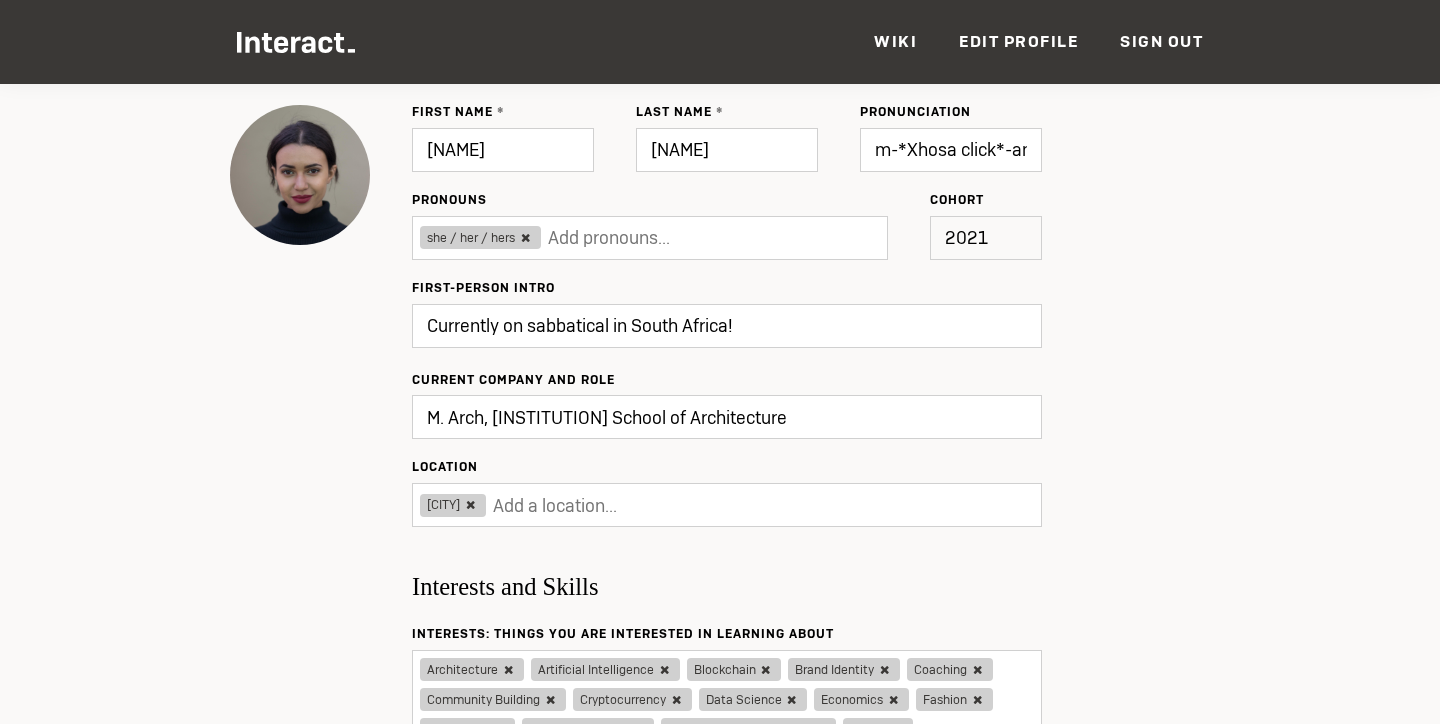 type on "Update" 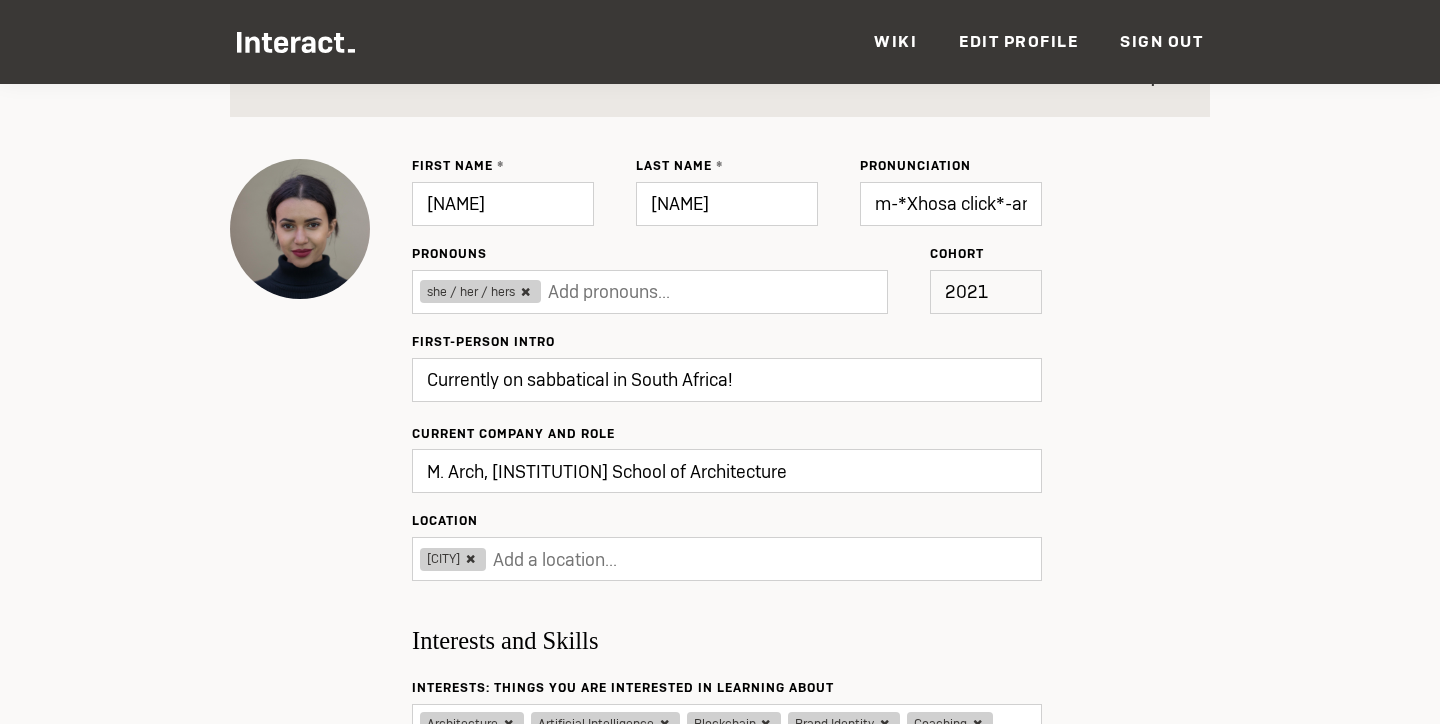 scroll, scrollTop: 230, scrollLeft: 0, axis: vertical 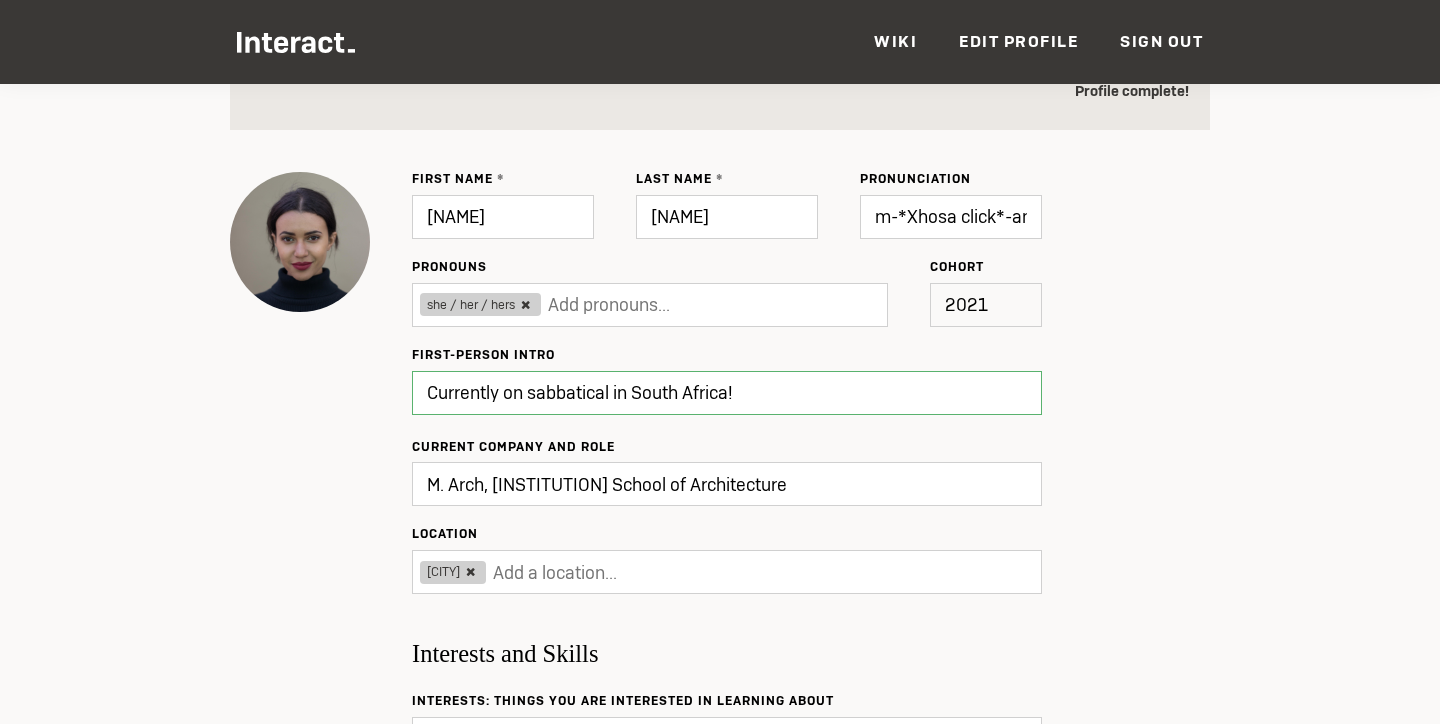 click on "Currently on sabbatical in South Africa!" at bounding box center (727, 393) 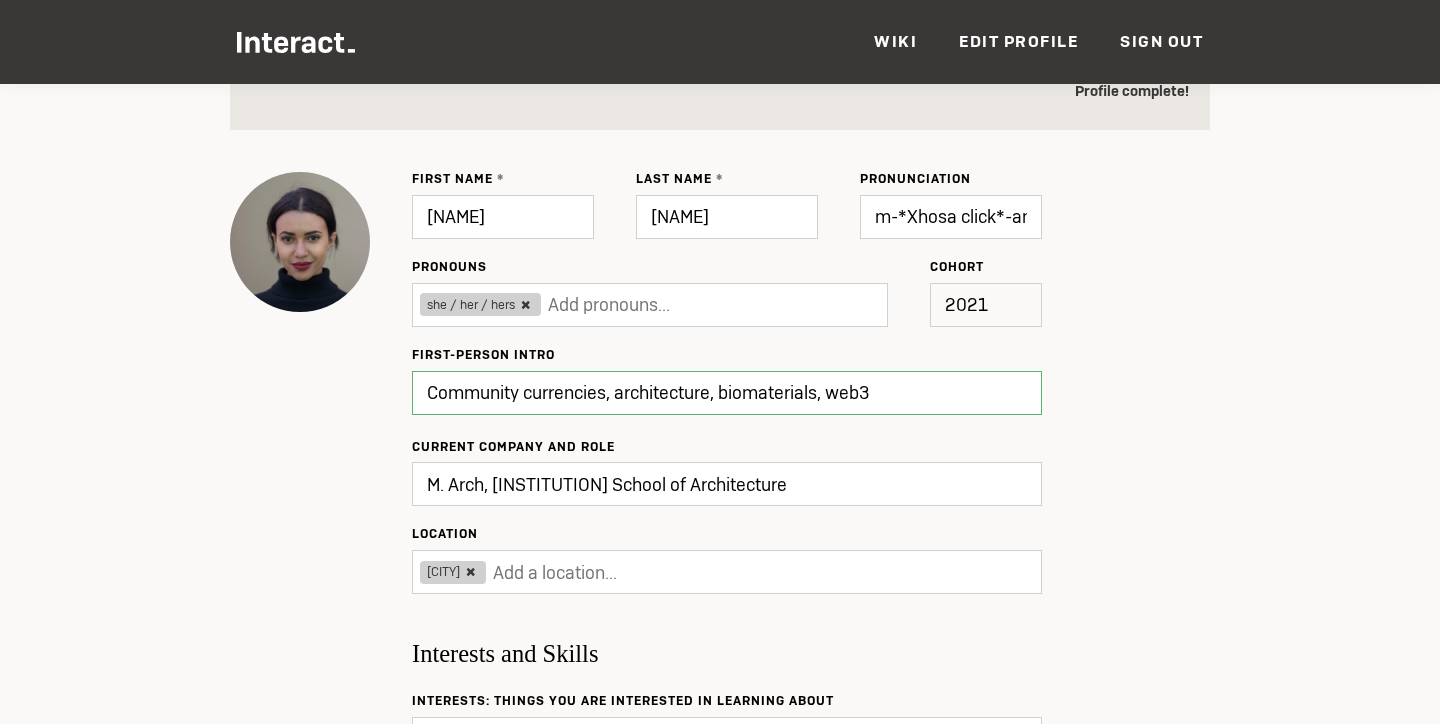 click on "Community currencies, architecture, biomaterials, web3" at bounding box center (727, 393) 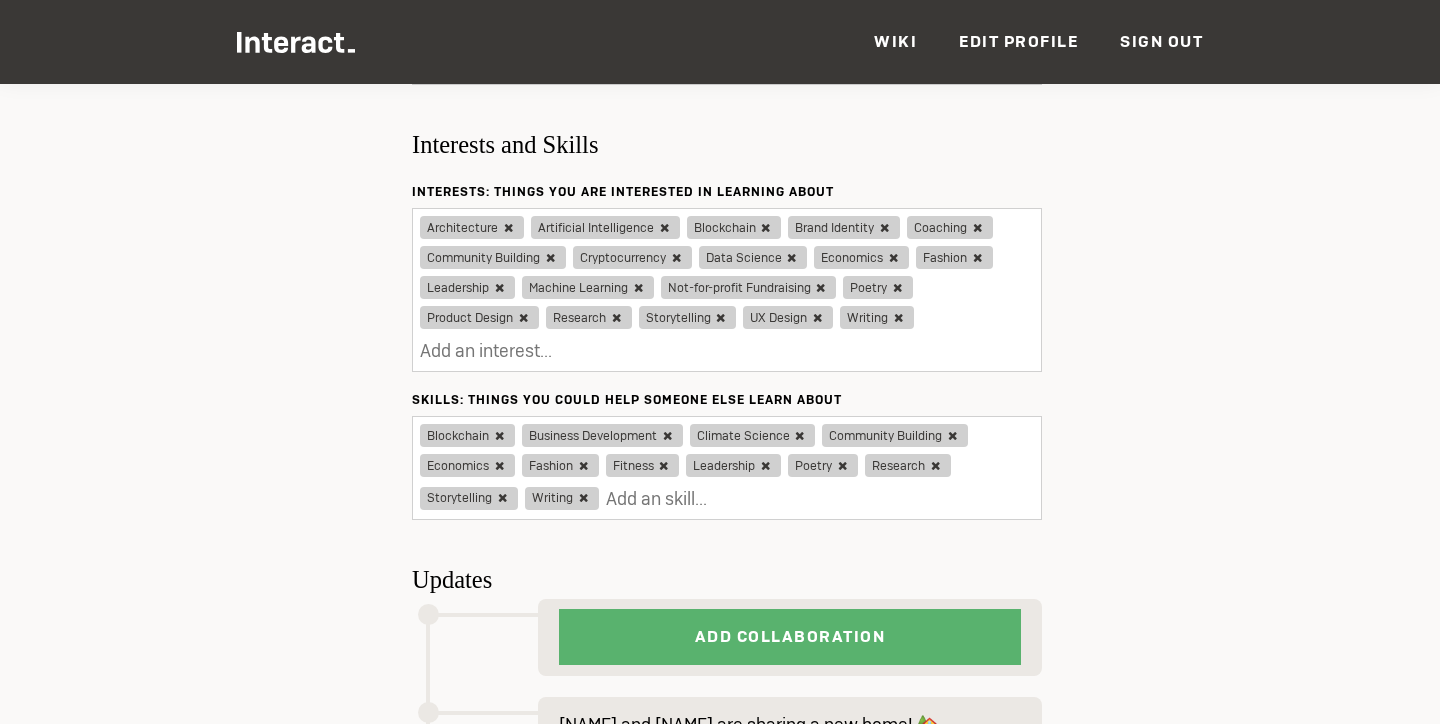 scroll, scrollTop: 764, scrollLeft: 0, axis: vertical 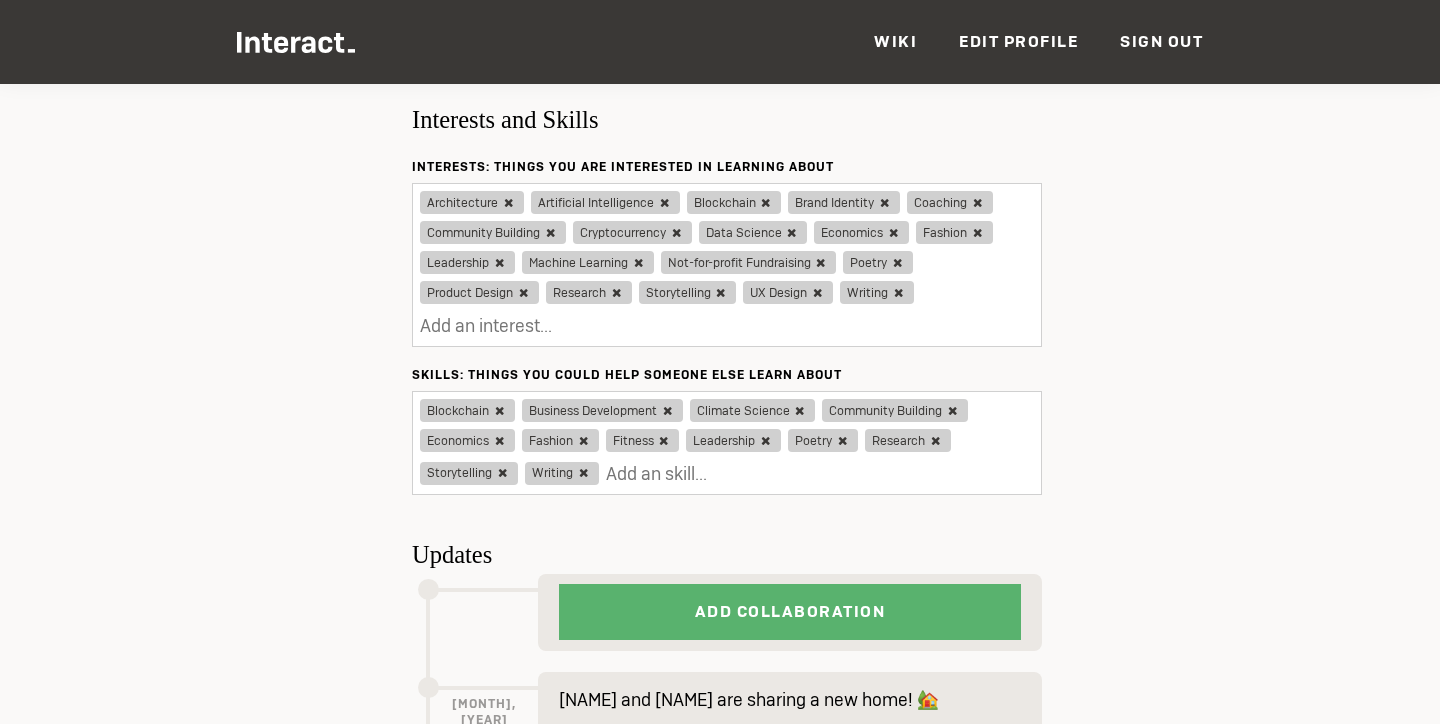type on "Community currencies, architecture, biomaterials, web3" 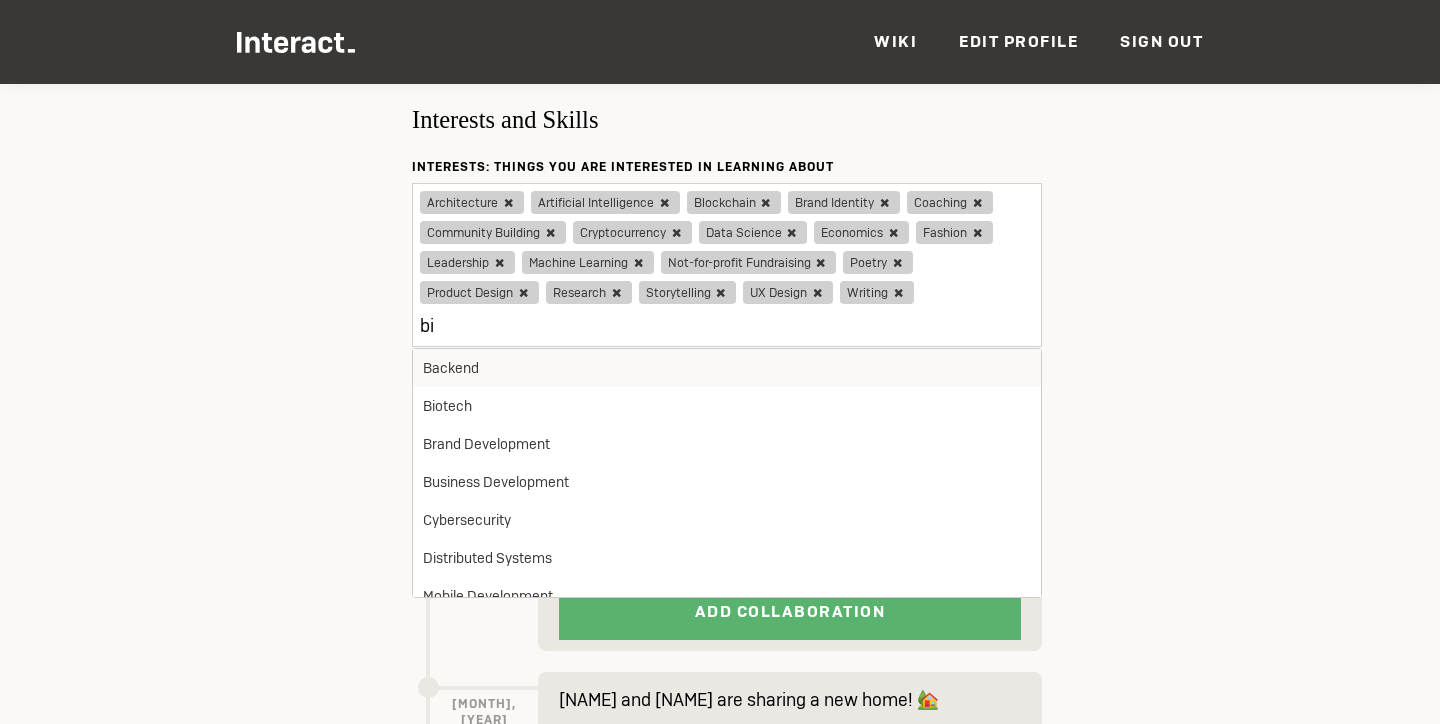 type on "bio" 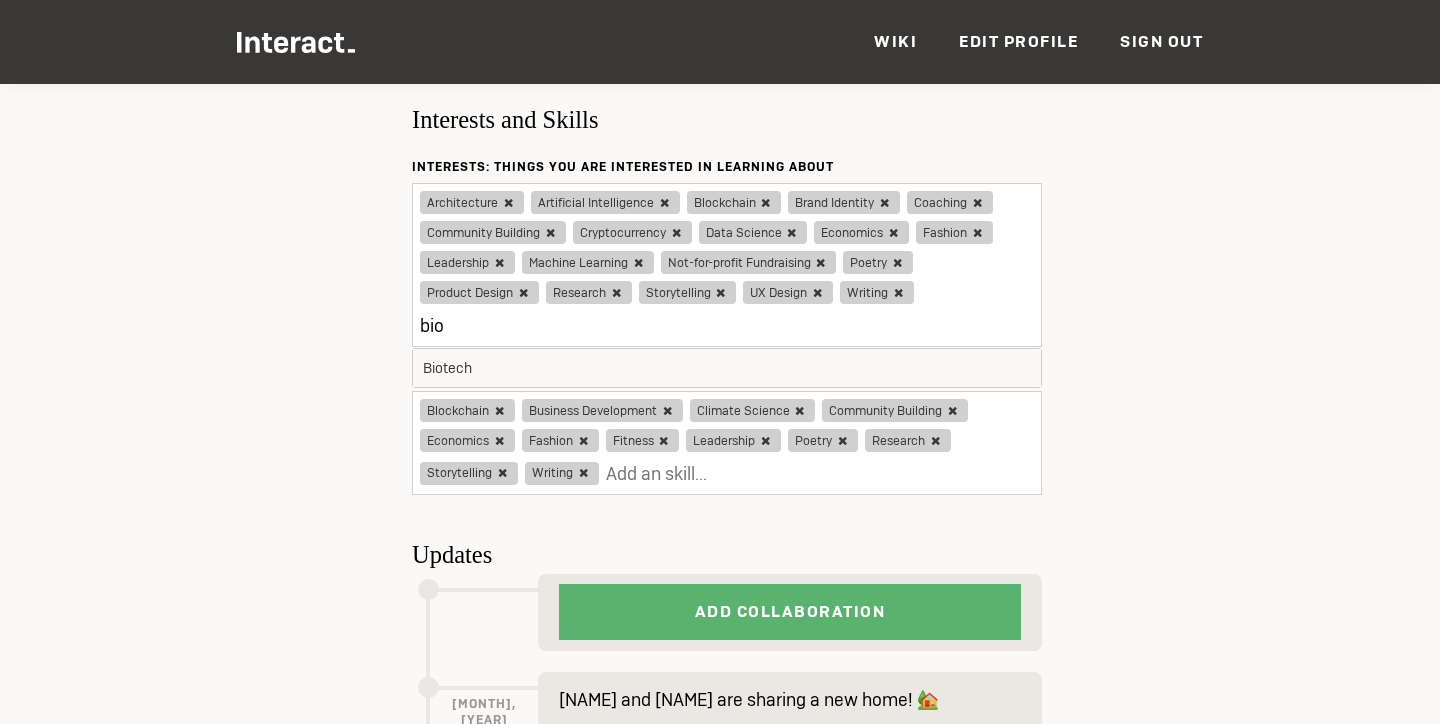 type on "Updated ✔" 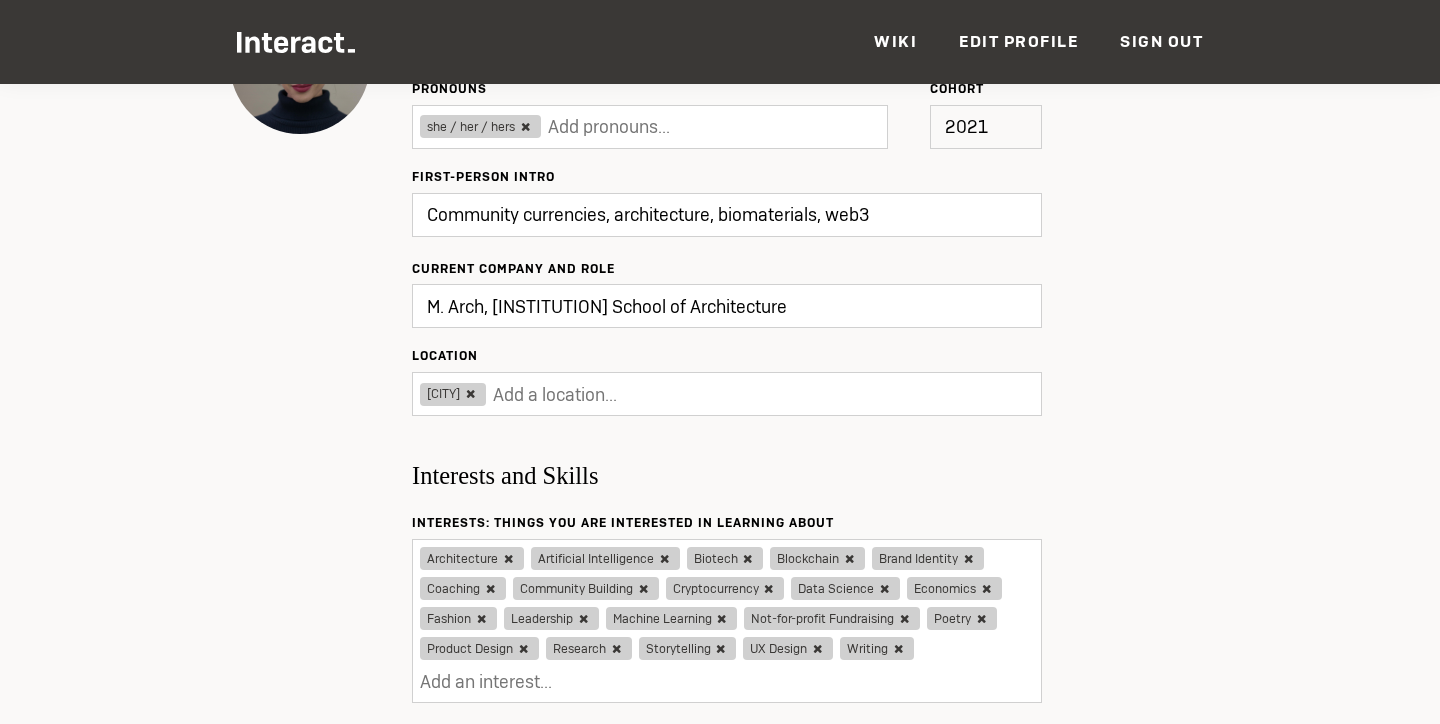 scroll, scrollTop: 376, scrollLeft: 0, axis: vertical 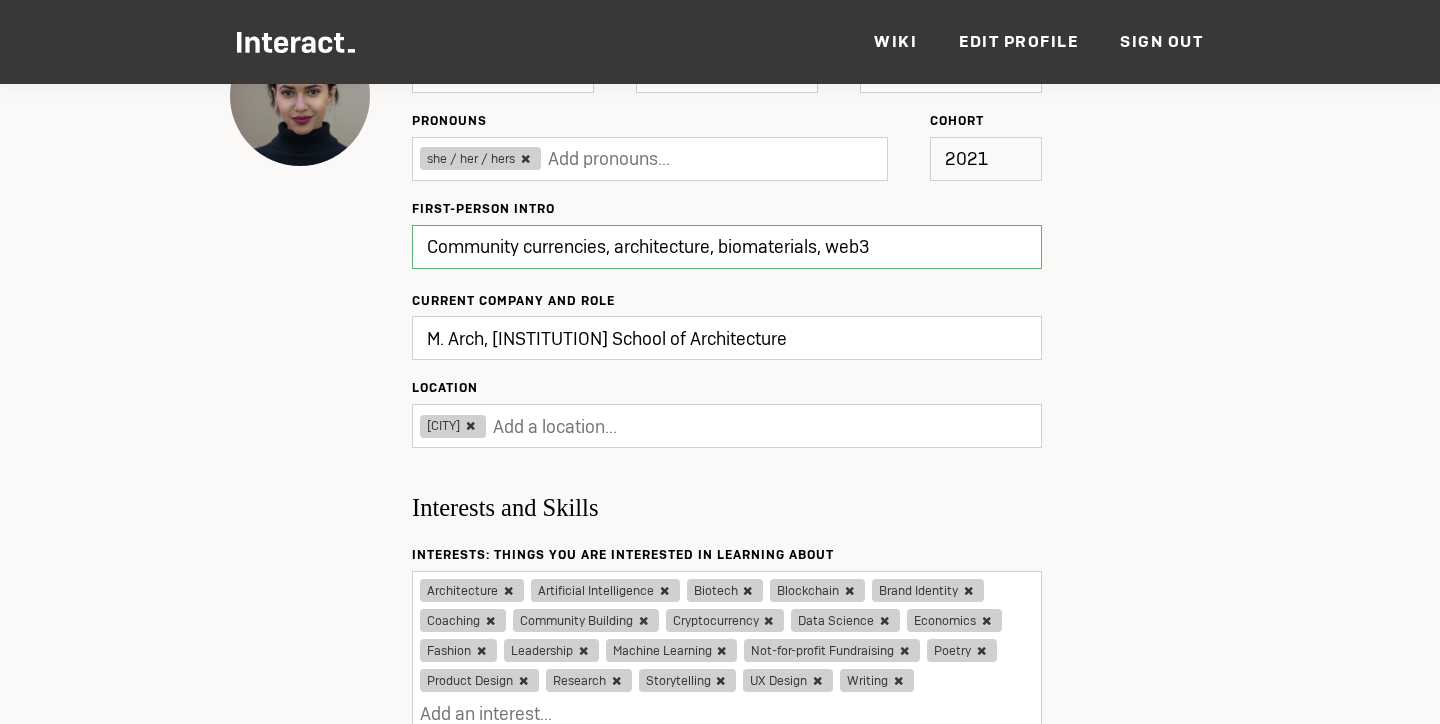 type on "Update" 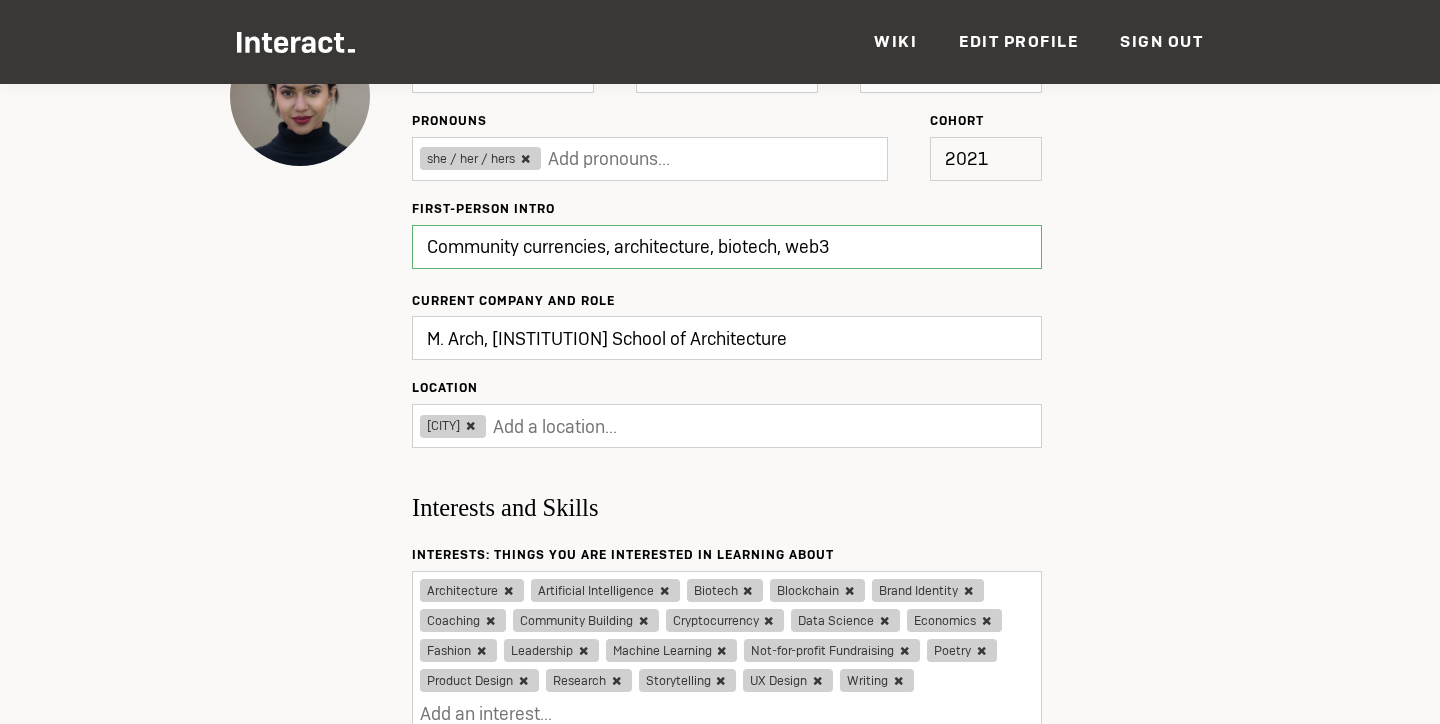 click on "Community currencies, architecture, biotech, web3" at bounding box center [727, 247] 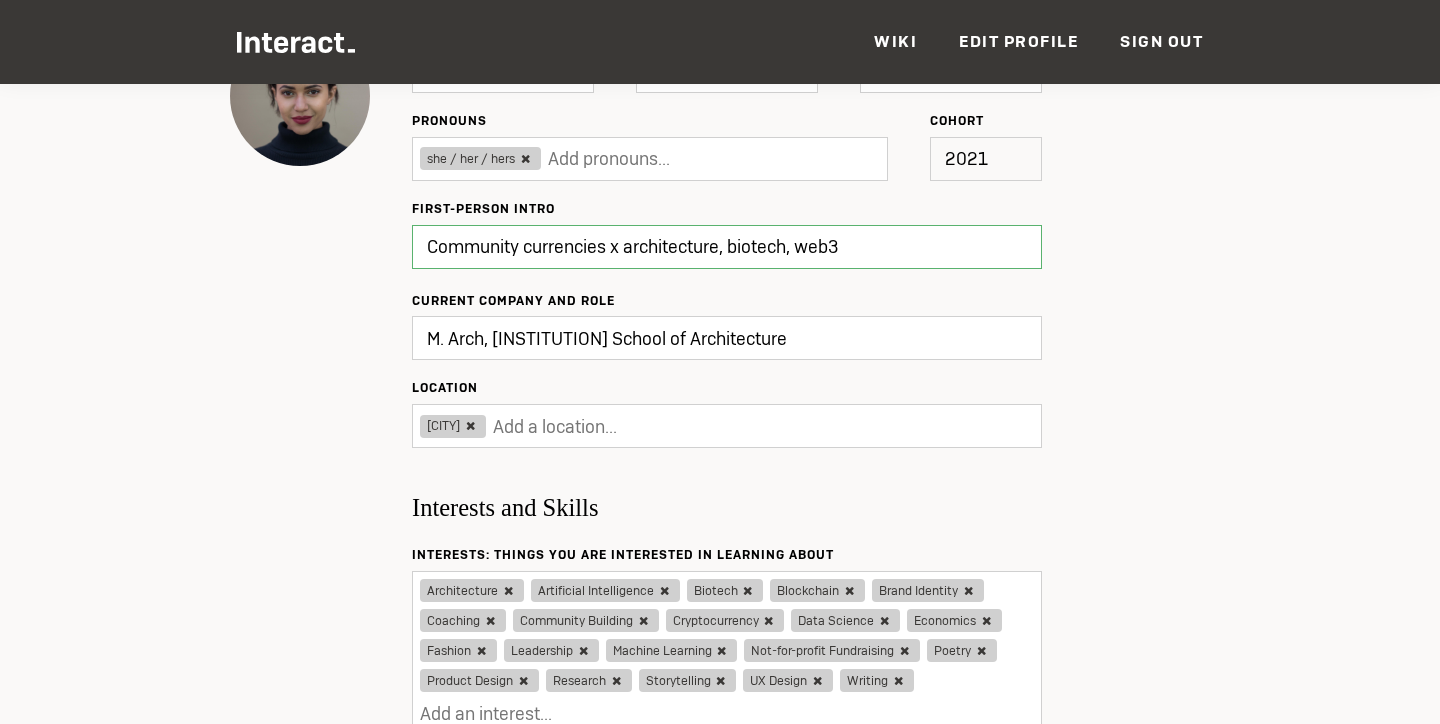 click on "Community currencies x architecture, biotech, web3" at bounding box center [727, 247] 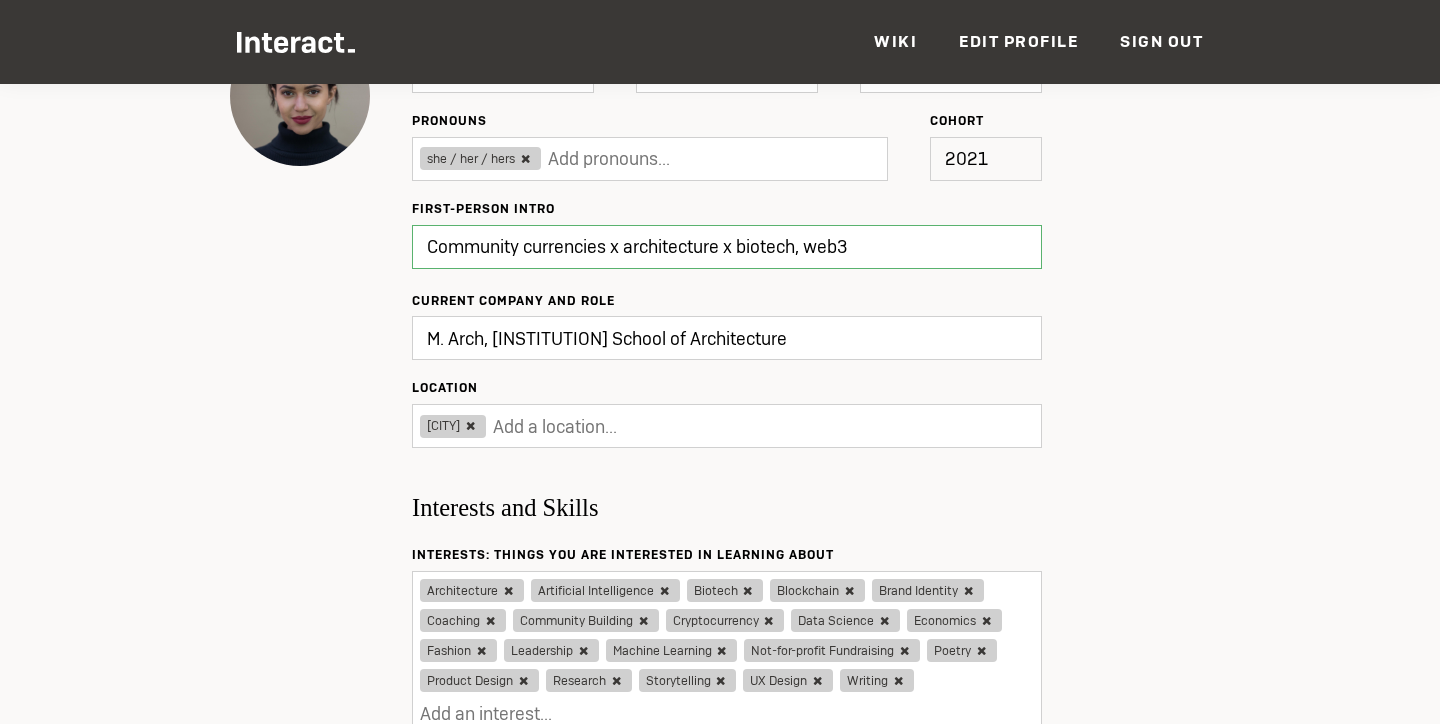 click on "Community currencies x architecture x biotech, web3" at bounding box center (727, 247) 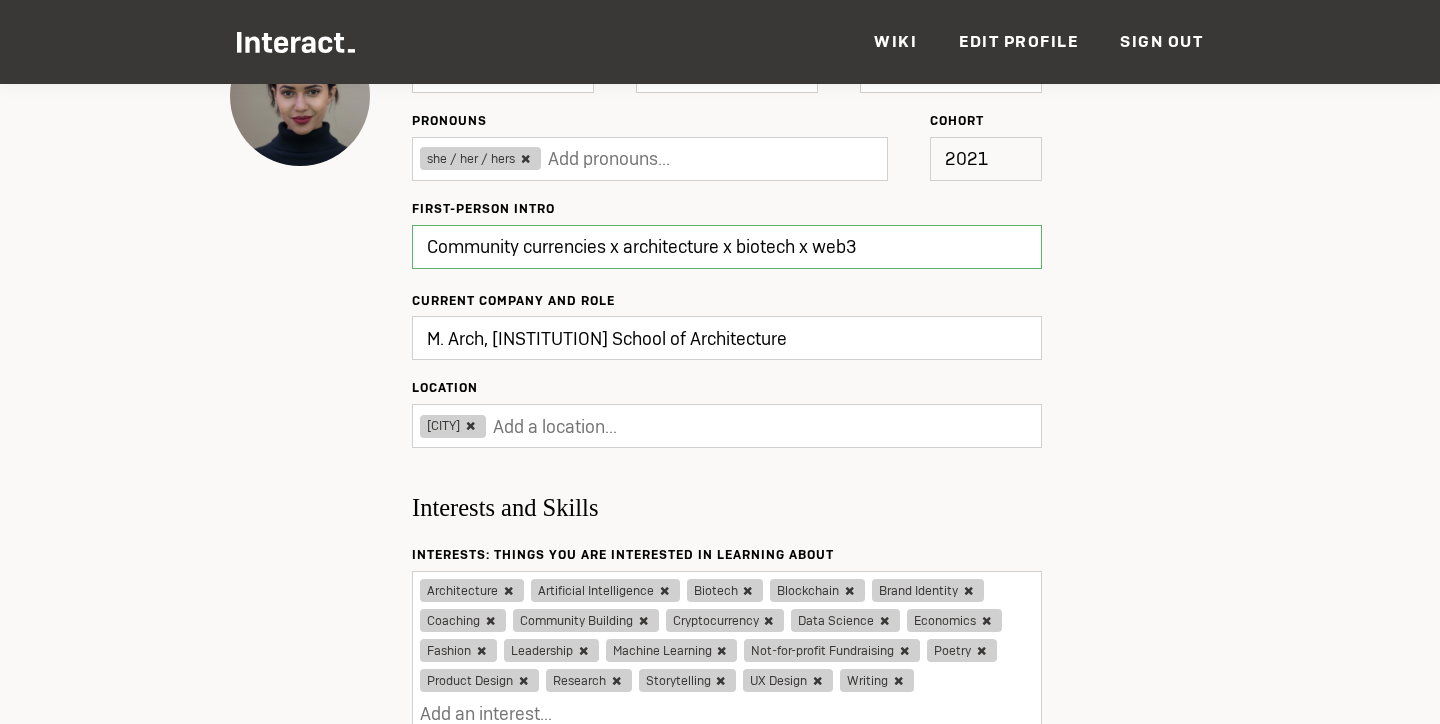 click on "Community currencies x architecture x biotech x web3" at bounding box center [727, 247] 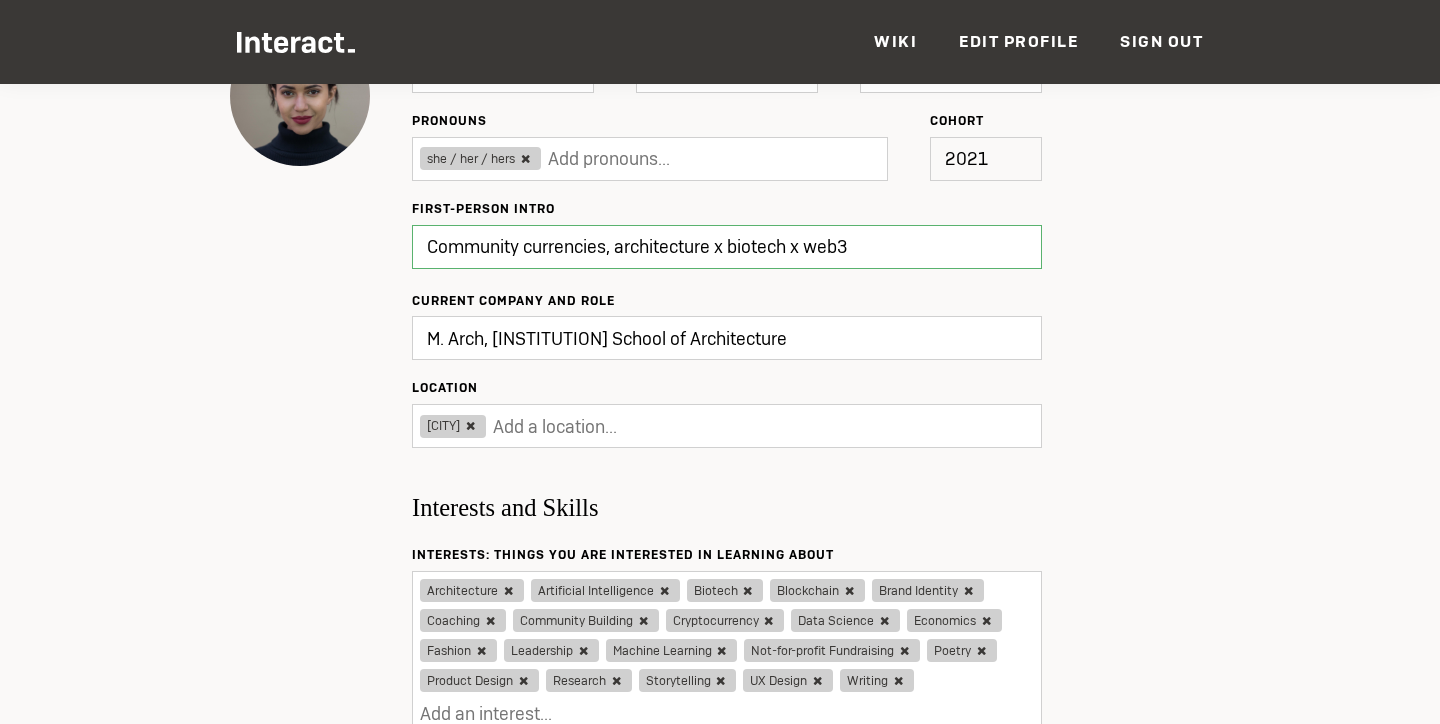 click on "Community currencies, architecture x biotech x web3" at bounding box center [727, 247] 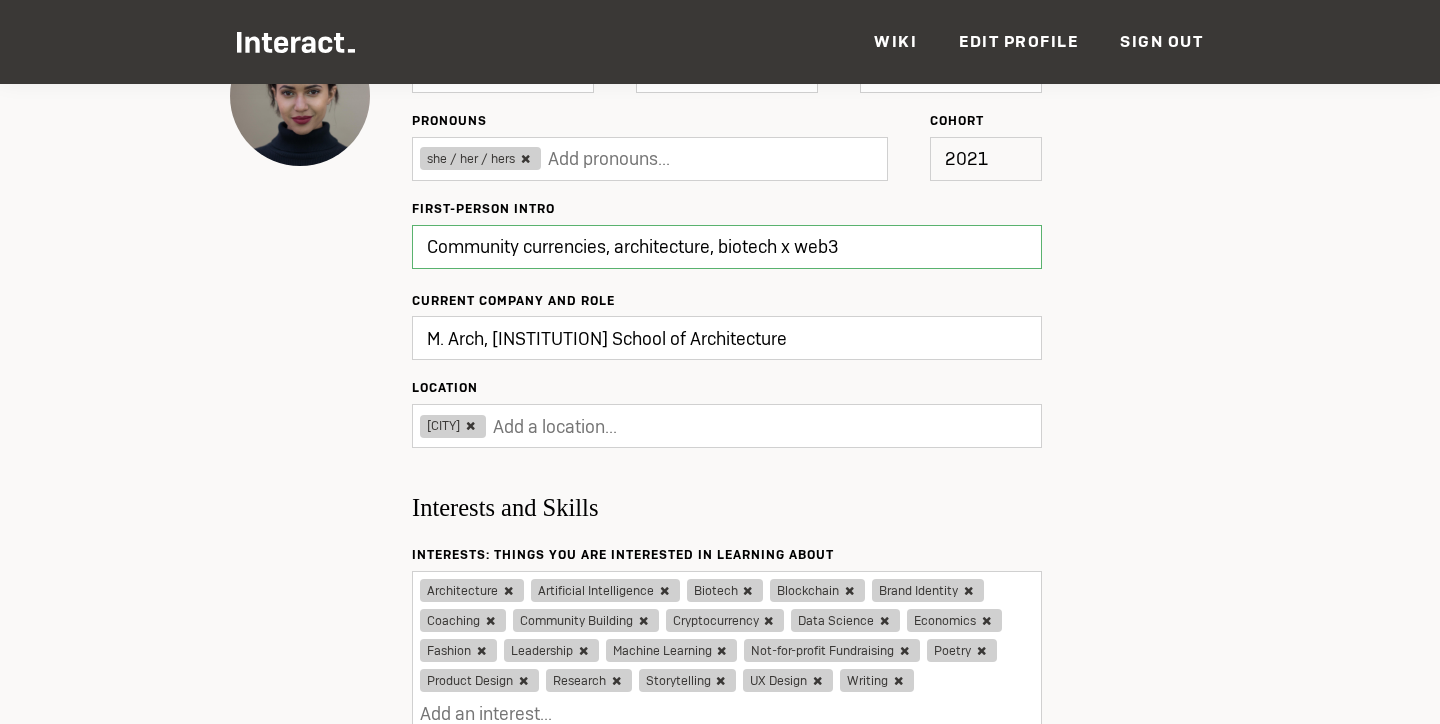 click on "Community currencies, architecture, biotech x web3" at bounding box center [727, 247] 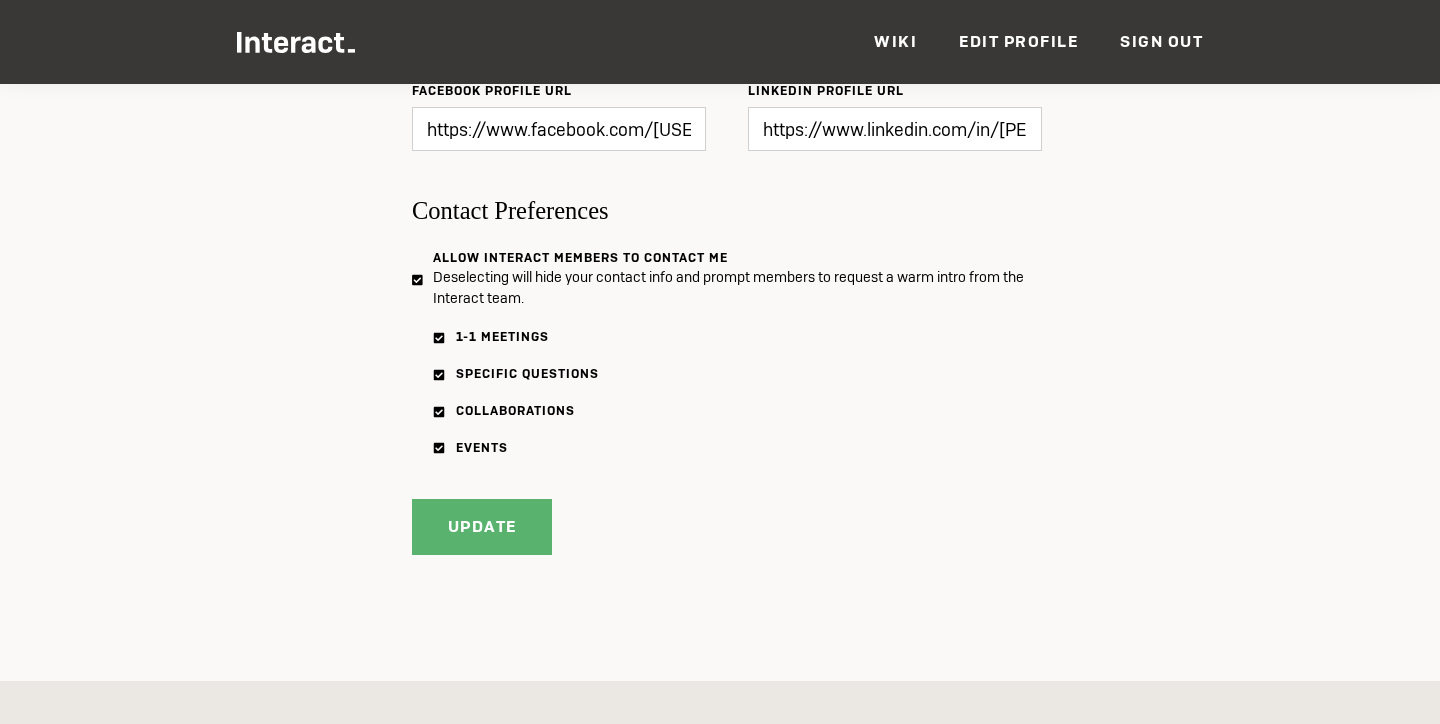 scroll, scrollTop: 2154, scrollLeft: 0, axis: vertical 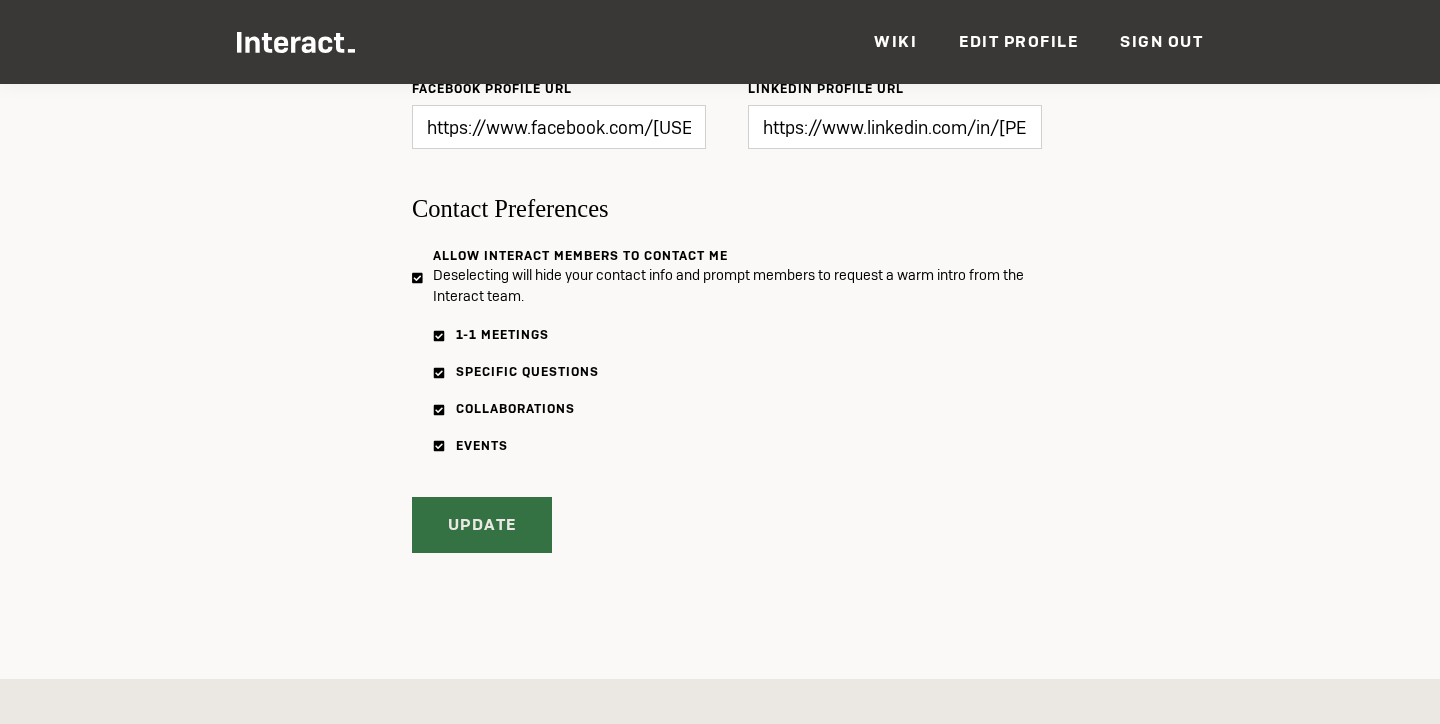 type on "Community currencies, architecture, biotech, web3" 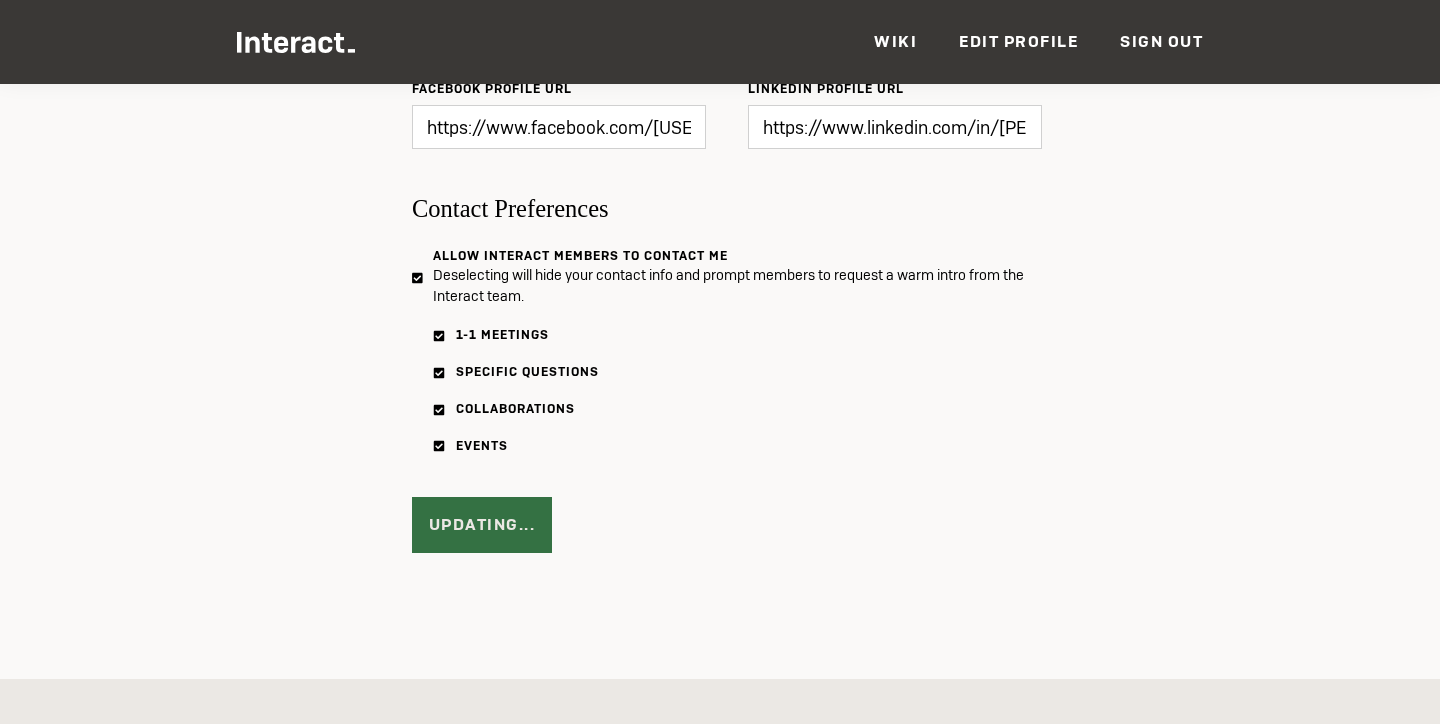 click on "Updating..." at bounding box center [468, 514] 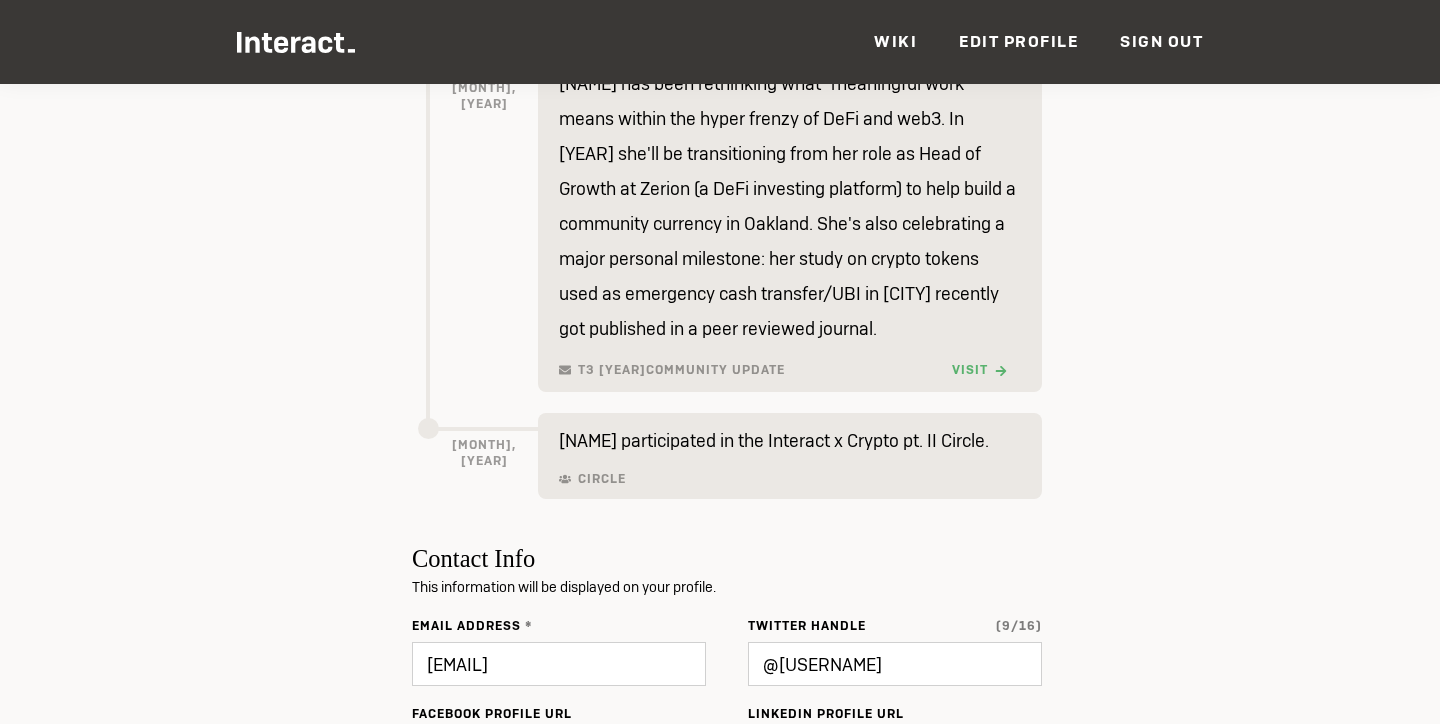 scroll, scrollTop: 2001, scrollLeft: 0, axis: vertical 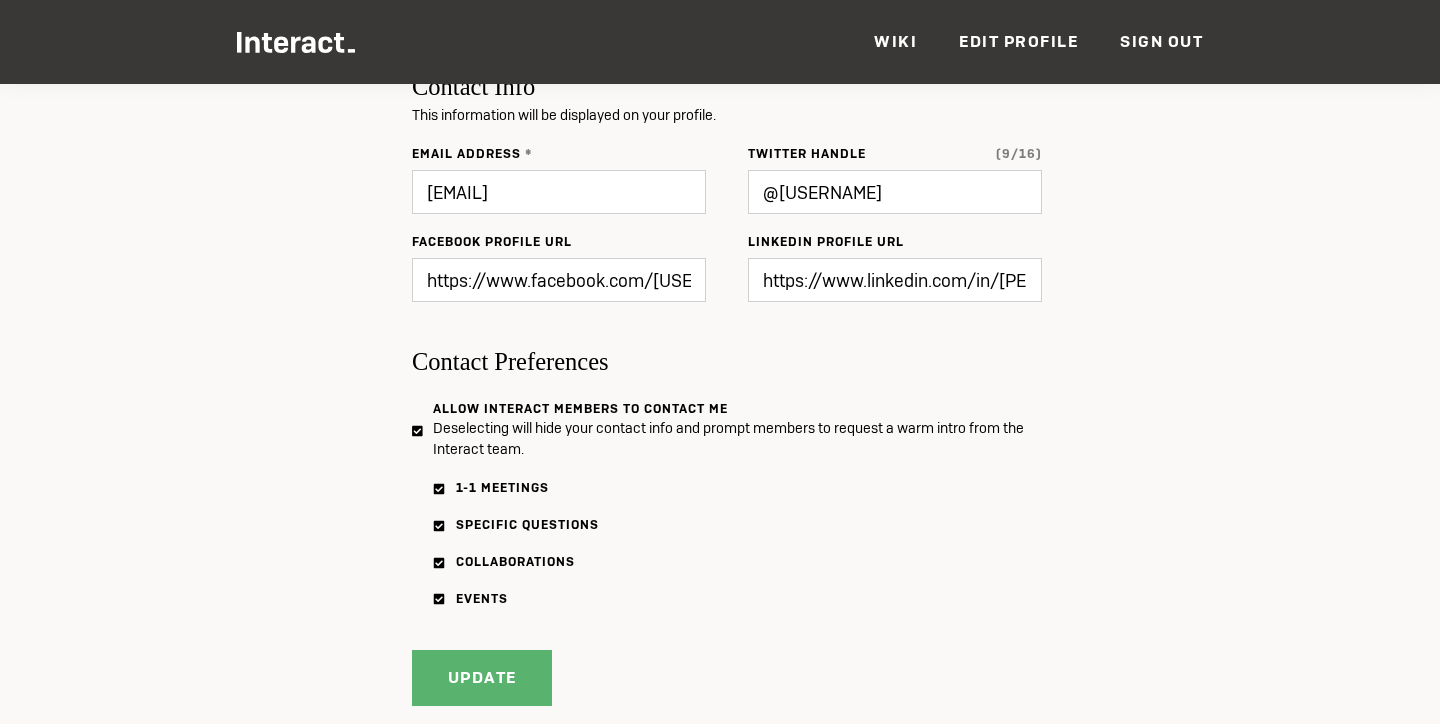 click on "Update" at bounding box center (482, 678) 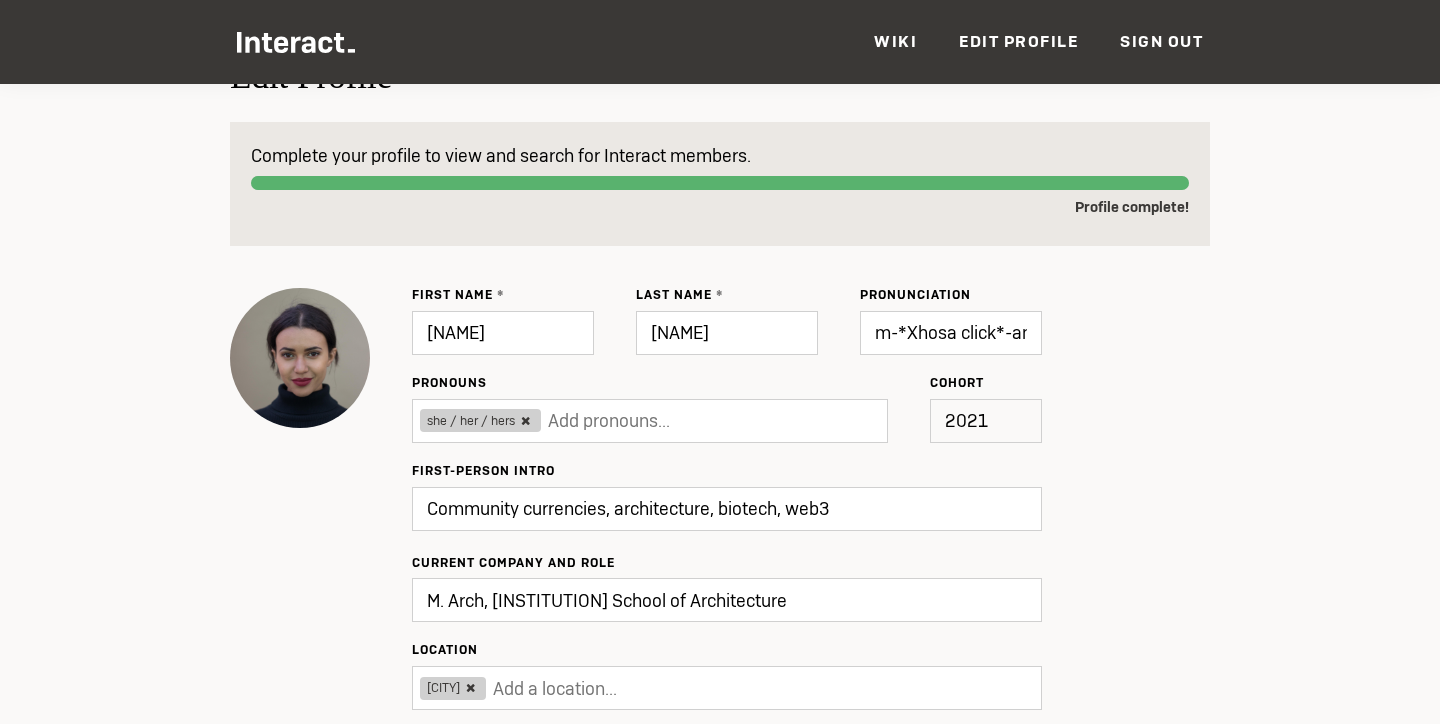 scroll, scrollTop: 166, scrollLeft: 0, axis: vertical 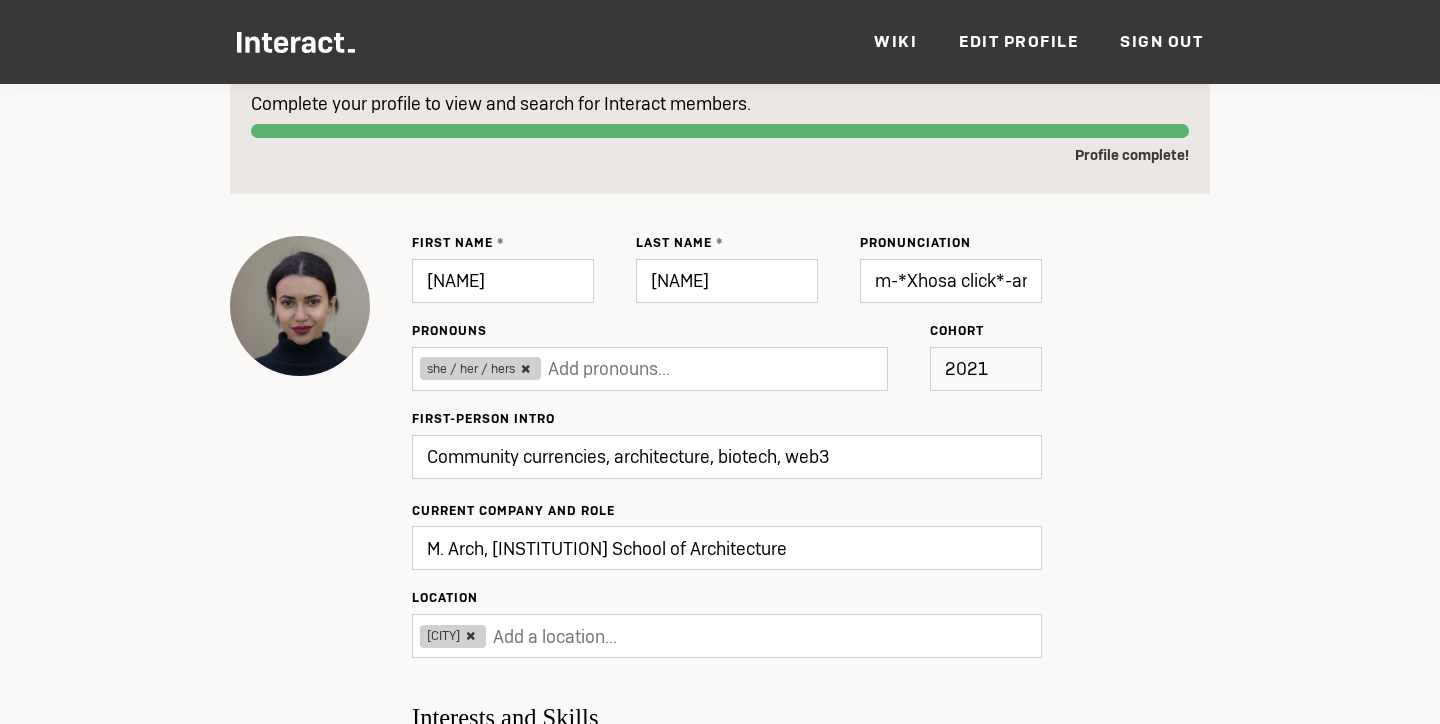 type on "Update" 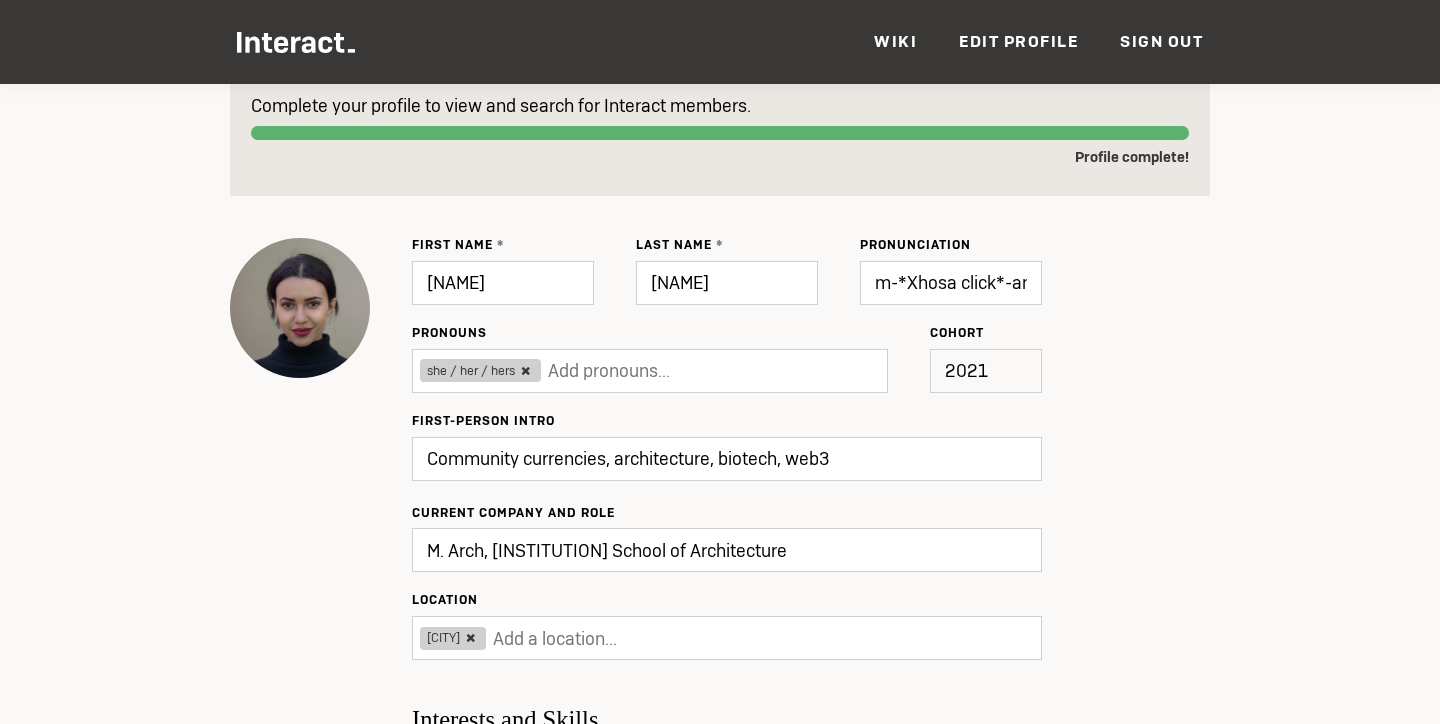 scroll, scrollTop: 0, scrollLeft: 0, axis: both 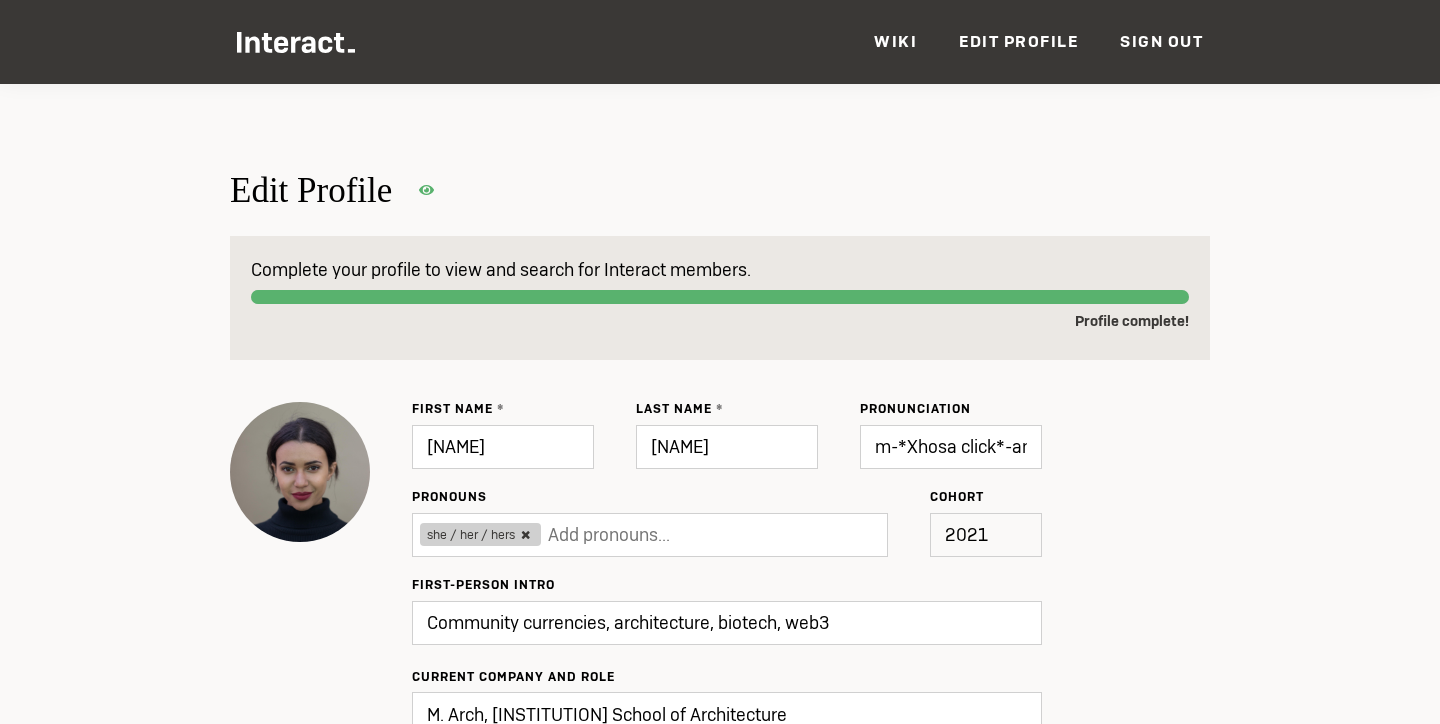 click on "Members Events News Resources VC Partners Team Wiki Edit Profile Sign Out —  rebecca.mqamelo@minerva.kgi.edu Logged in as  rebecca.mqamelo@minerva.kgi.edu" at bounding box center [720, 38] 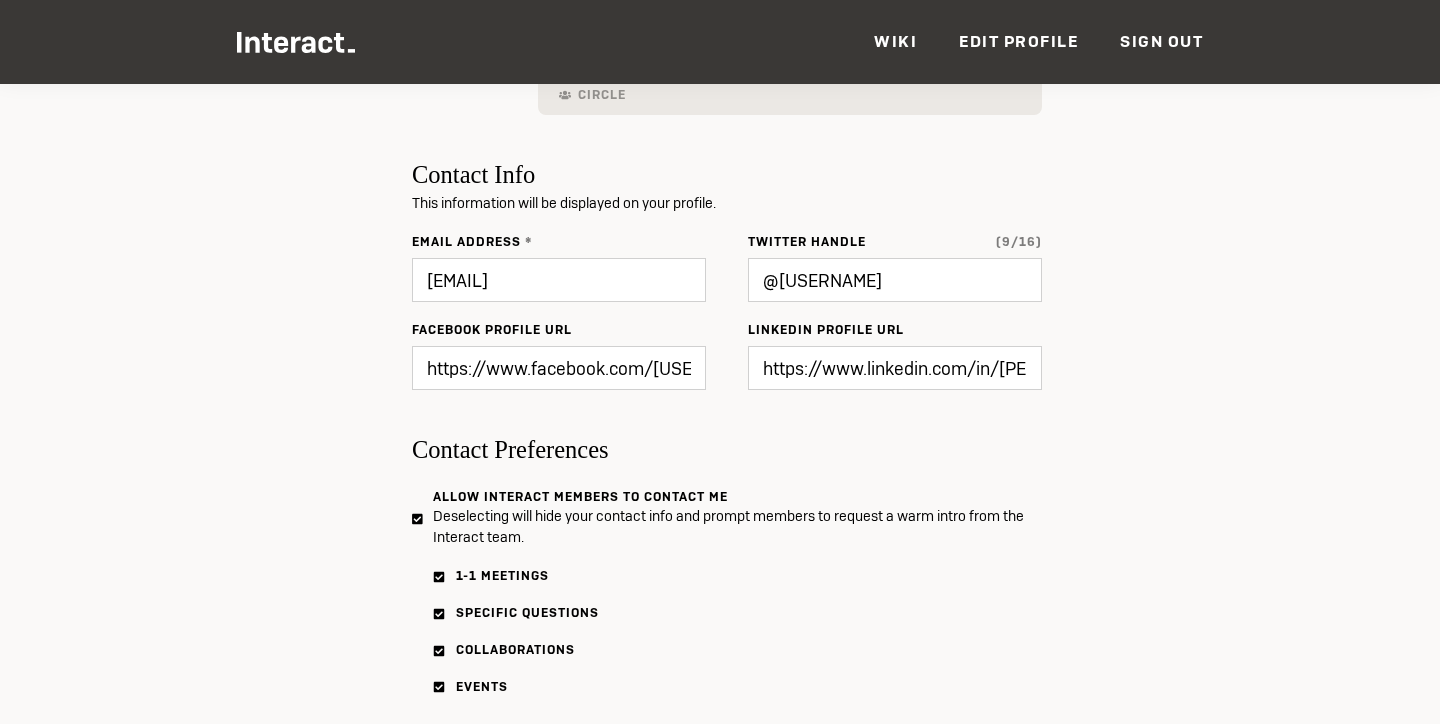 scroll, scrollTop: 2463, scrollLeft: 0, axis: vertical 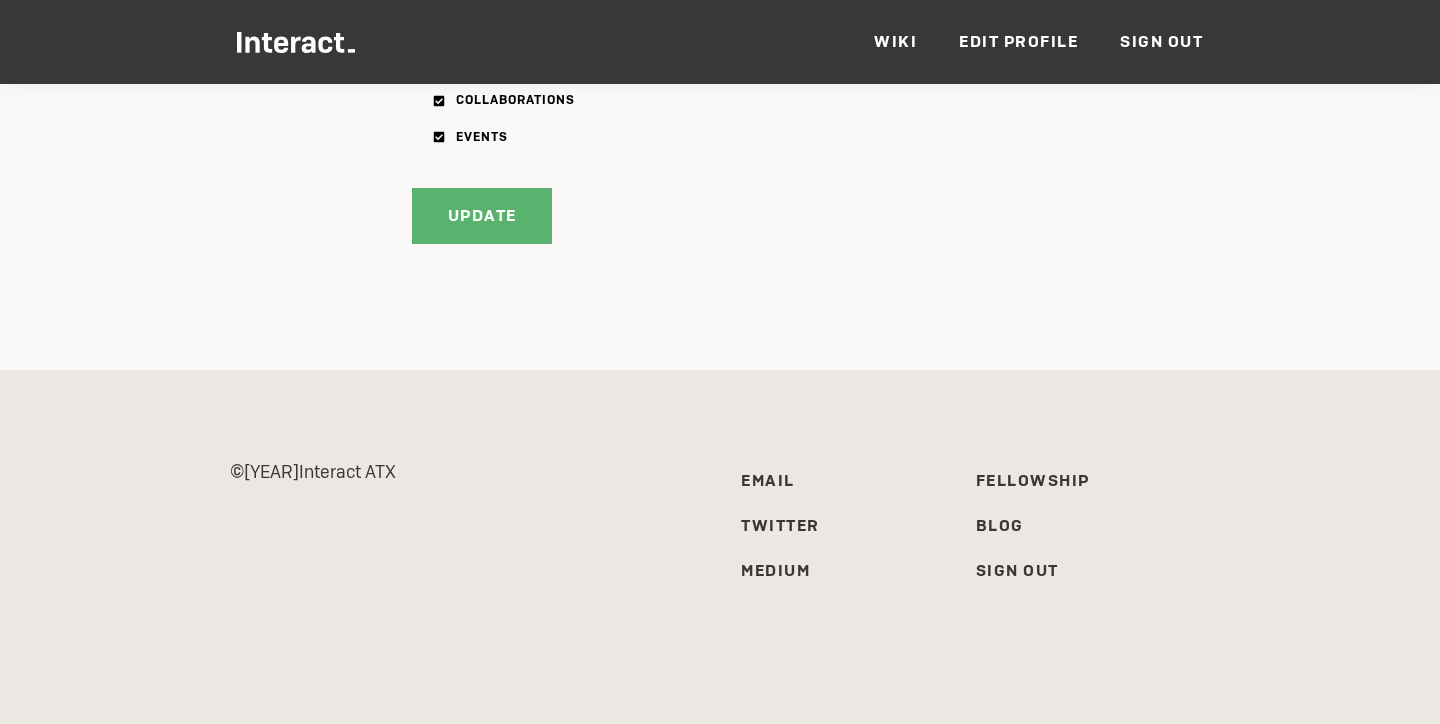 click on "Email Twitter Medium Fellowship Blog Sign Out" at bounding box center (954, 526) 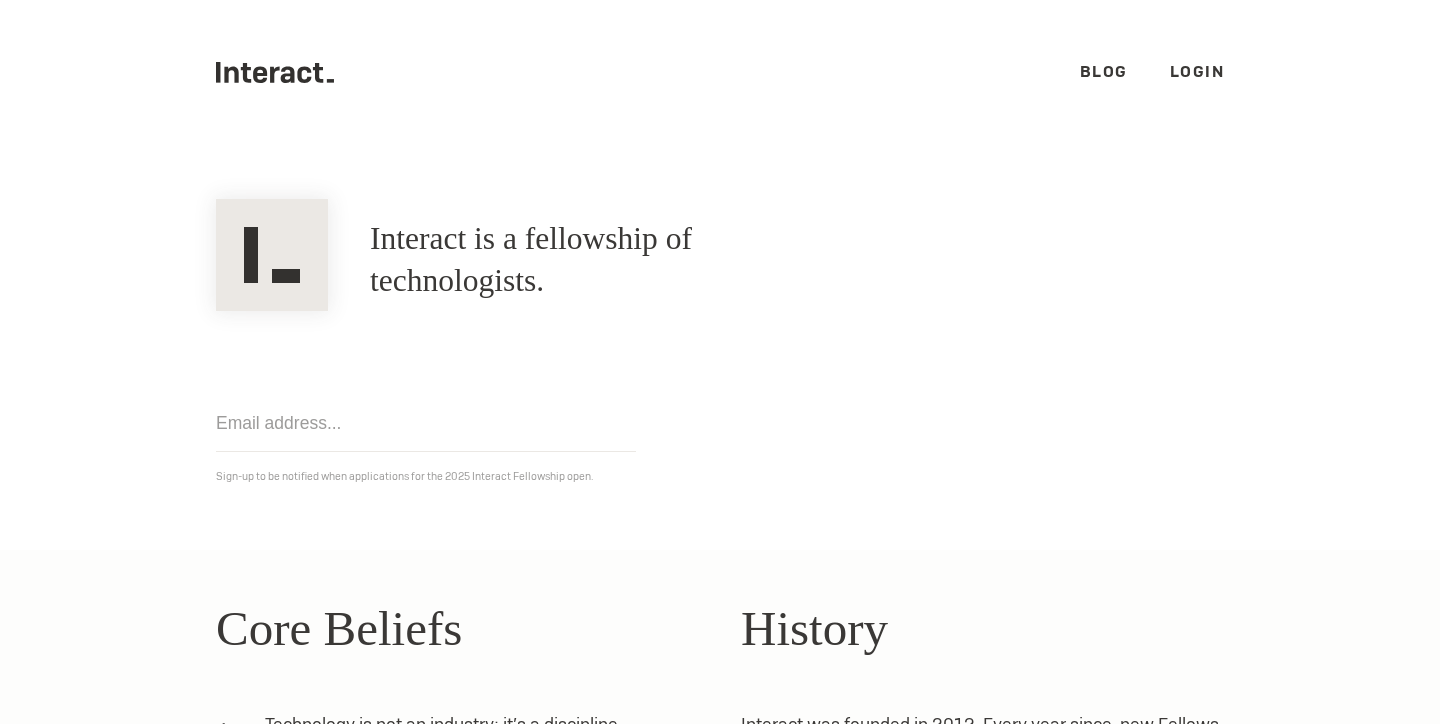 scroll, scrollTop: 31, scrollLeft: 0, axis: vertical 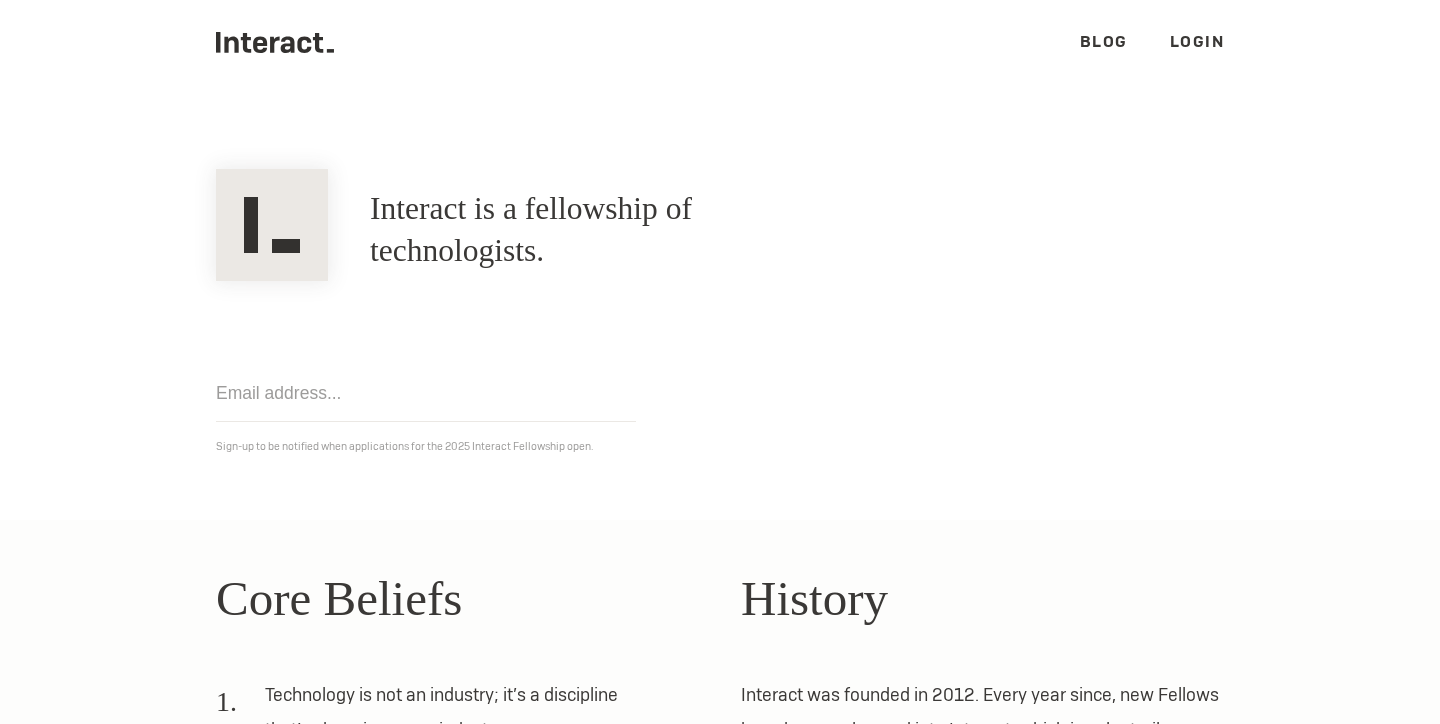 click on "Blog" at bounding box center [1104, 41] 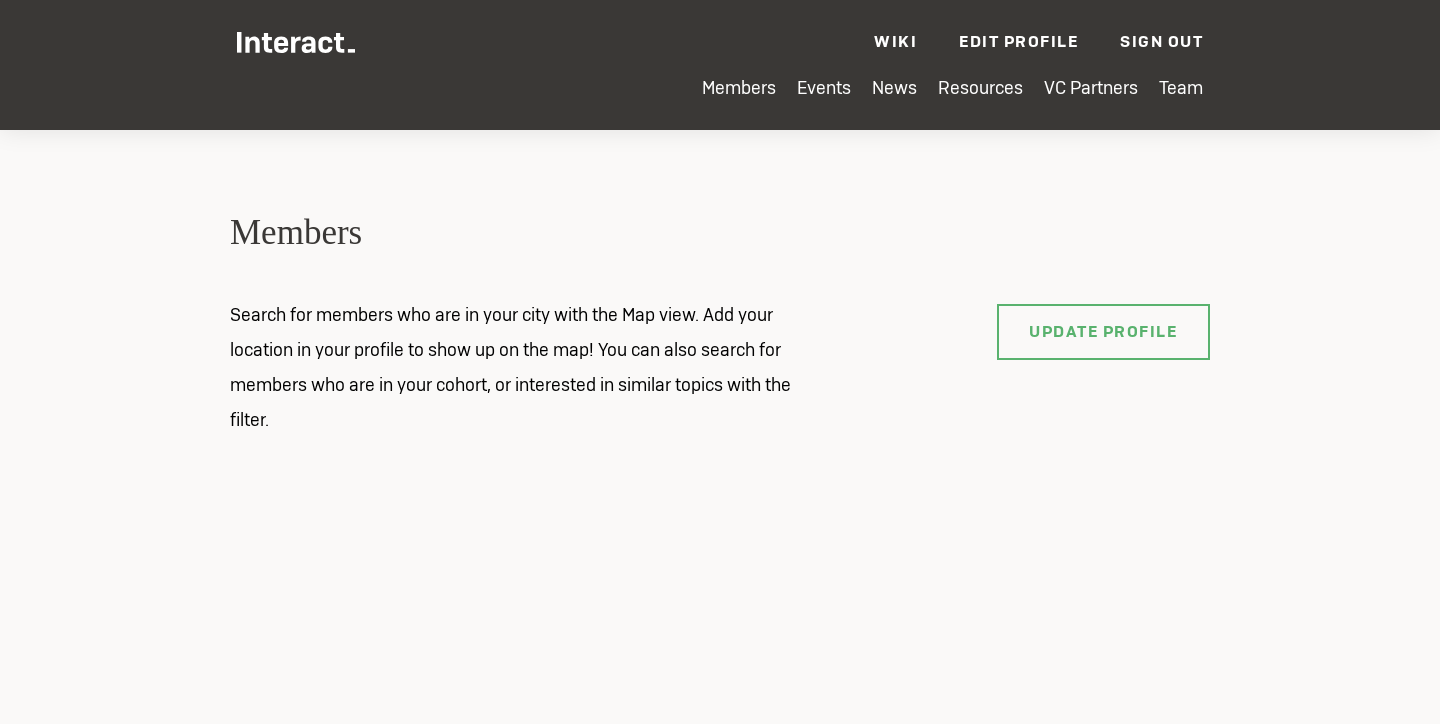 scroll, scrollTop: 0, scrollLeft: 0, axis: both 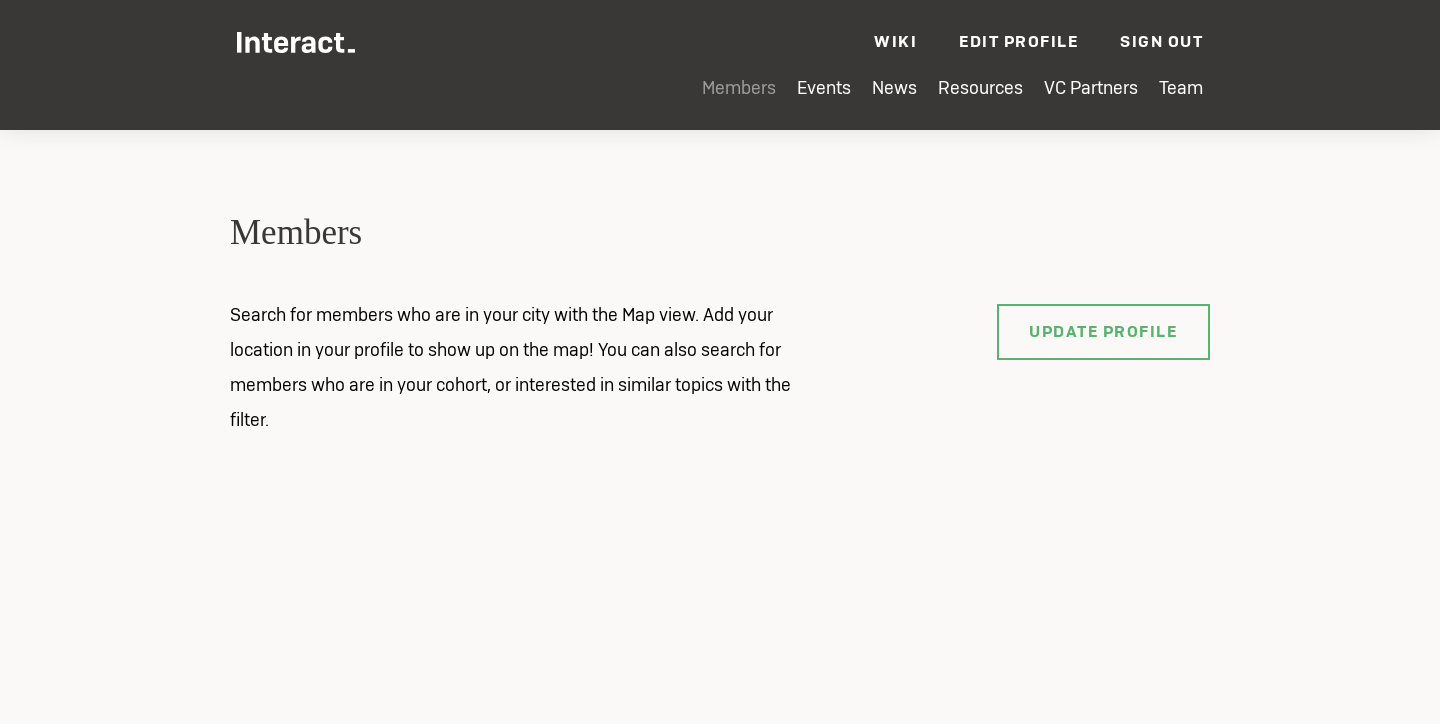 click on "Members" at bounding box center (739, 87) 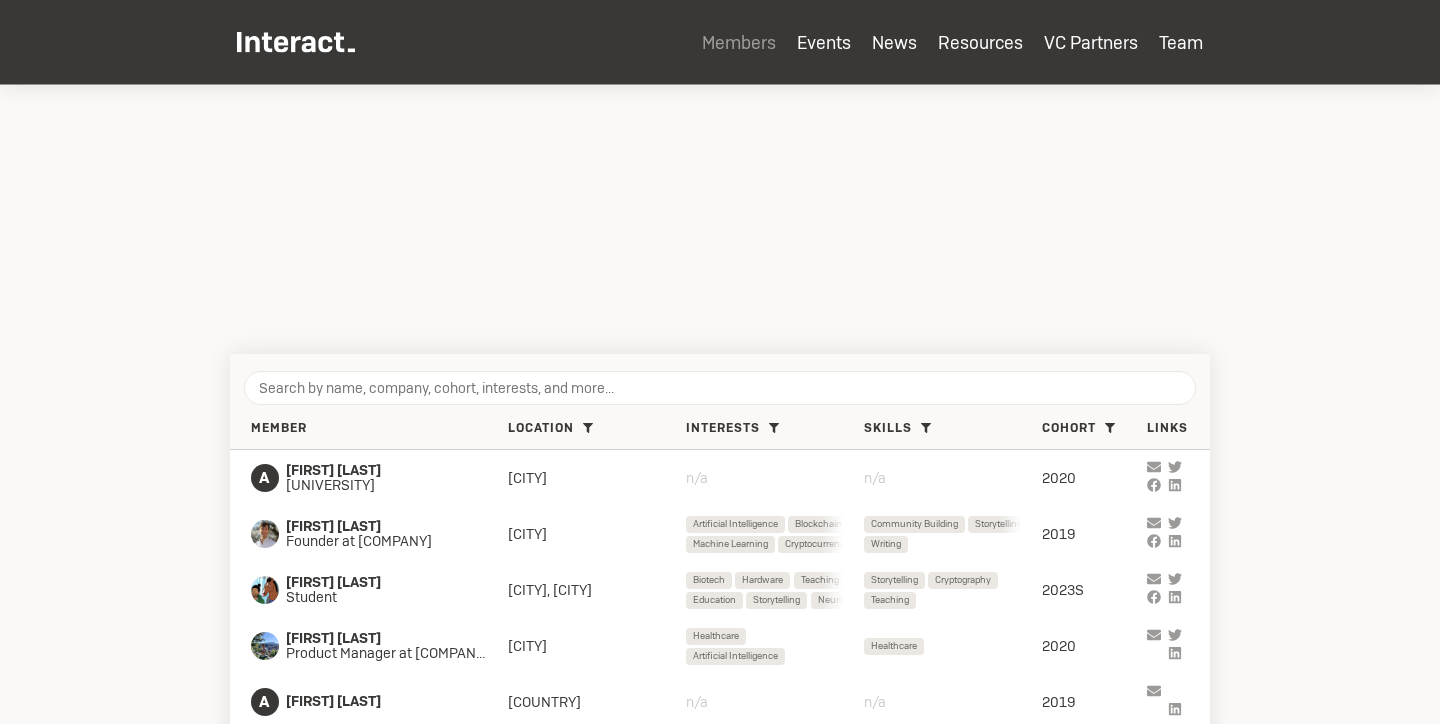 scroll, scrollTop: 527, scrollLeft: 0, axis: vertical 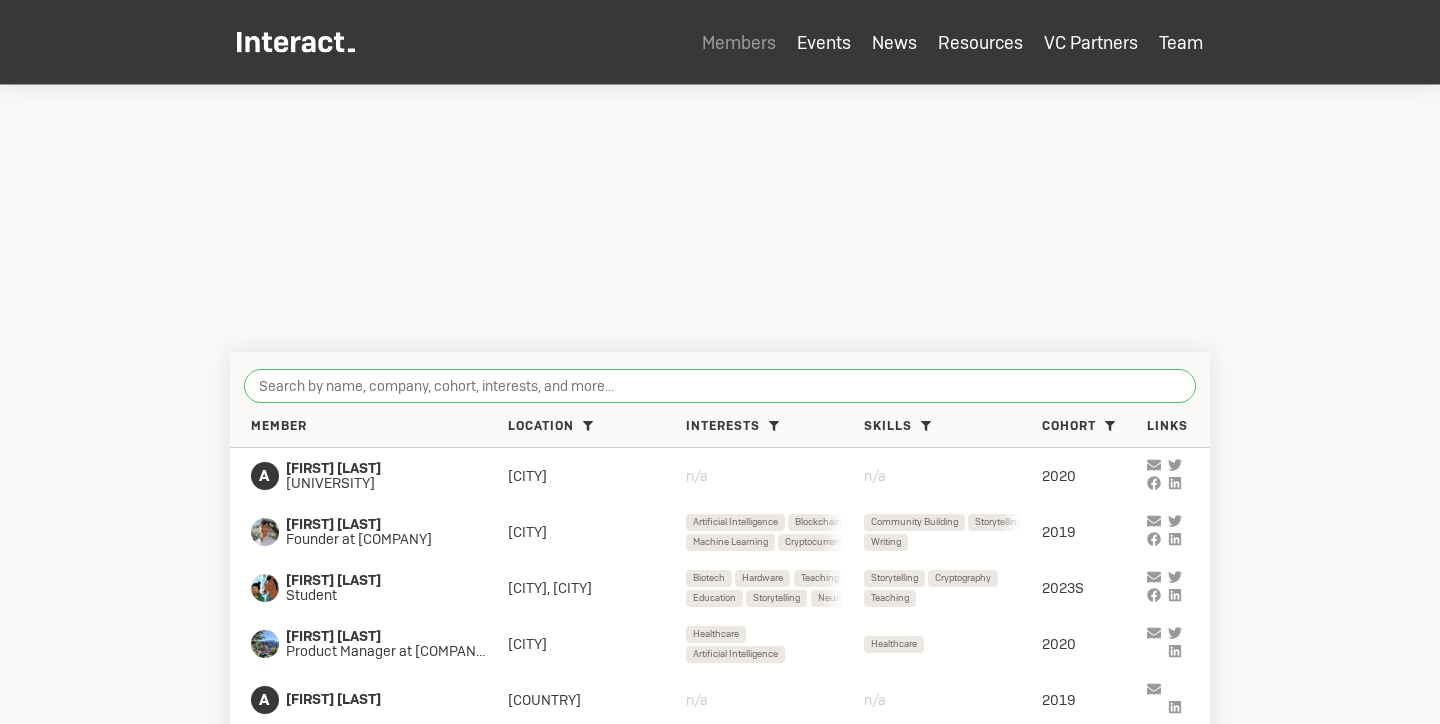 click at bounding box center [720, 386] 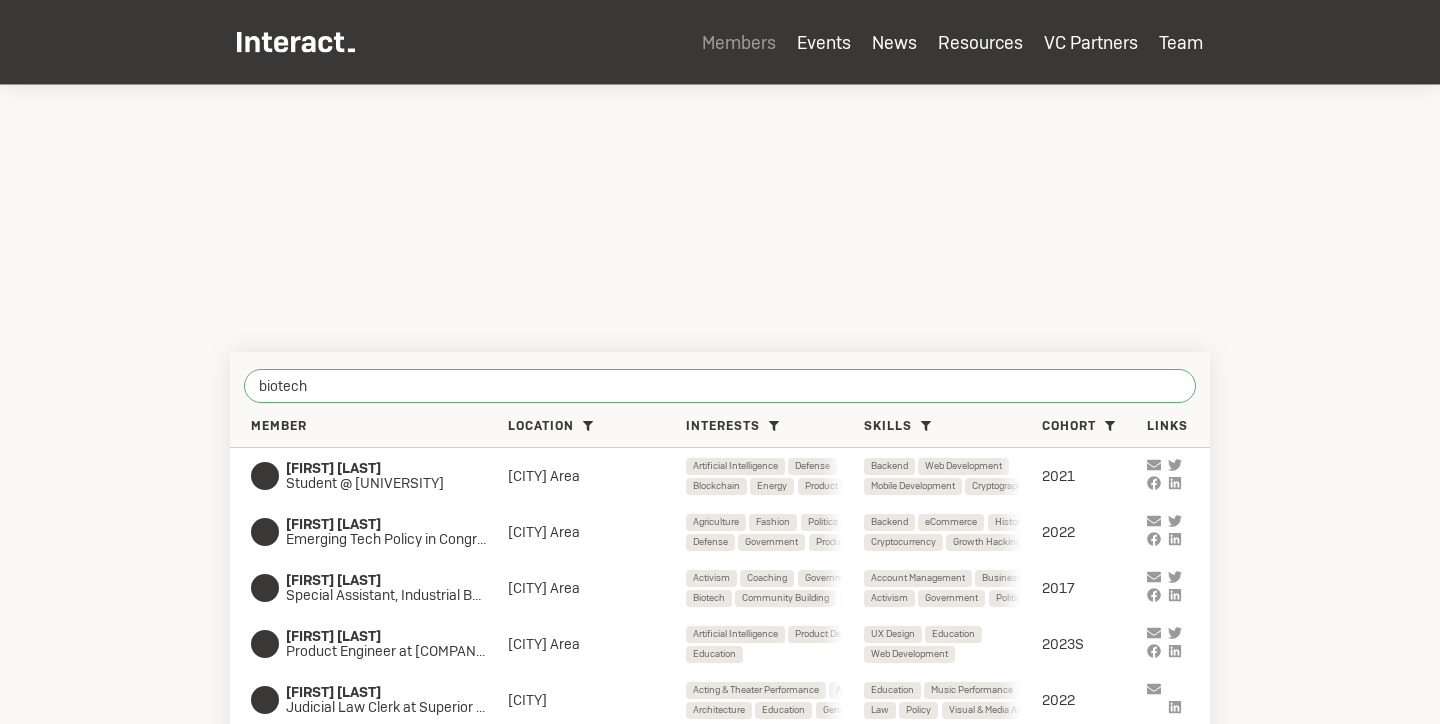 type on "biotech" 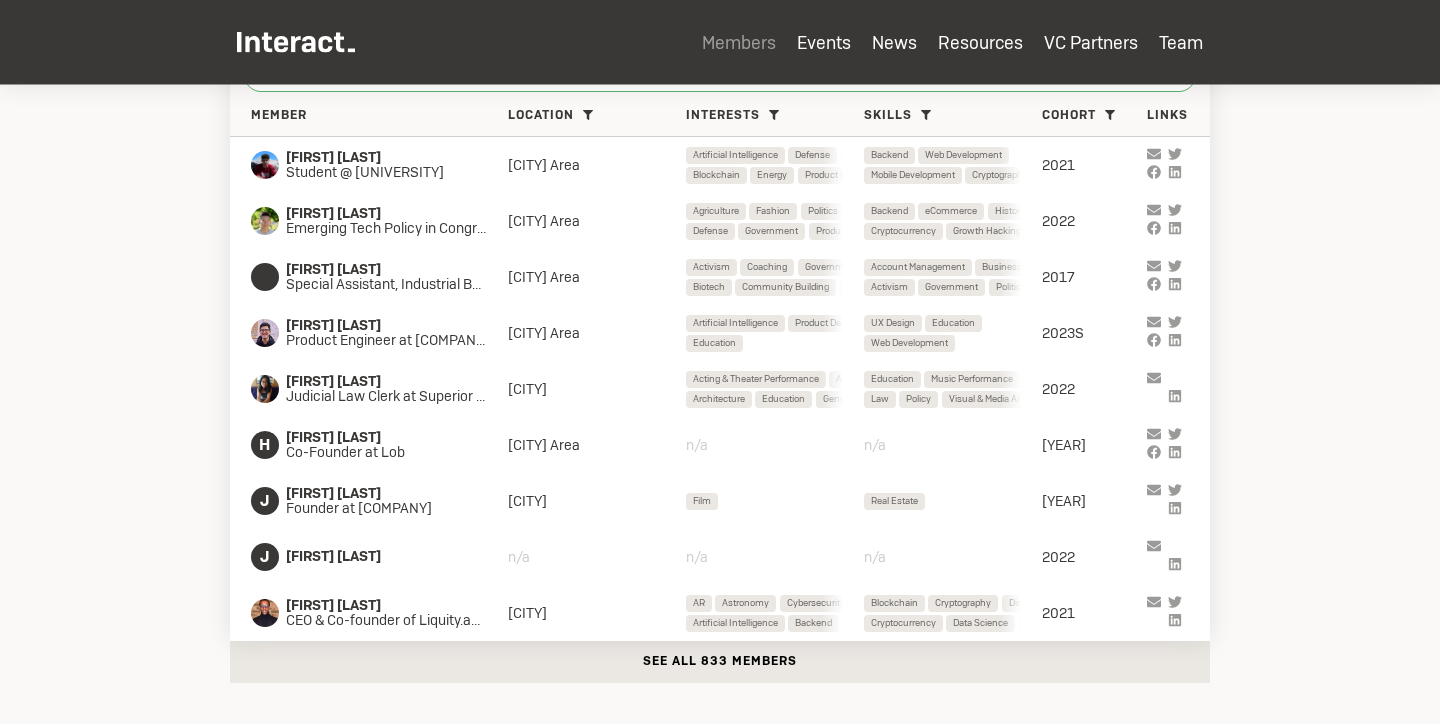 scroll, scrollTop: 781, scrollLeft: 0, axis: vertical 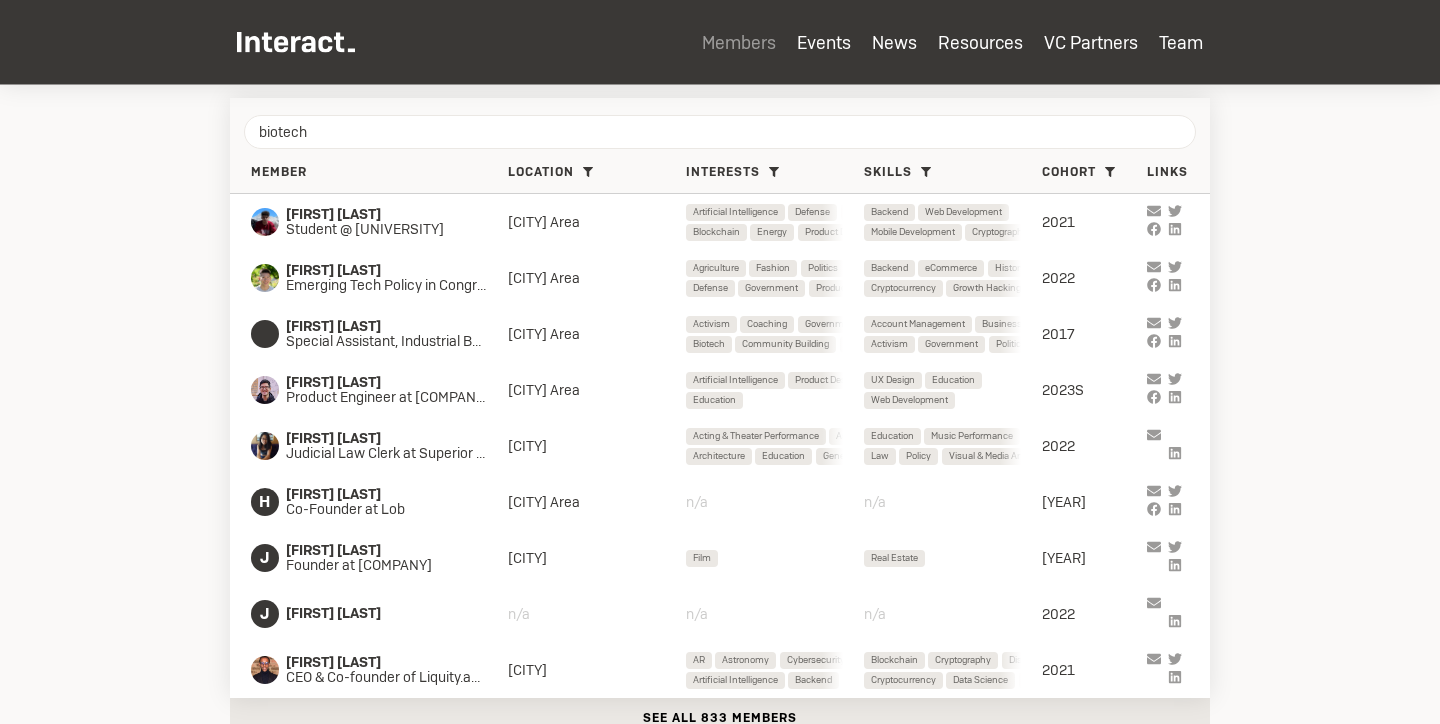click on "Members Search for members who are in your city with the Map view. Add your location in your profile to show up on the map! You can also search for members who are in your cohort, or interested in similar topics with the filter. Update Profile biotech Member Location [CITY] Area  ( 362 ) [CITY]  ( 220 ) [CITY]  ( 65 ) [CITY]  ( 44 ) [CITY]  ( 38 ) [CITY]  ( 32 ) [CITY] Area  ( 28 ) [CITY]  ( 14 ) [CITY]  ( 12 ) [CITY]  ( 11 ) [CITY]  ( 9 ) [CITY]  ( 8 ) [CITY]  ( 8 ) [CITY]  ( 7 ) [CITY]  ( 7 ) [CITY]  ( 7 ) [CITY]  ( 6 ) [CITY]  ( 6 ) [CITY]  ( 5 ) [CITY]  ( 4 ) [CITY]  ( 4 ) [CITY]  ( 4 ) [CITY]  ( 4 ) [CITY]  ( 3 ) [CITY]  ( 3 ) [CITY]  ( 3 ) [CITY]  ( 3 ) [CITY]  ( 2 ) [CITY]  ( 2 ) [CITY]  ( 2 ) [CITY]  ( 2 ) [CITY]  ( 2 ) [CITY]  ( 2 ) [CITY]  ( 2 ) [CITY]  ( 2 ) [CITY]  ( 2 ) [CITY]  ( 2 ) [CITY]  ( 1 ) [CITY]  ( 1 ) [CITY]  ( 1 ) [CITY]  ( 1 ) [CITY]  ( 1 ) [CITY]  ( 1 ) [CITY]  ( 1 ) [CITY]  ( 1 ) [CITY]  ( 1 ) [CITY]  ( 1 )" at bounding box center (720, 42) 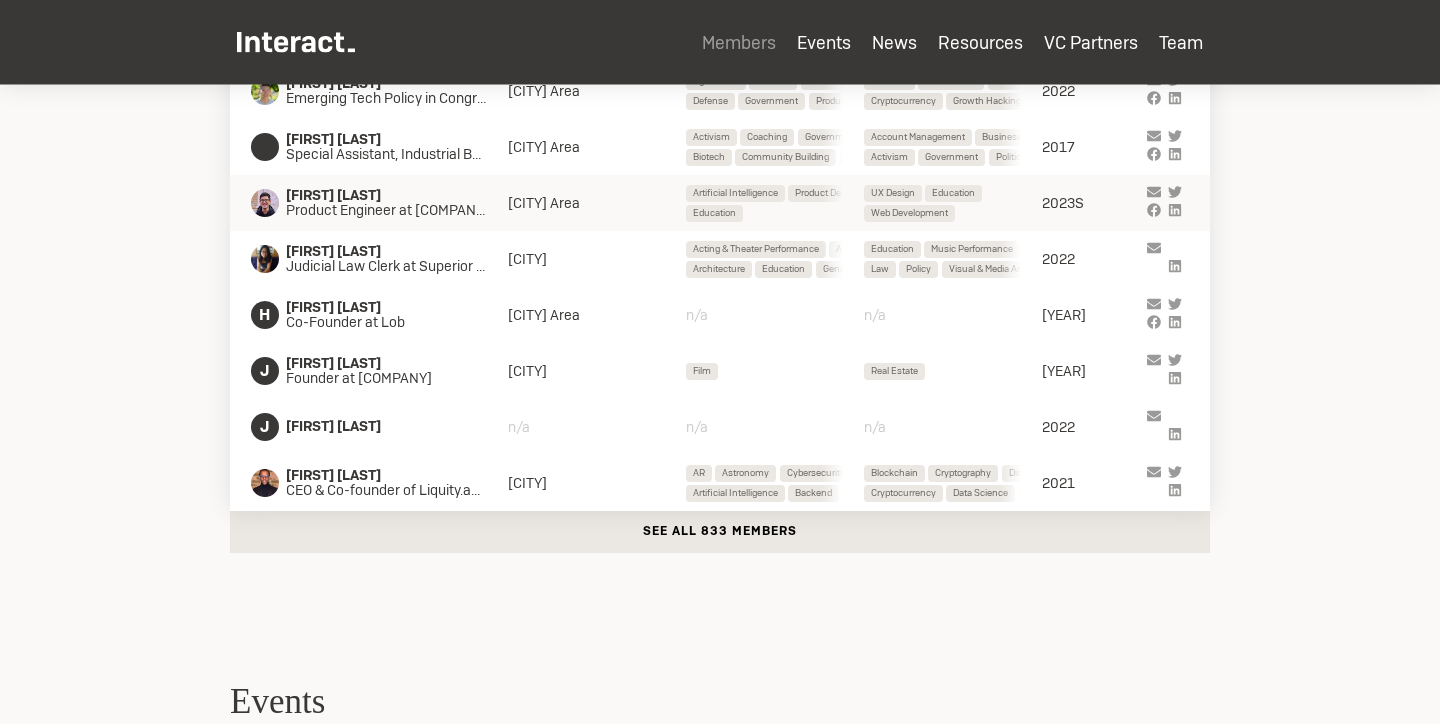 scroll, scrollTop: 993, scrollLeft: 0, axis: vertical 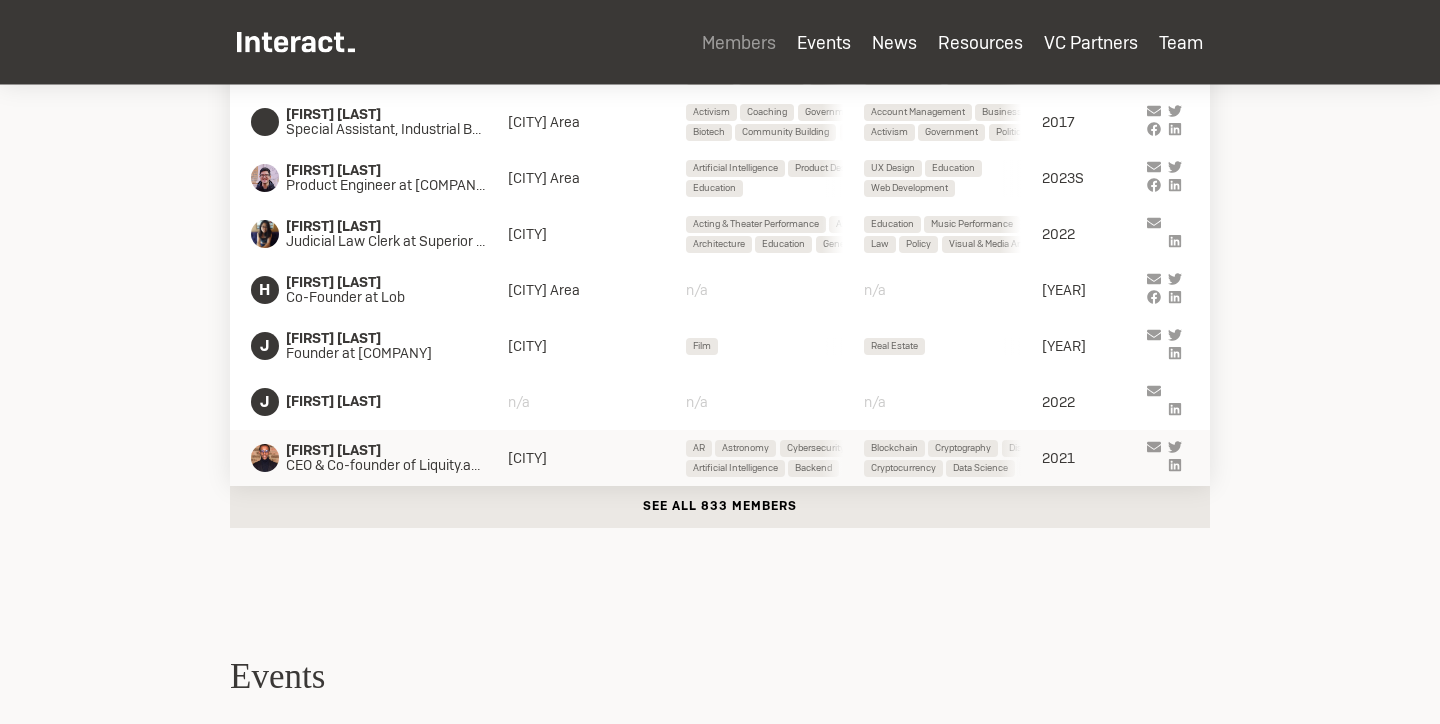 click on "CEO & Co-founder of Liquity.app" at bounding box center [397, 466] 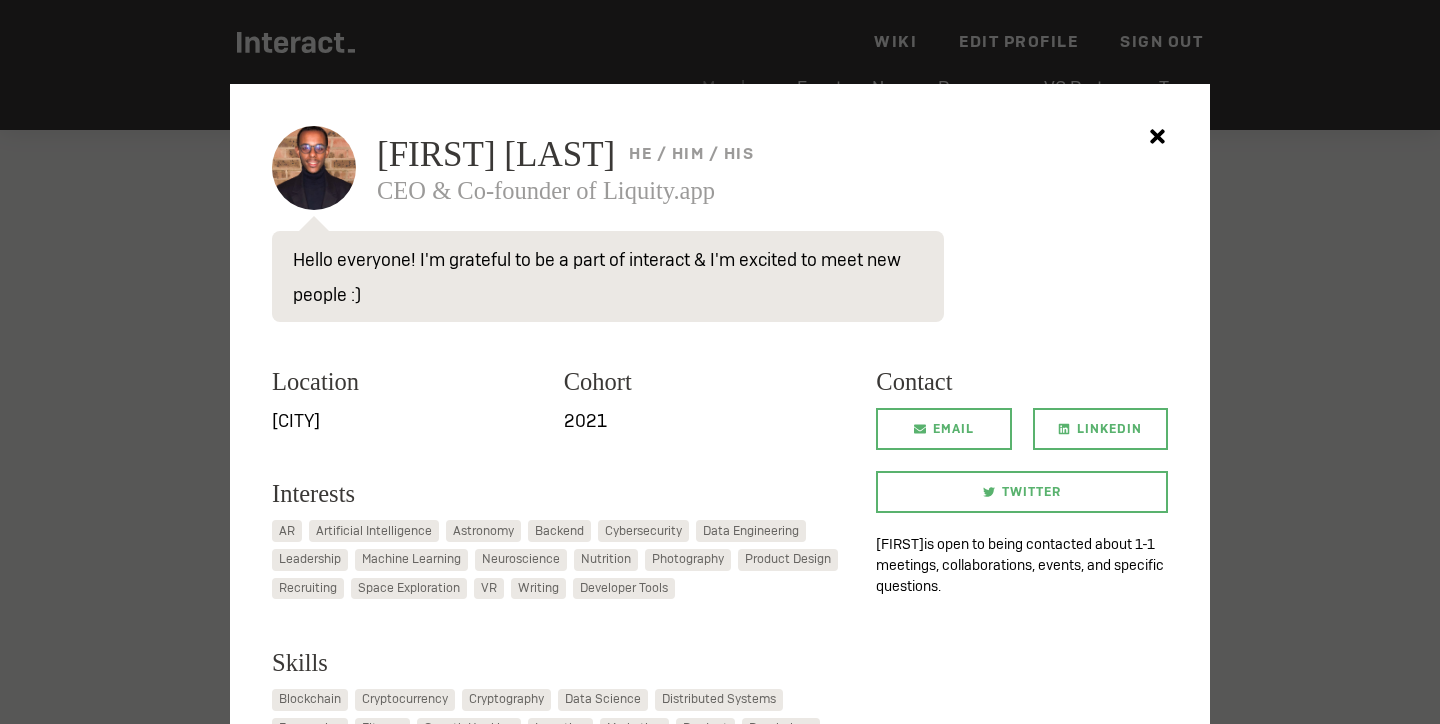 click 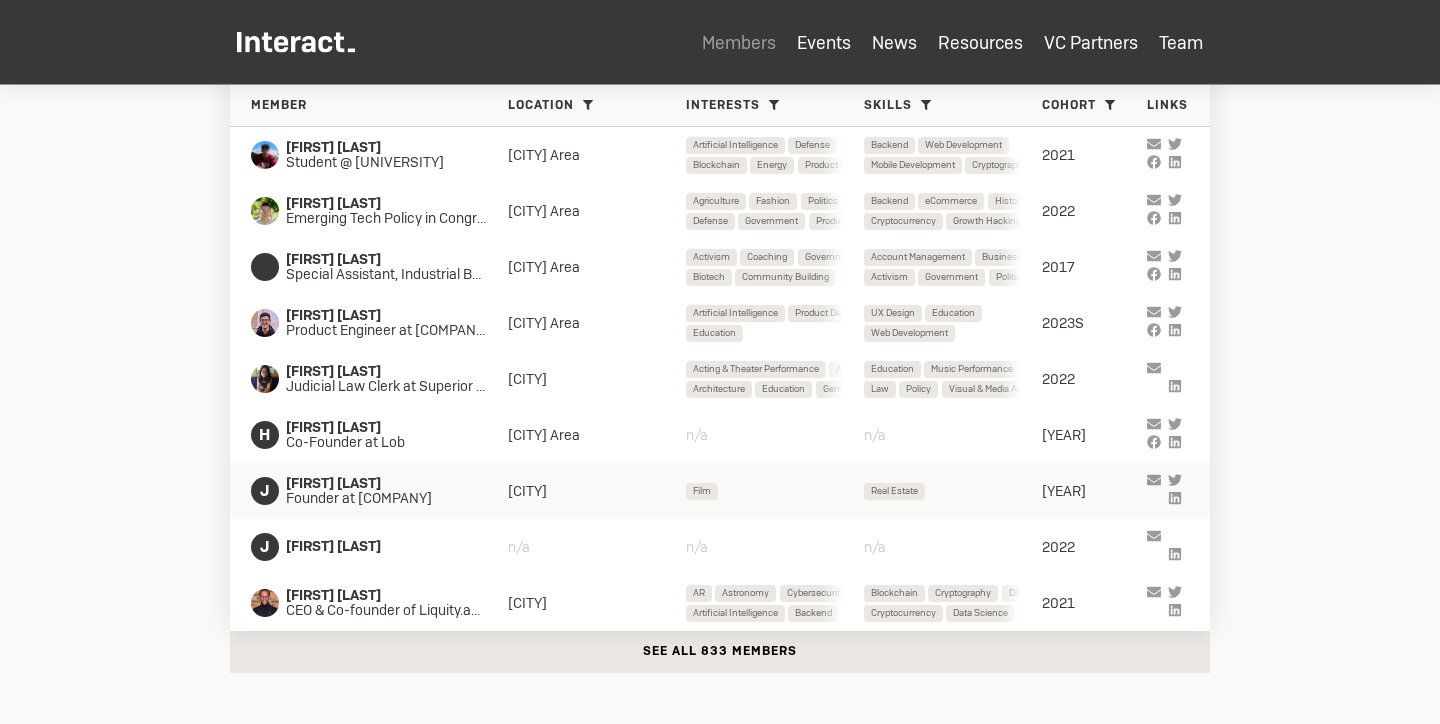 scroll, scrollTop: 860, scrollLeft: 0, axis: vertical 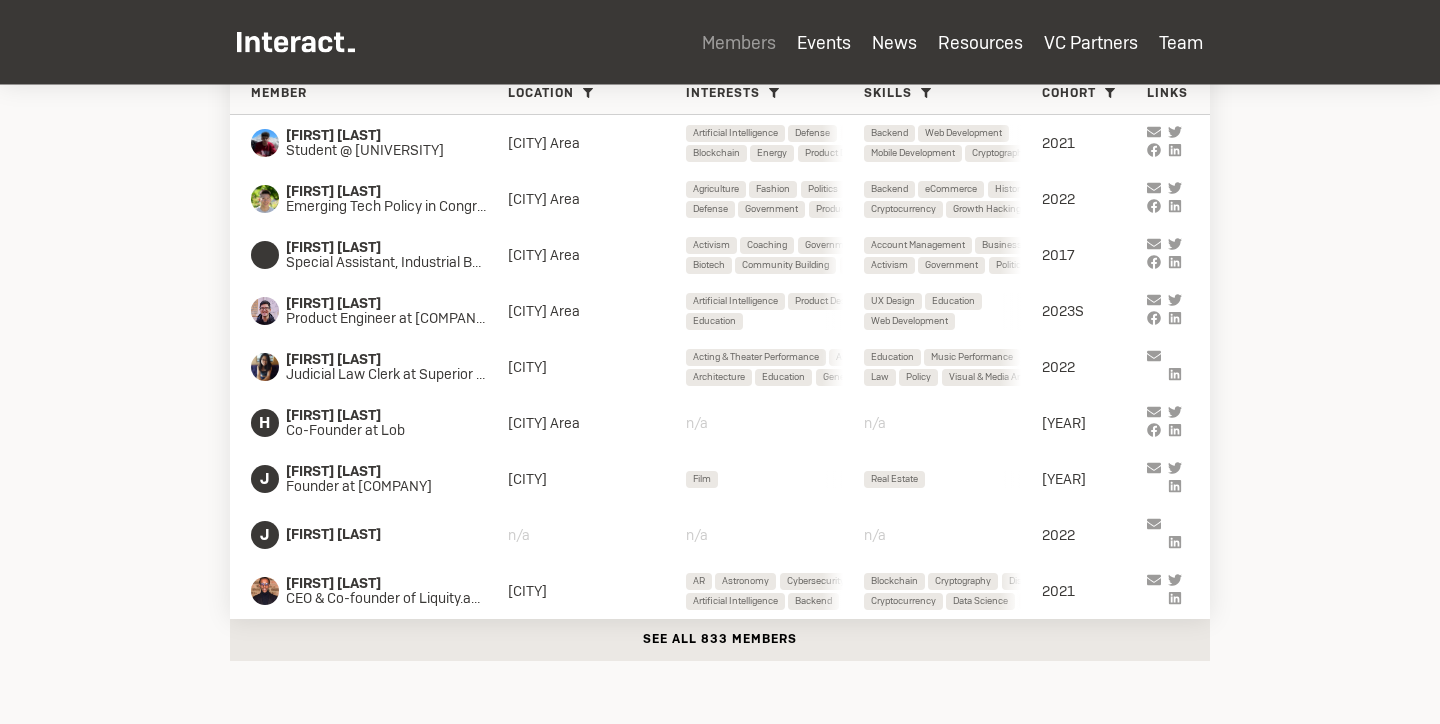 click on "See all 833 members" at bounding box center (720, 640) 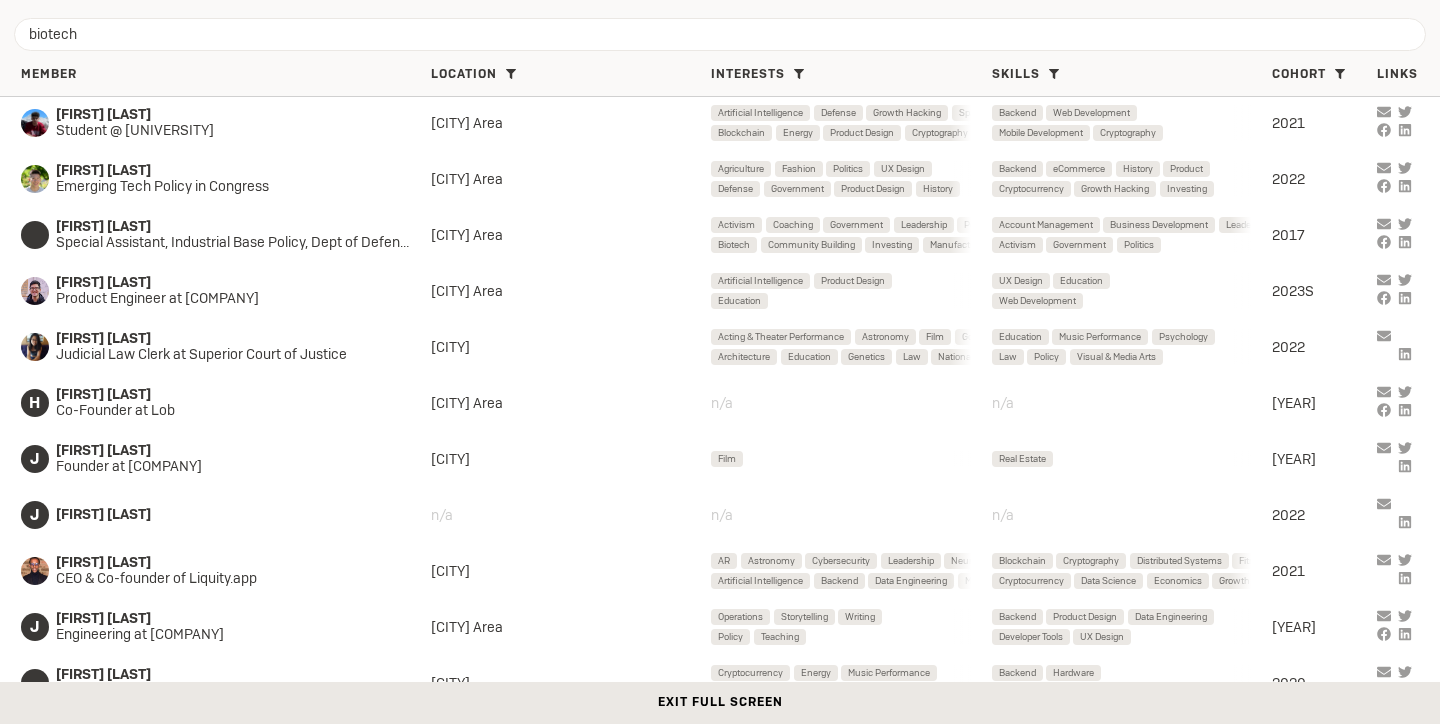 scroll, scrollTop: 0, scrollLeft: 0, axis: both 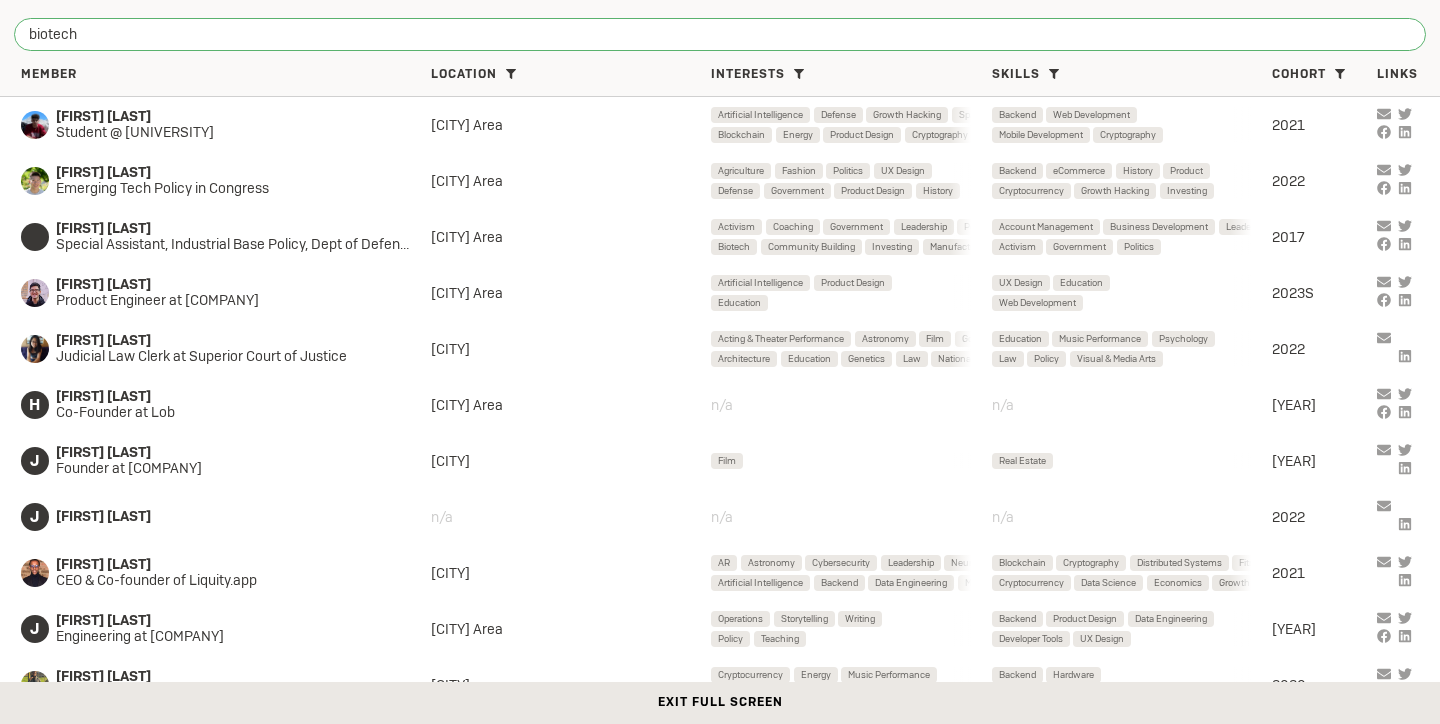 click on "biotech" at bounding box center [720, 35] 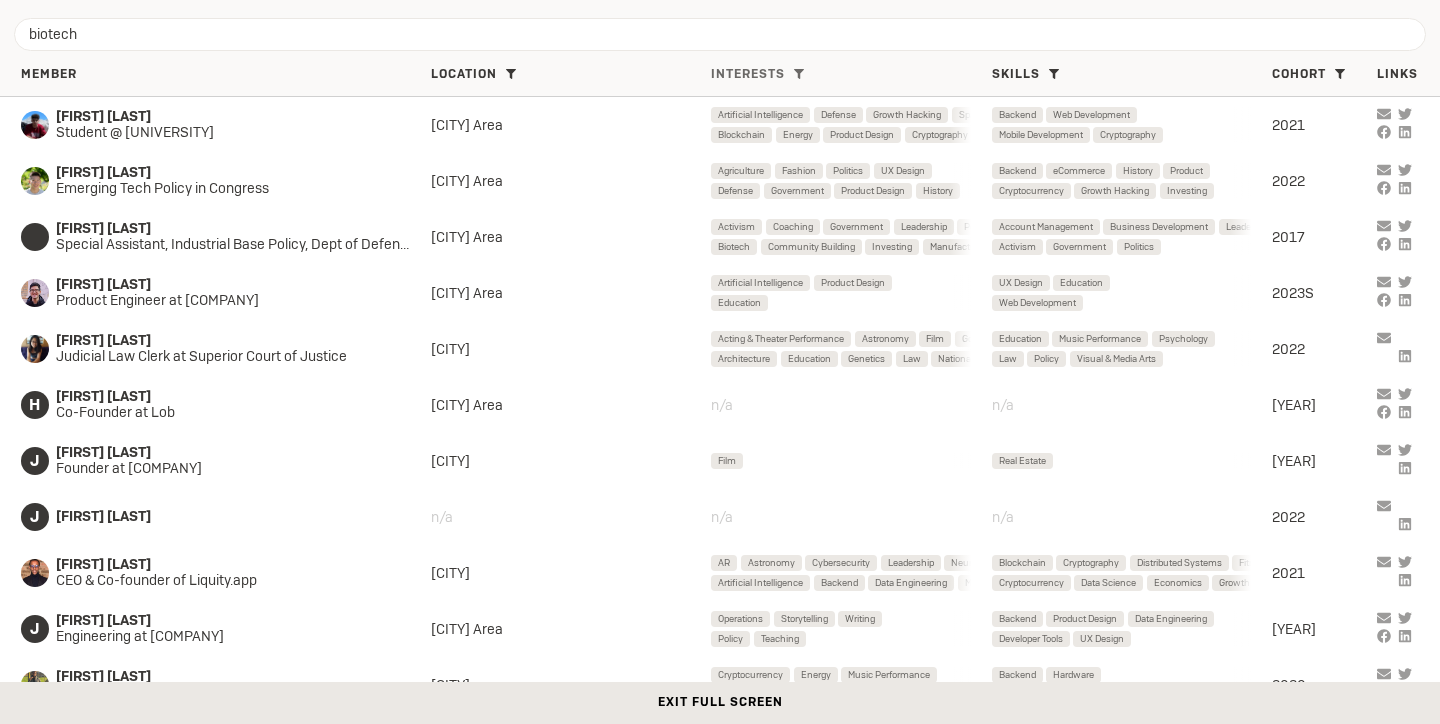 click on "Interests" at bounding box center (748, 75) 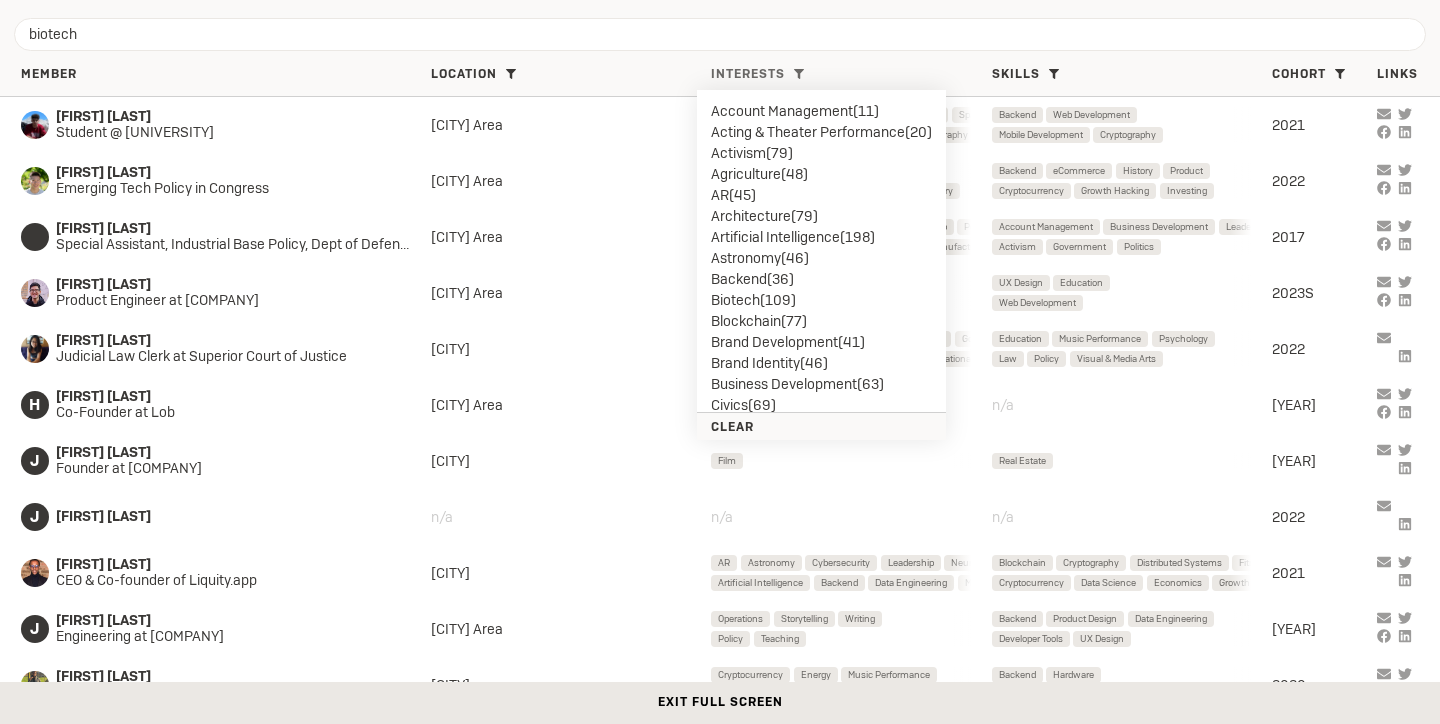 click on "Architecture  ( 79 )" at bounding box center [821, 215] 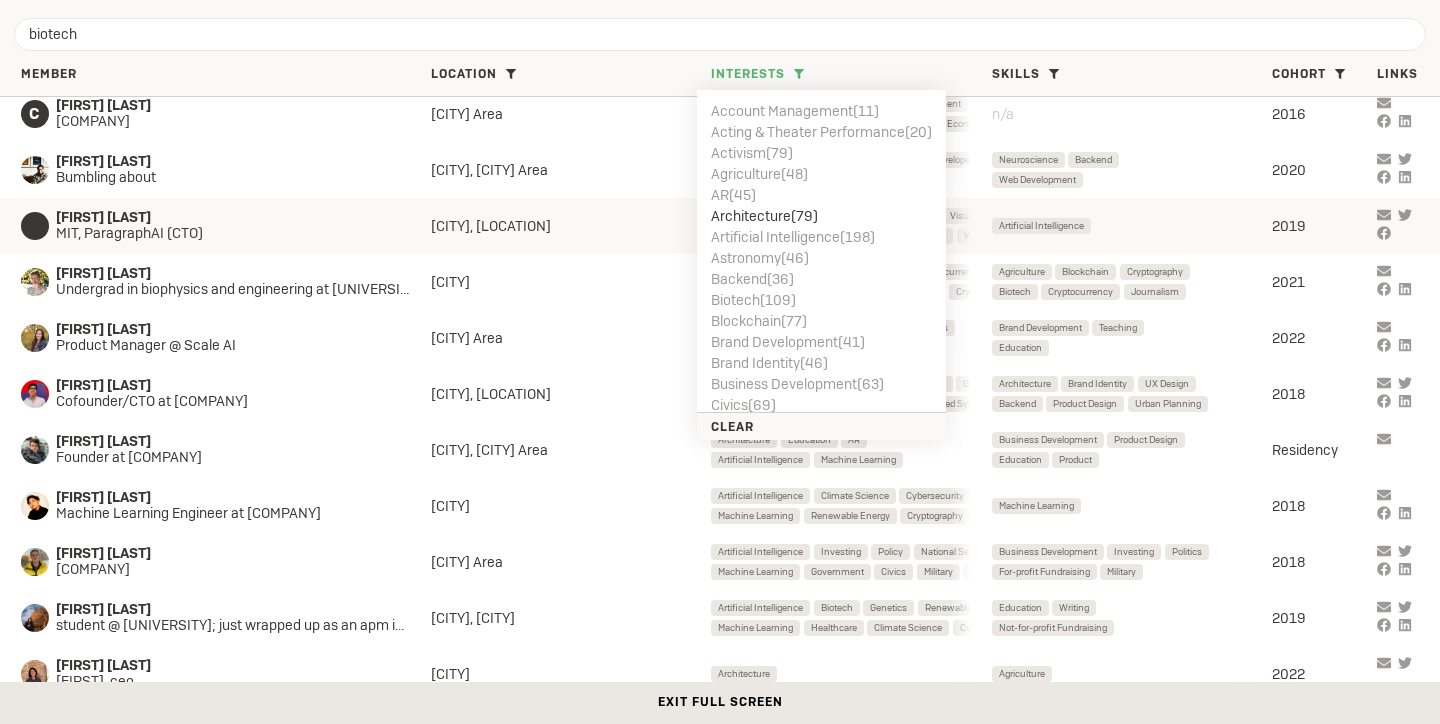 scroll, scrollTop: 242, scrollLeft: 0, axis: vertical 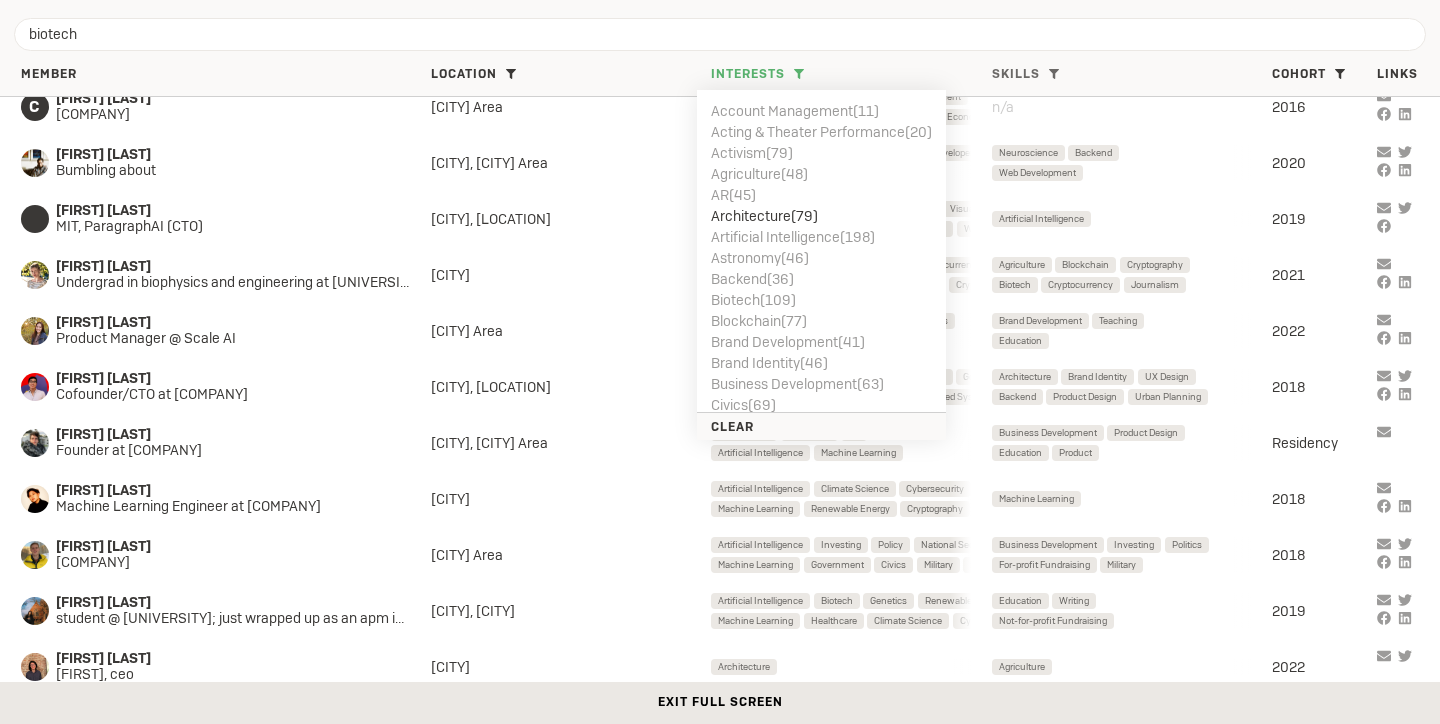 click on "Skills Acting & Theater Performance ( 2 ) Activism ( 1 ) Agriculture ( 4 ) AR ( 4 ) Architecture ( 4 ) Artificial Intelligence ( 14 ) Astronomy ( 1 ) Backend ( 7 ) Biotech ( 5 ) Blockchain ( 4 ) Brand Development ( 5 ) Brand Identity ( 7 ) Business Development ( 5 ) Civics ( 2 ) Climate Science ( 3 ) Coaching ( 4 ) Community Building ( 15 ) Cryptocurrency ( 3 ) Cryptography ( 2 ) Data Engineering ( 4 ) Data Science ( 6 ) Developer Tools ( 5 ) Distributed Systems ( 1 ) Diversity and Inclusion ( 2 ) Earth Sciences ( 1 ) Economics ( 4 ) Education ( 17 ) Energy ( 1 ) Fashion ( 7 ) Film ( 1 ) Fitness ( 3 ) For-profit Fundraising ( 6 ) Game Development ( 2 ) Genetics ( 2 ) Government ( 4 ) Growth Hacking ( 1 ) Hardware ( 5 ) Healthcare ( 3 ) History ( 5 ) Investing ( 7 ) Journalism ( 4 ) Law ( 1 ) Leadership ( 10 ) Machine Learning ( 13 ) Manufacturing ( 1 ) Marketing ( 1 ) Medicine ( 2 ) Military ( 2 ) Mobile Development ( 3 ) Music Performance ( 4 ) Neuroscience 6" at bounding box center [1132, 75] 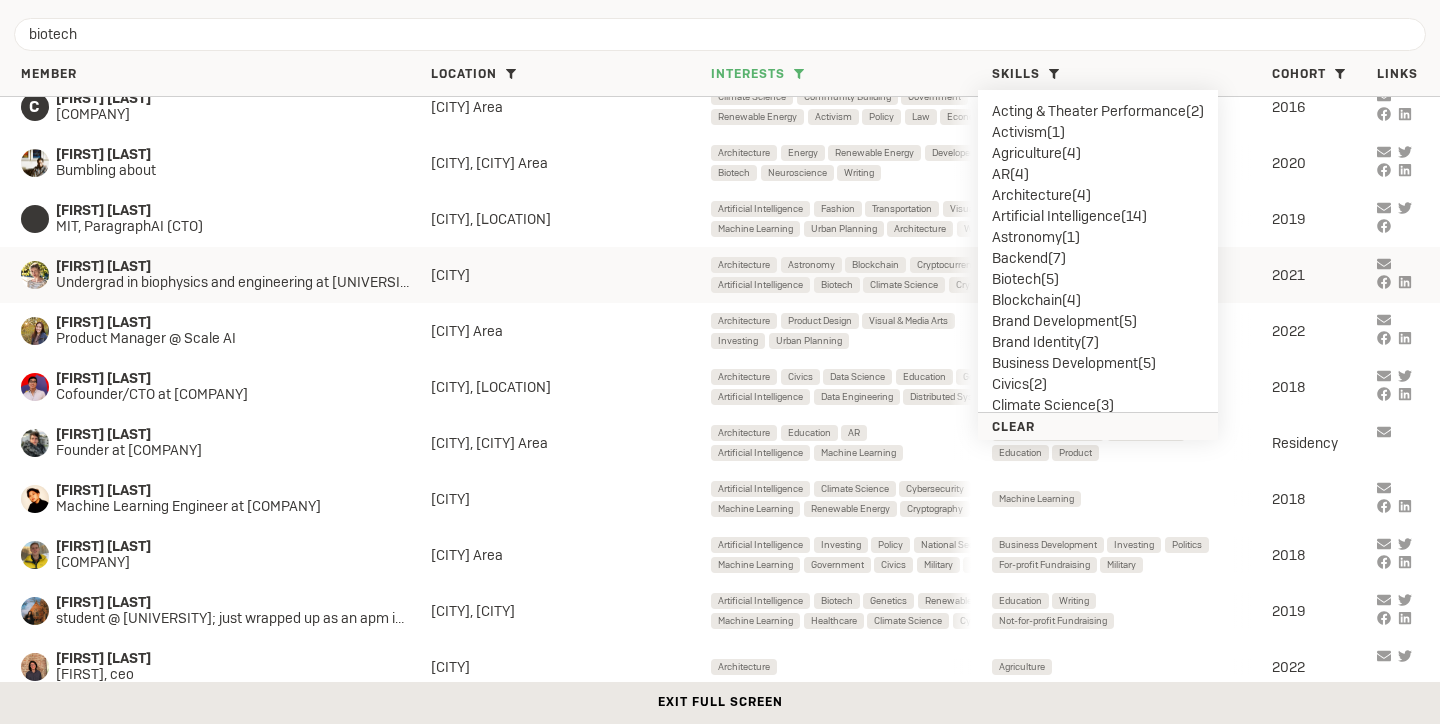 click on "Undergrad in biophysics and engineering at [UNIVERSITY]" at bounding box center (243, 283) 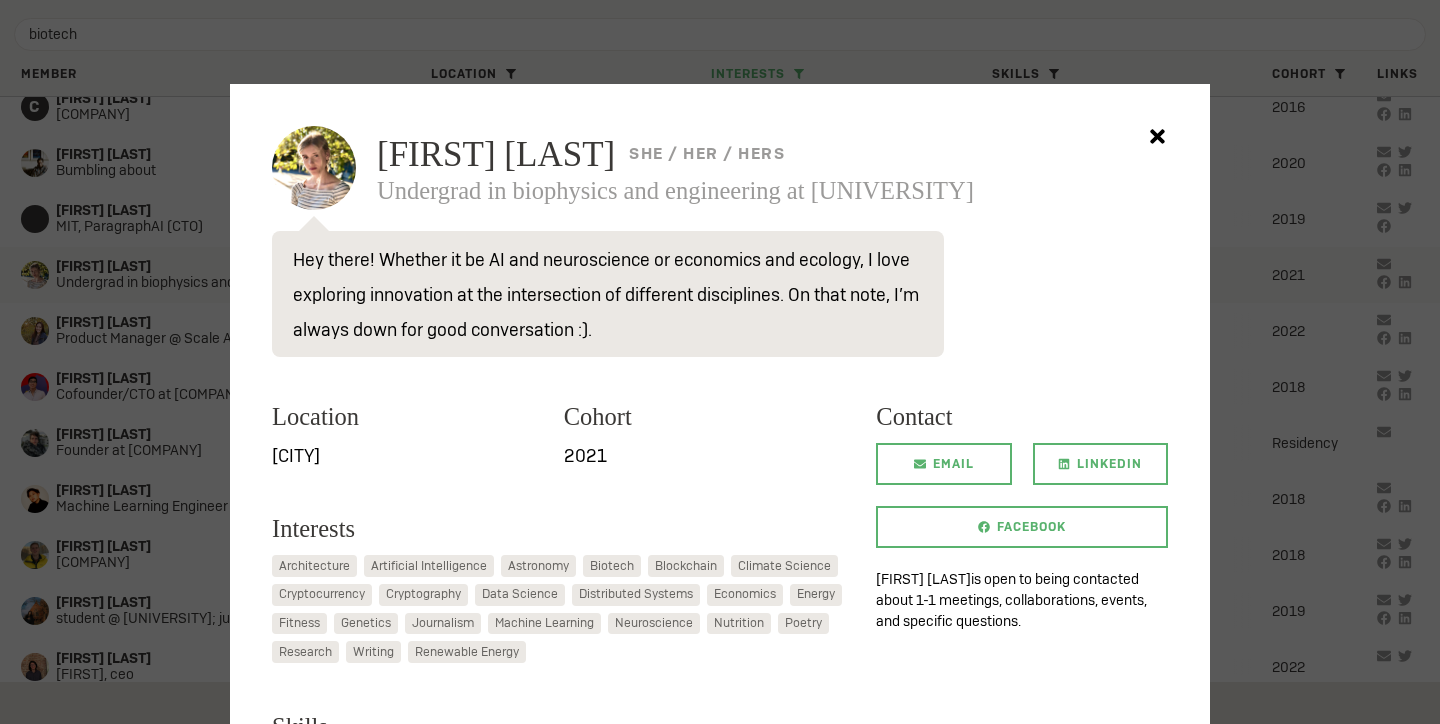 scroll, scrollTop: 0, scrollLeft: 0, axis: both 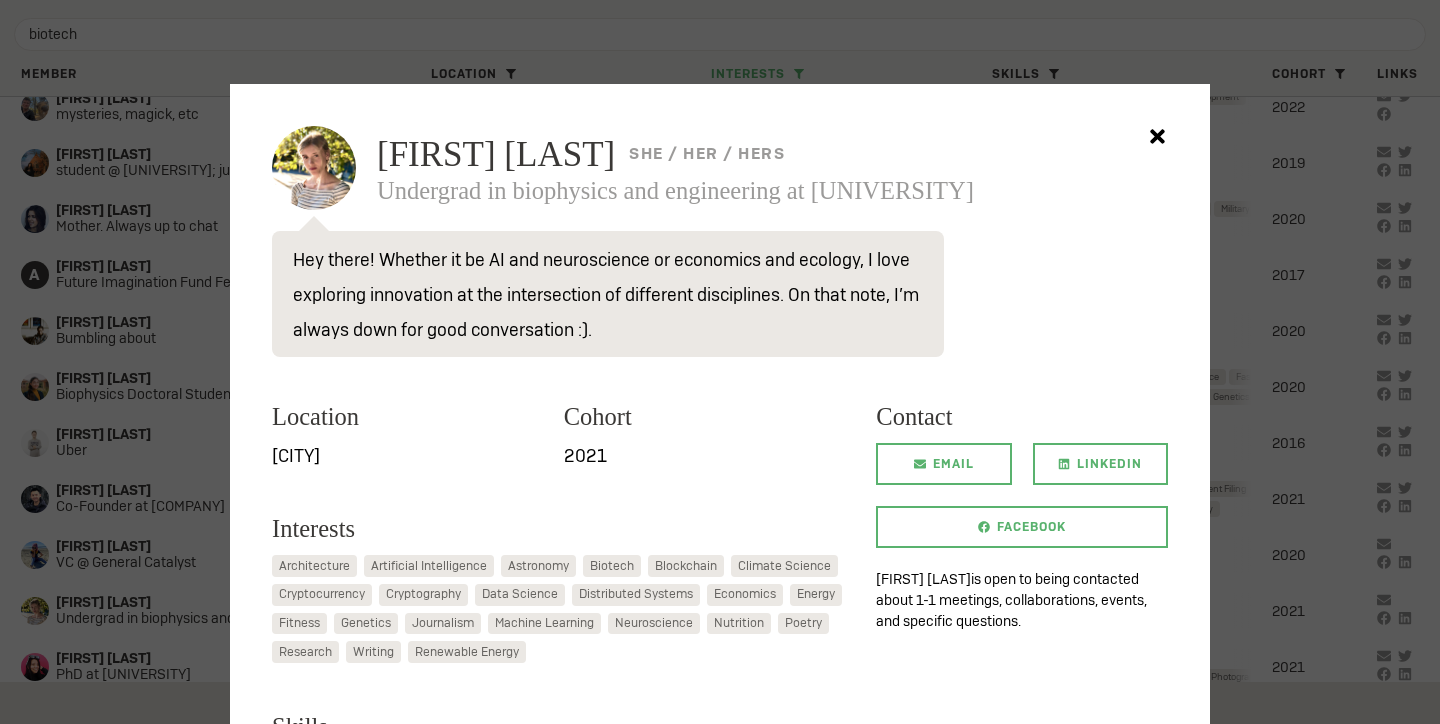 click 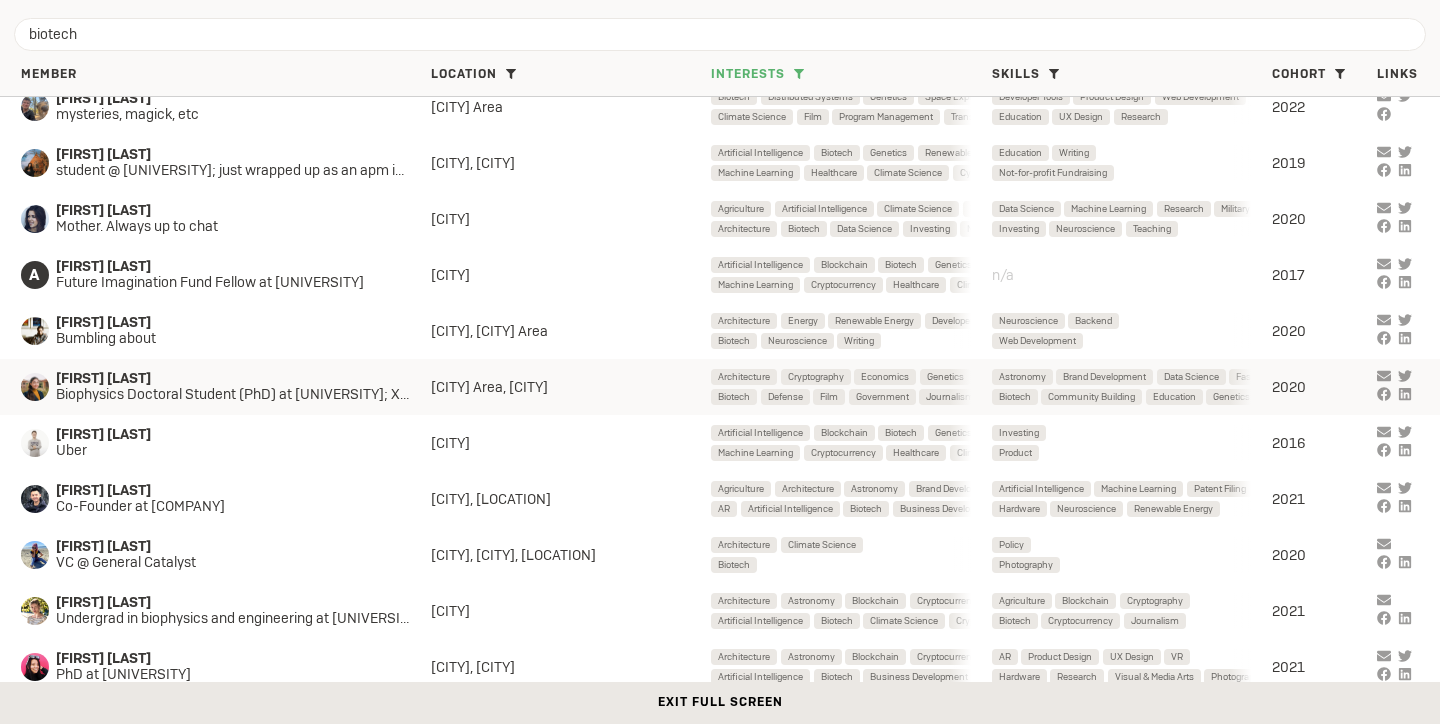 click on "[FIRST] [LAST]" at bounding box center [243, 379] 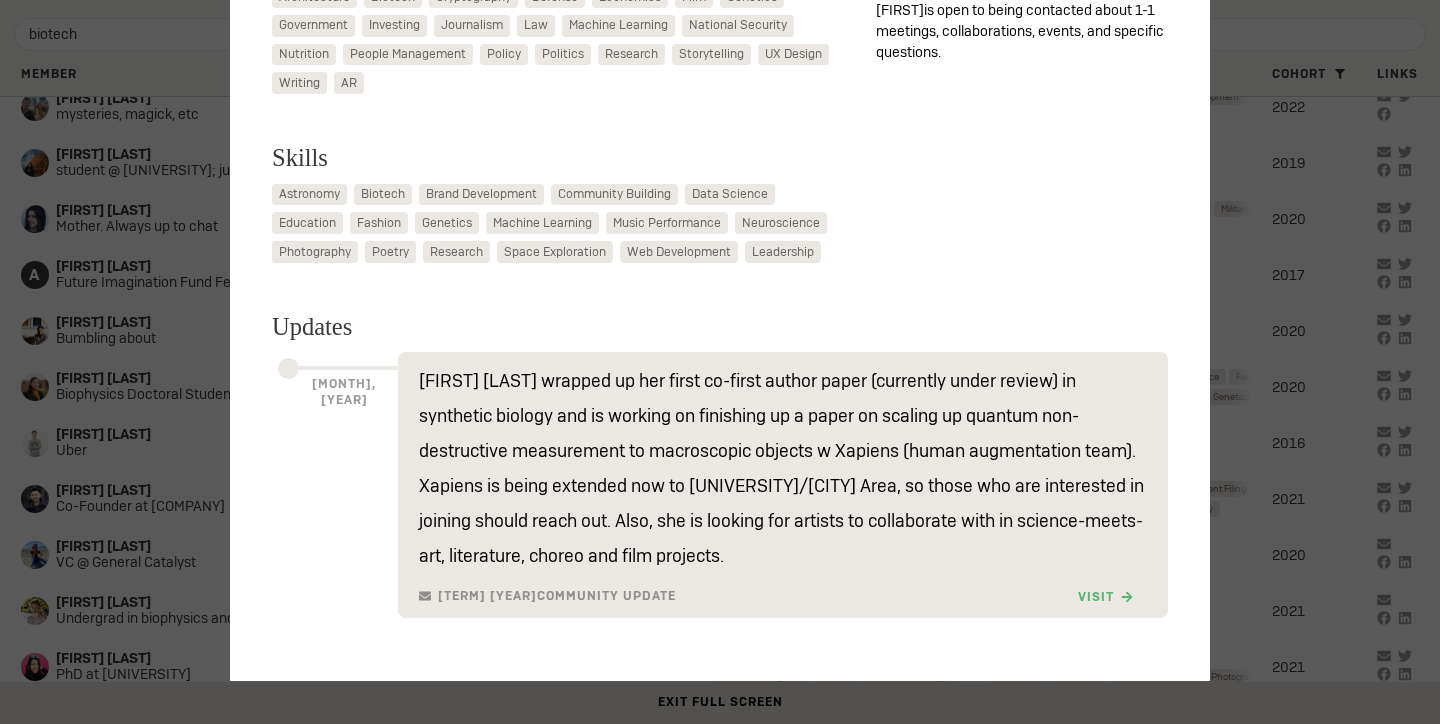 scroll, scrollTop: 572, scrollLeft: 0, axis: vertical 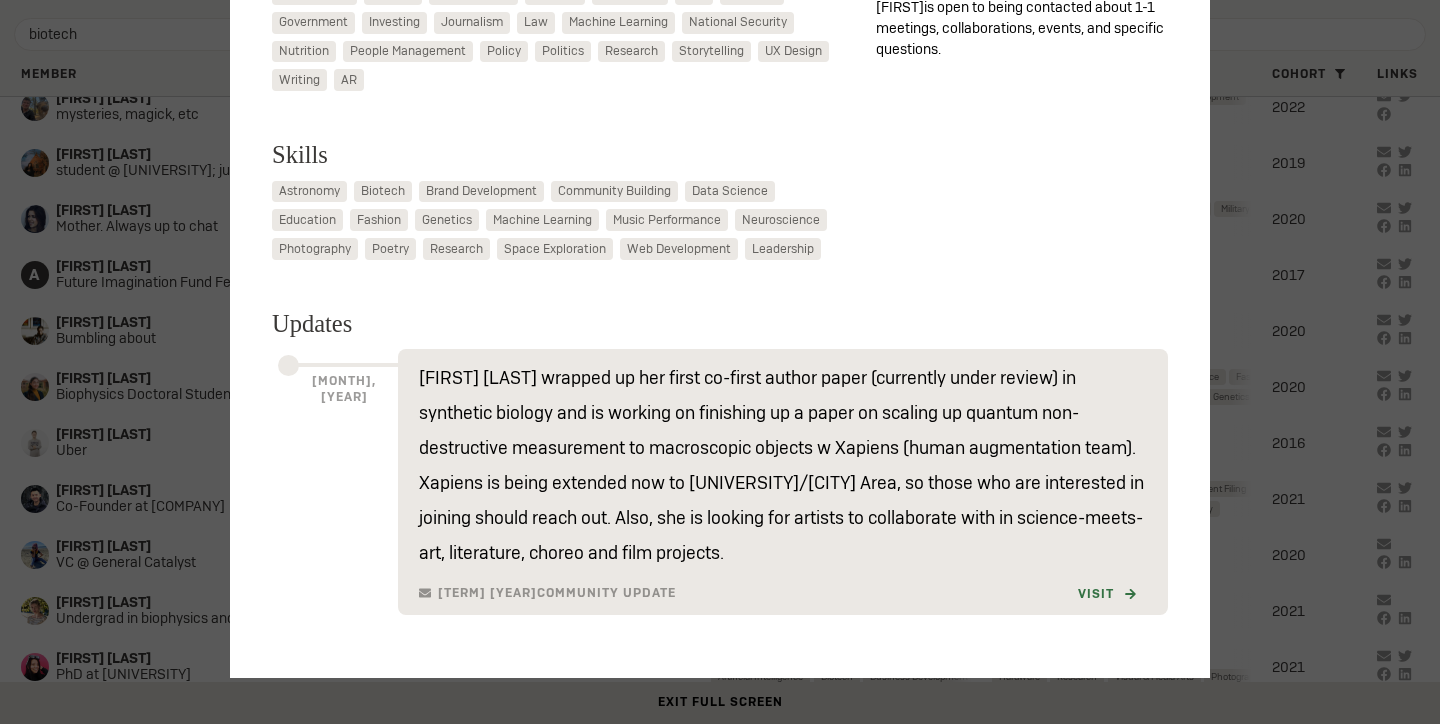 click on "Visit" at bounding box center (1105, 594) 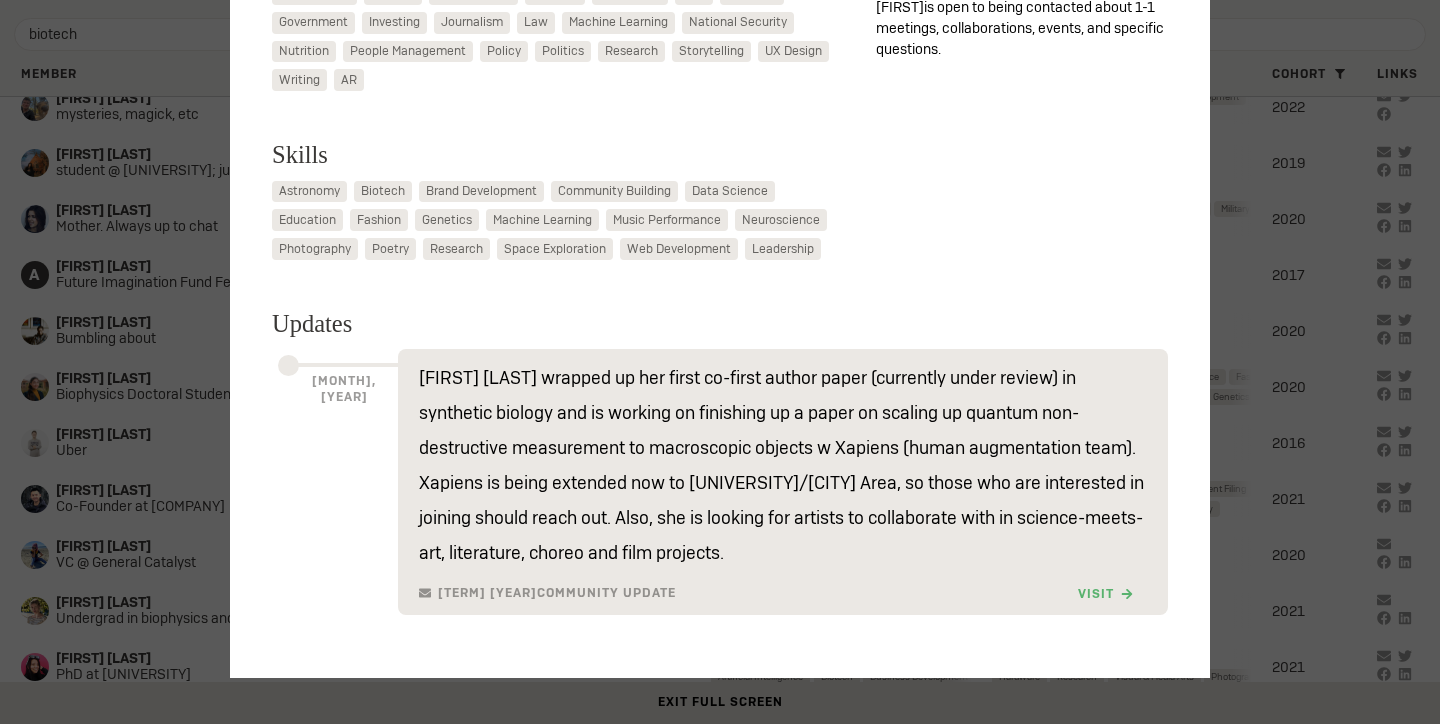 click on "[TERM] [YEAR] I pronounce my name “ seera-nush .” she / her / hers Biophysics Doctoral Student (PhD) at [UNIVERSITY]; Xapiens Co-Founder If you are interested in the reimagining and realizing the future of everything (including Homo sapiens) and inter-science-technology-art-policy work, let's chat! Location [LOCATION], [CITY] Cohort [YEAR] Interests Architecture Biotech Cryptography Defense Economics Film Genetics Government Investing Journalism Law Machine Learning National Security Nutrition People Management Policy Politics Research Storytelling UX Design Writing AR Skills Astronomy Biotech Brand Development Community Building Data Science Education Fashion Genetics Machine Learning Music Performance Neuroscience Photography Poetry Research Space Exploration Web Development Leadership Contact Email LinkedIn Facebook Twitter Siranush is open to being contacted about 1-1 meetings, collaborations, events, and specific questions . Updates [MONTH], [YEAR] [TERM] [YEAR] Community Update Visit" at bounding box center [720, 95] 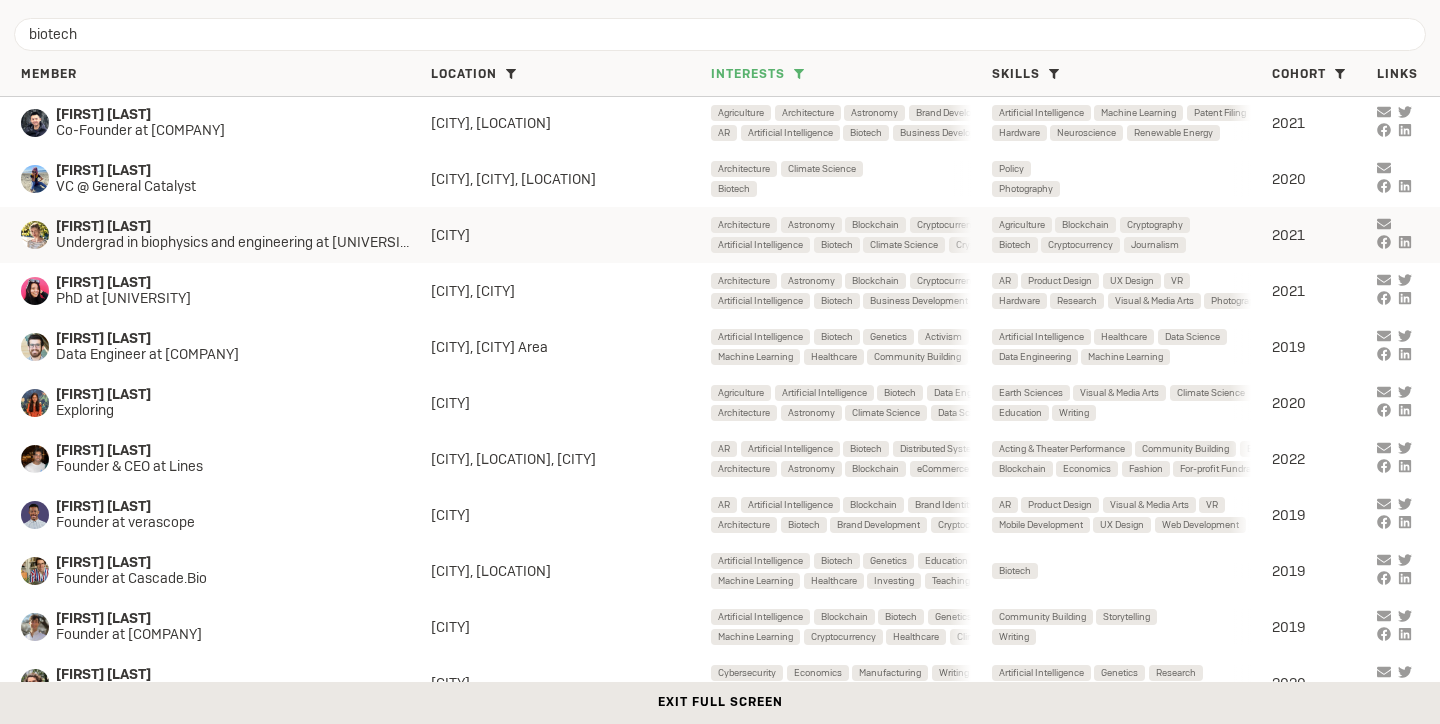 scroll, scrollTop: 701, scrollLeft: 0, axis: vertical 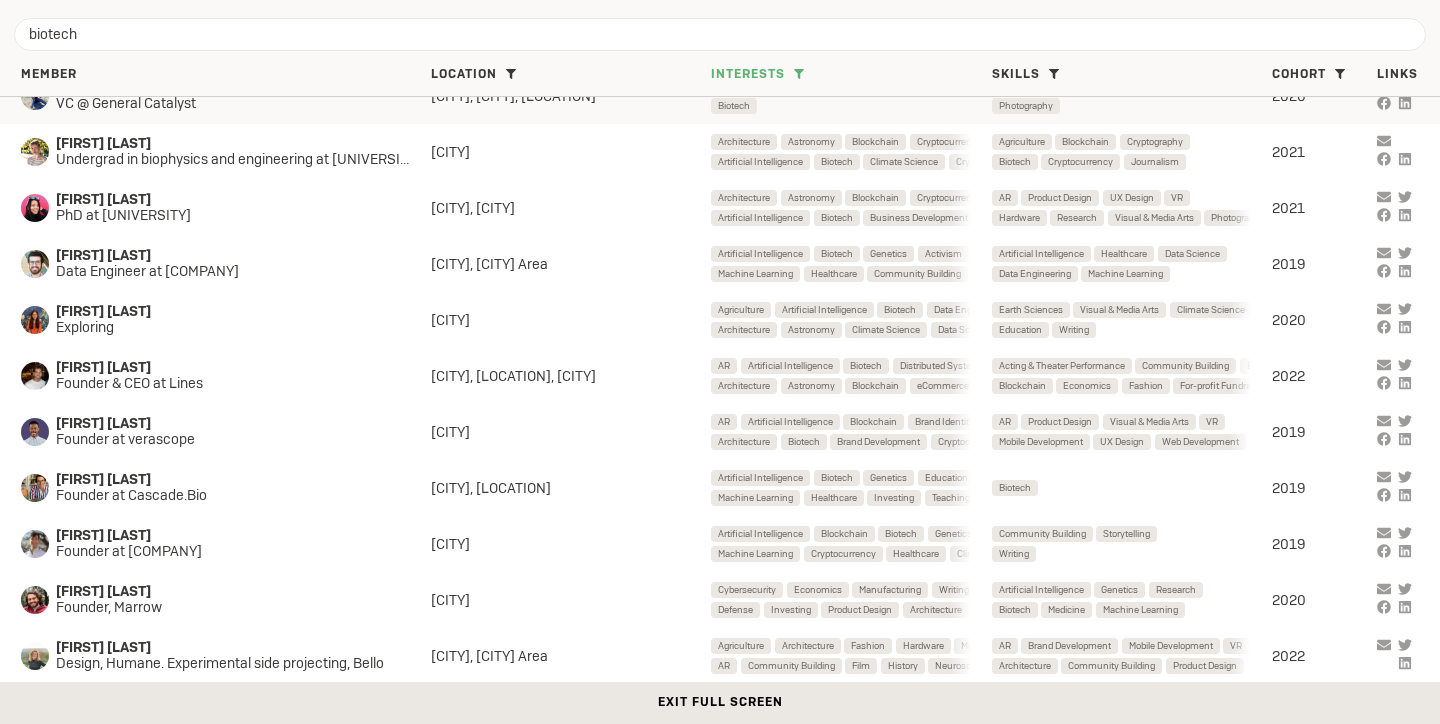 click on "Biotech" at bounding box center [734, 105] 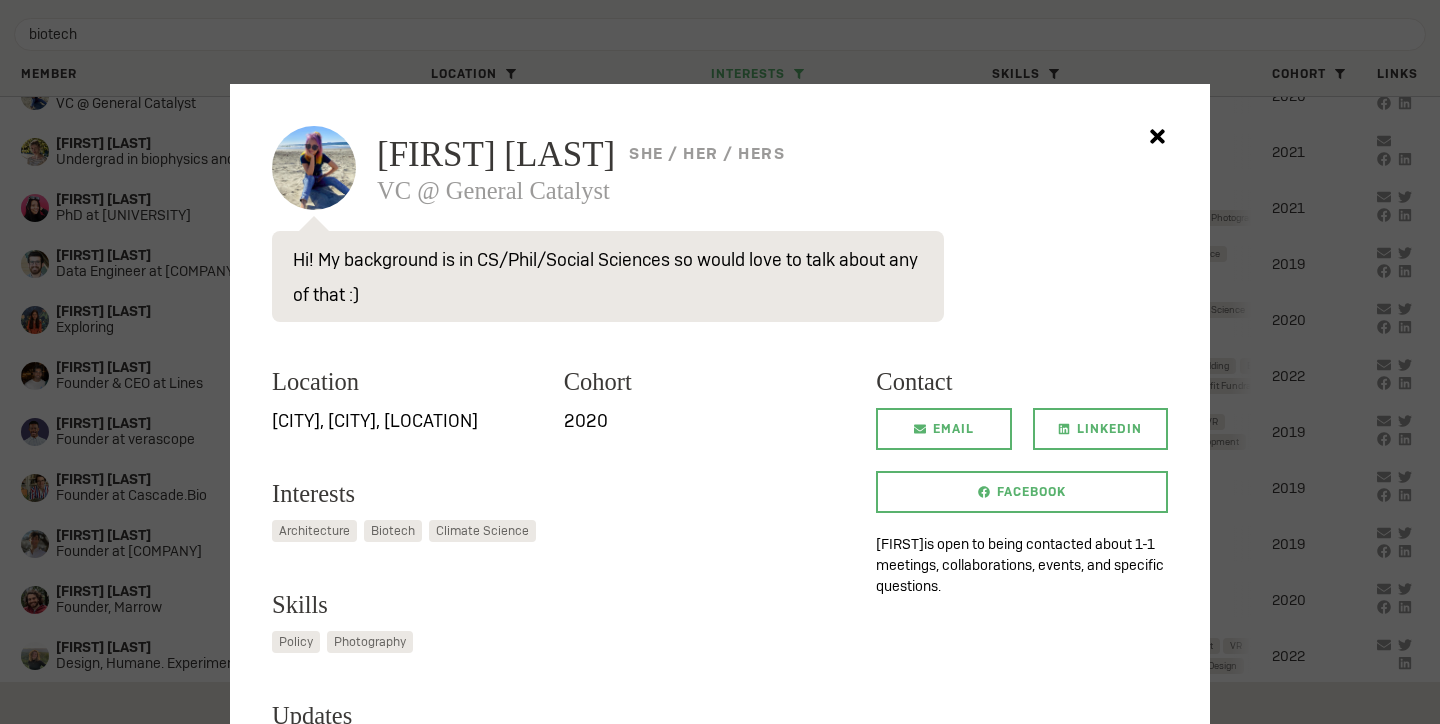 click 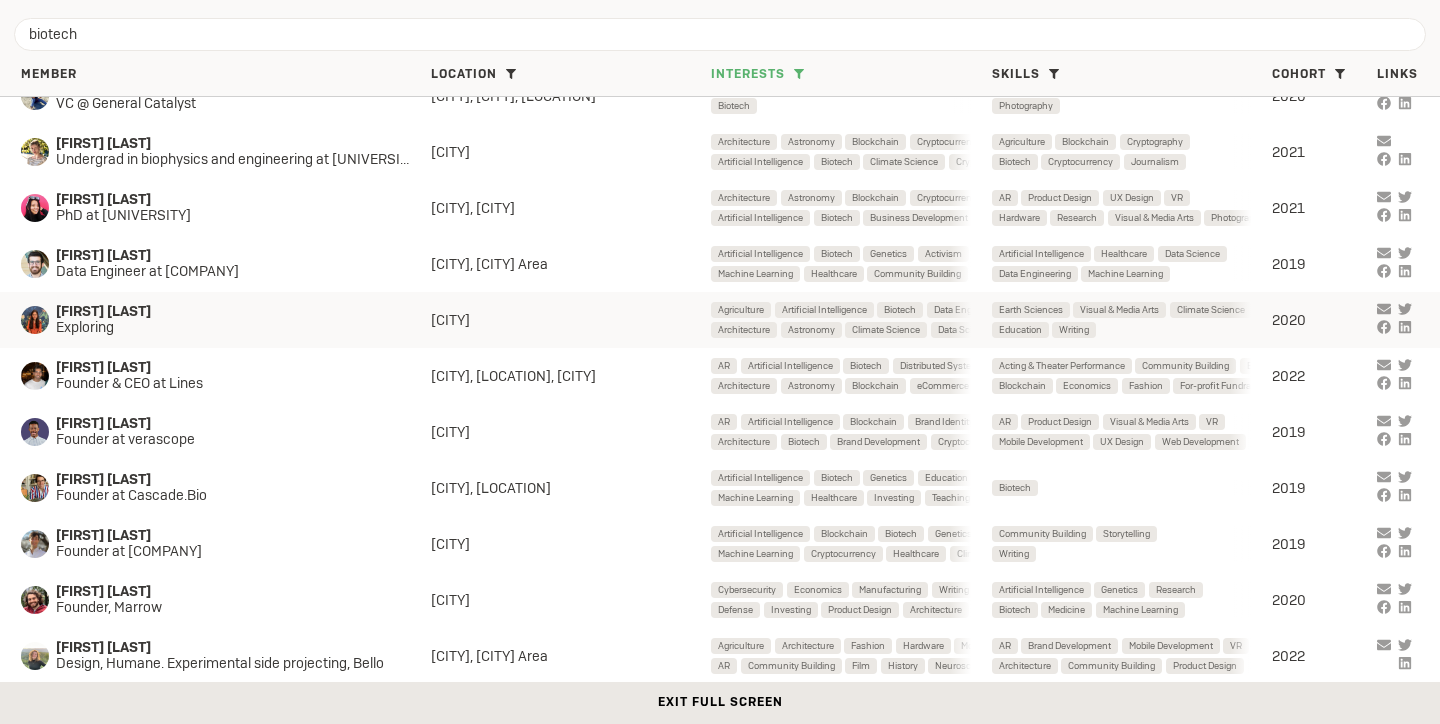 scroll, scrollTop: 0, scrollLeft: 0, axis: both 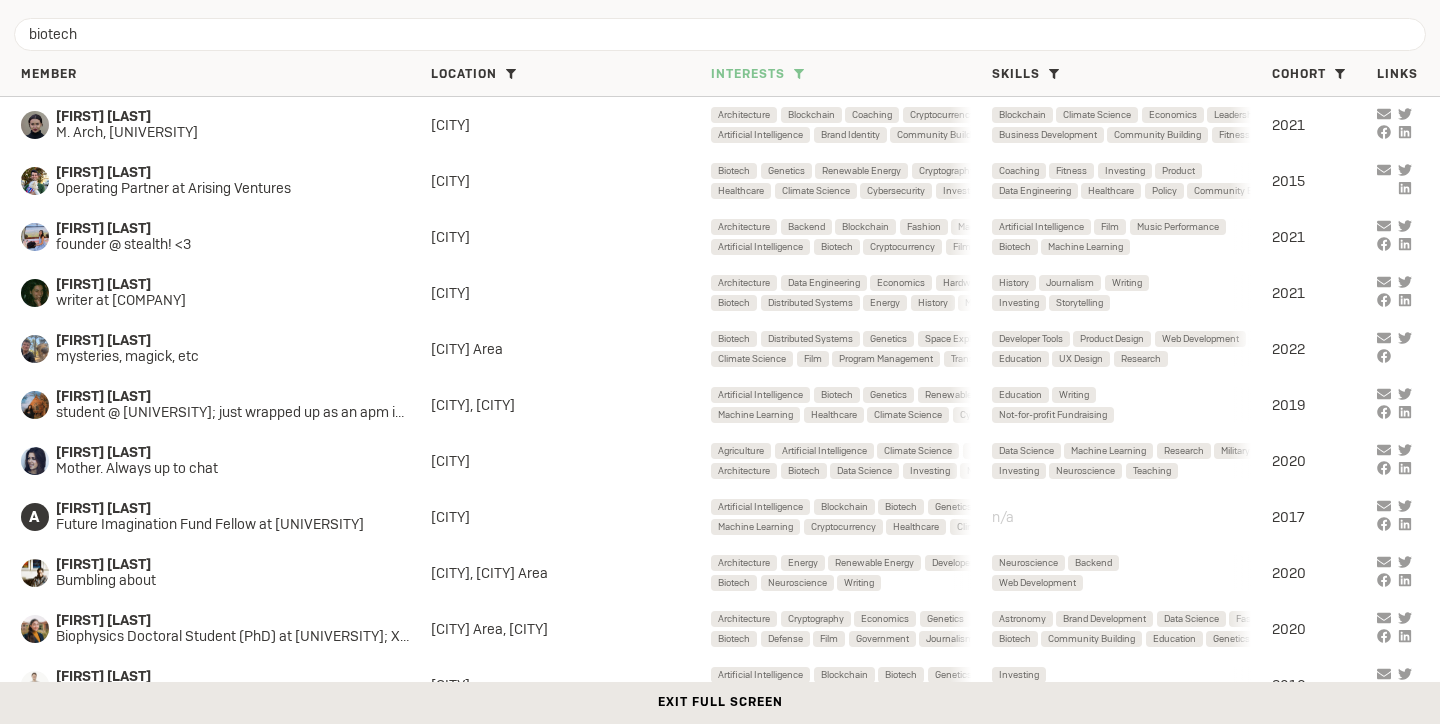 click at bounding box center (799, 73) 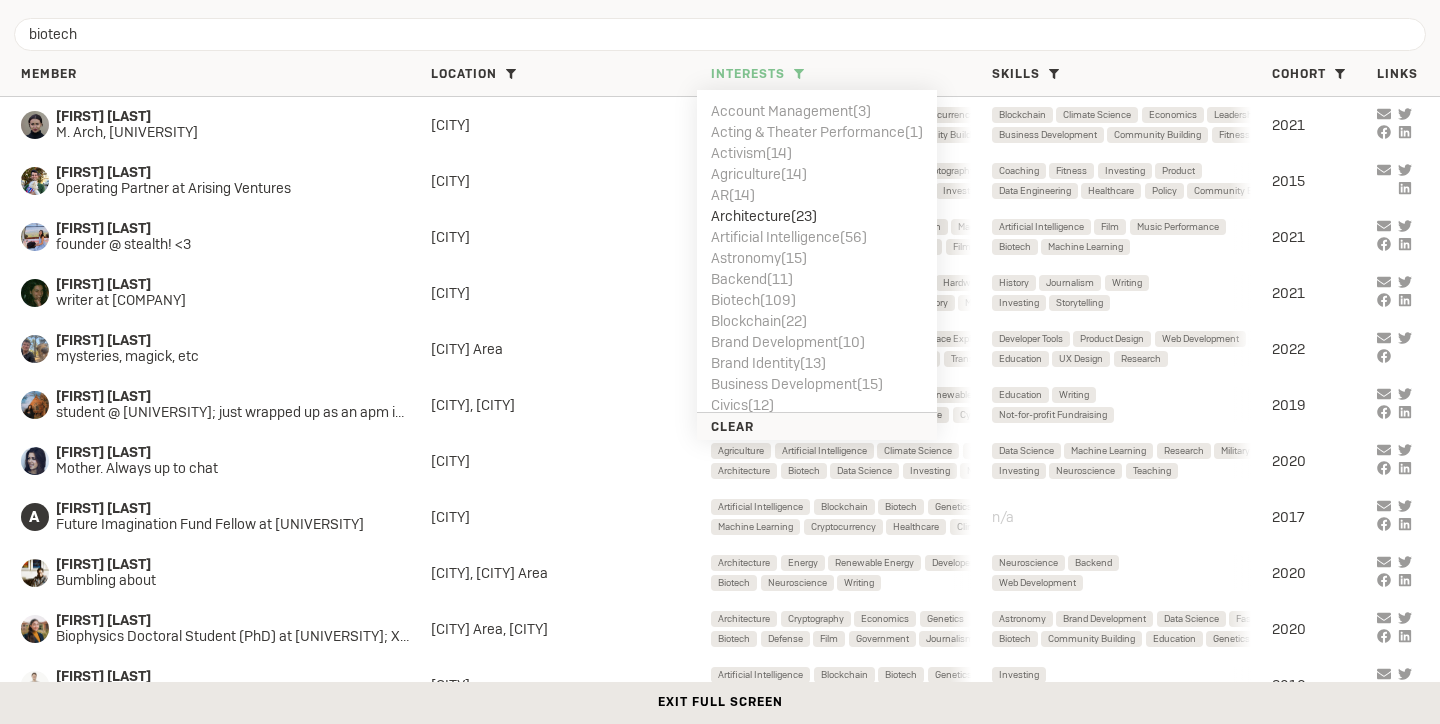 click on "Biotech  ( 109 )" at bounding box center (817, 299) 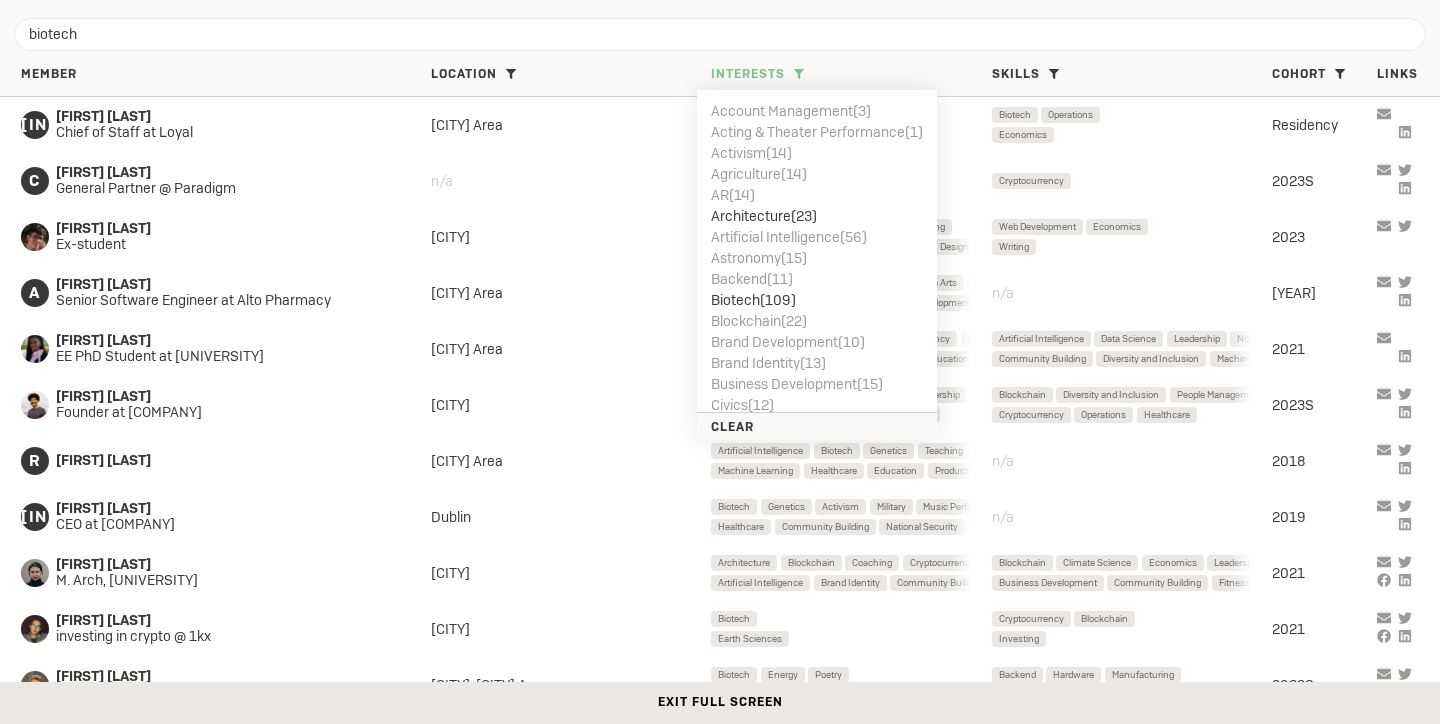 click on "Architecture  ( 23 )" at bounding box center [817, 215] 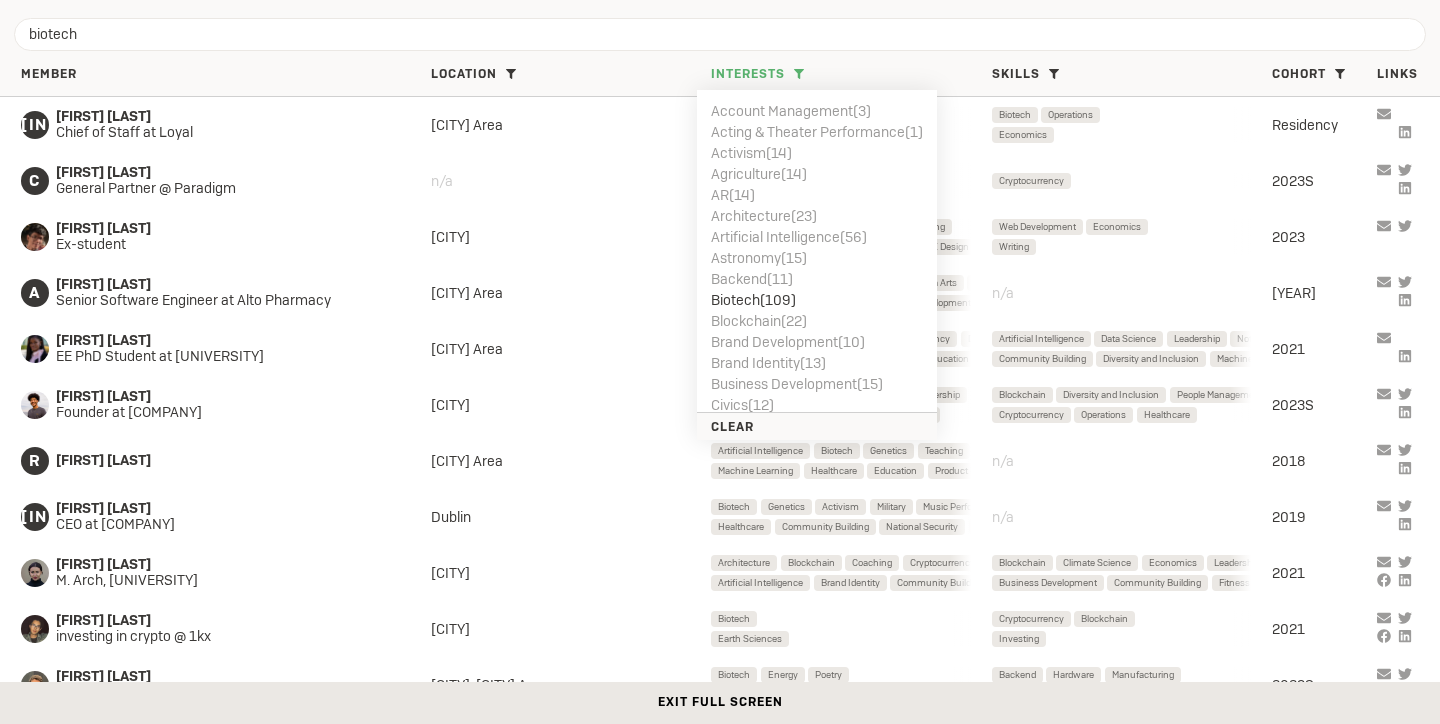 click on "Member Location [CITY] Area  ( 46 ) [CITY]  ( 33 ) [CITY]  ( 17 ) [CITY]  ( 9 ) [CITY]  ( 7 ) [CITY] Area  ( 5 ) [CITY]  ( 5 ) [CITY]  ( 2 ) [CITY]  ( 2 ) [CITY]  ( 2 ) [CITY]  ( 2 ) [CITY]  ( 2 ) [CITY]  ( 2 ) [CITY]  ( 2 ) [CITY]  ( 1 ) [CITY]  ( 1 ) [CITY]  ( 1 ) [CITY]  ( 1 ) [CITY]  ( 1 ) [CITY]  ( 1 ) [CITY]  ( 1 ) [CITY]  ( 1 ) [CITY]  ( 1 ) [CITY]  ( 1 ) Clear Interests Account Management  ( 3 ) Acting & Theater Performance  ( 1 ) Activism  ( 14 ) Agriculture  ( 14 ) AR  ( 14 ) Architecture  ( 23 ) Artificial Intelligence  ( 56 ) Astronomy  ( 15 ) Backend  ( 11 ) Biotech  ( 109 ) Blockchain  ( 22 ) Brand Development  ( 10 ) Brand Identity  ( 13 ) Business Development  ( 15 ) Civics  ( 12 ) Climate Science  ( 34 ) Coaching  ( 17 ) Community Building  ( 21 ) Cryptocurrency  ( 21 ) Cryptography  ( 22 ) Cybersecurity  ( 20 ) Data Engineering  ( 13 ) Data Science  ( 24 ) Defense  ( 17 ) Developer Tools  ( 6 ) Distributed Systems  ( 17 )" at bounding box center [720, 76] 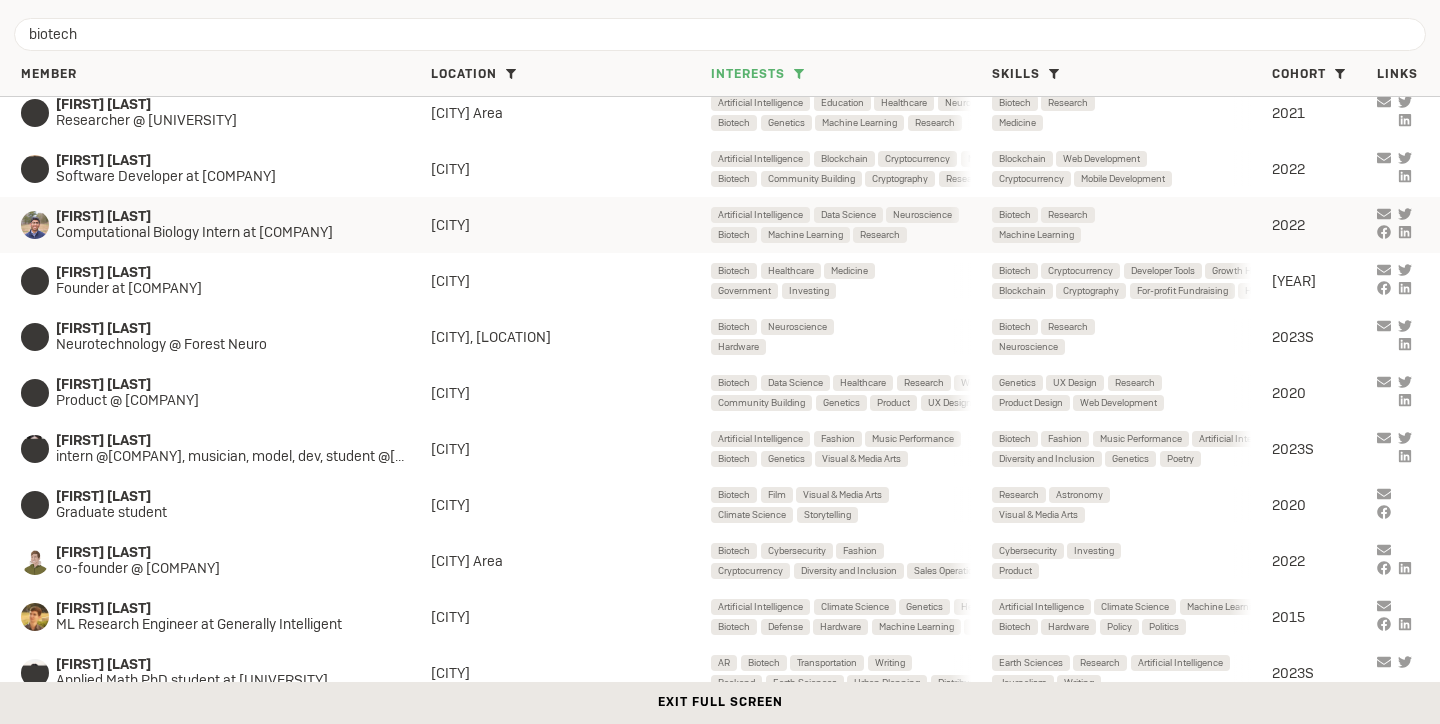scroll, scrollTop: 864, scrollLeft: 0, axis: vertical 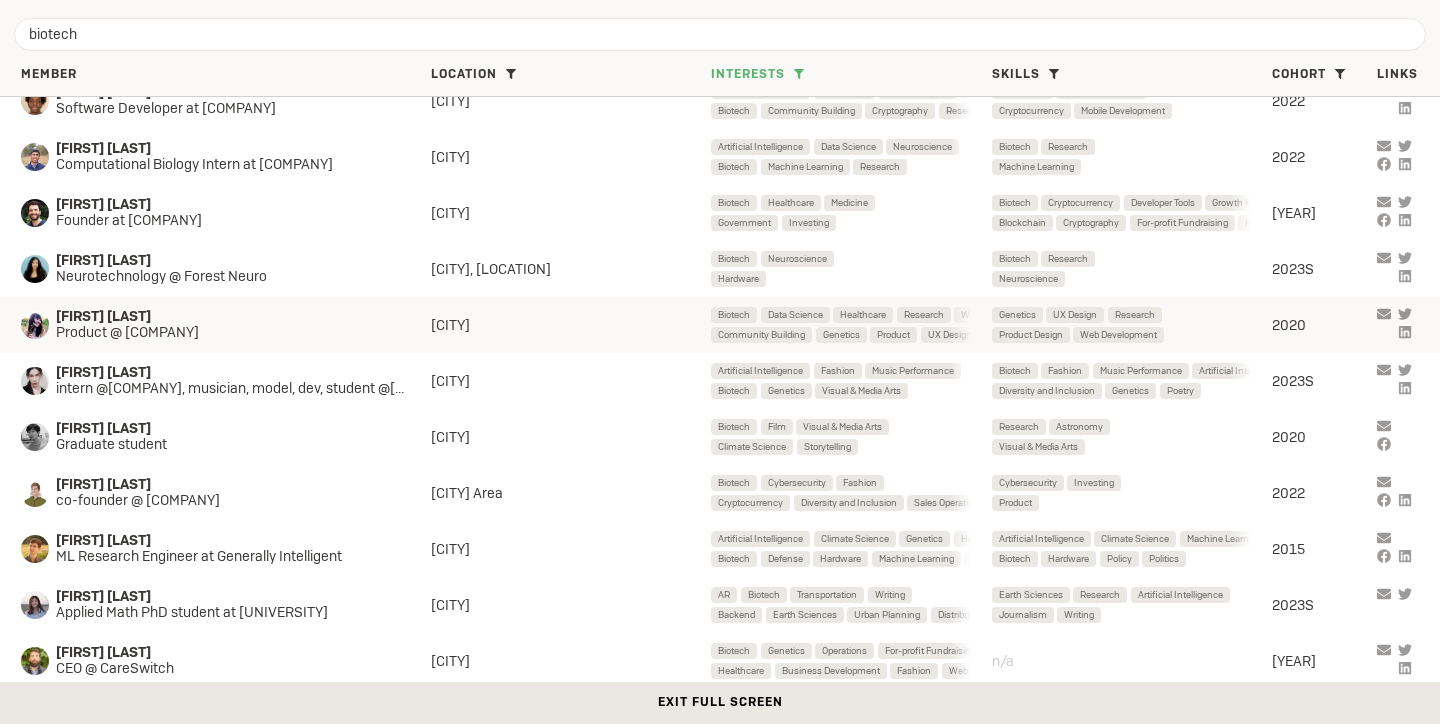 click on "Product @ [COMPANY]" at bounding box center (226, 333) 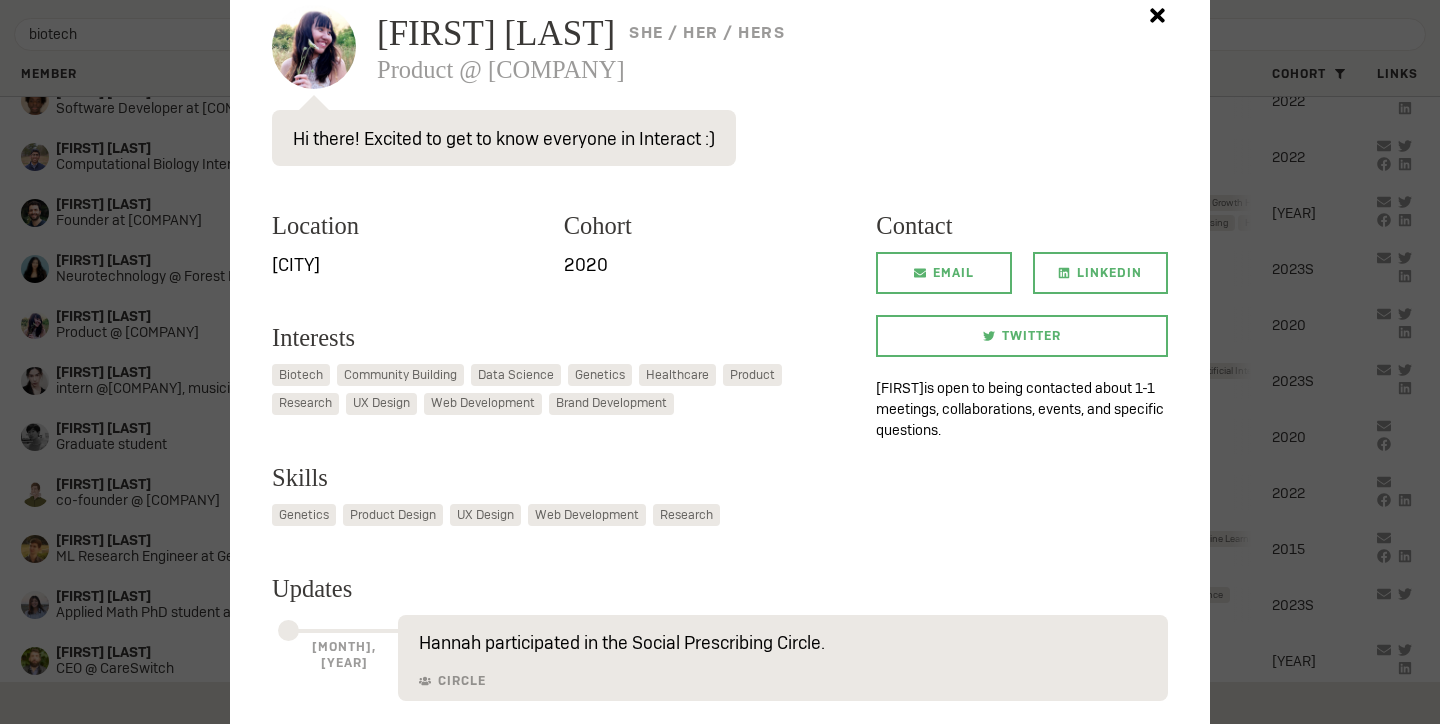 scroll, scrollTop: 0, scrollLeft: 0, axis: both 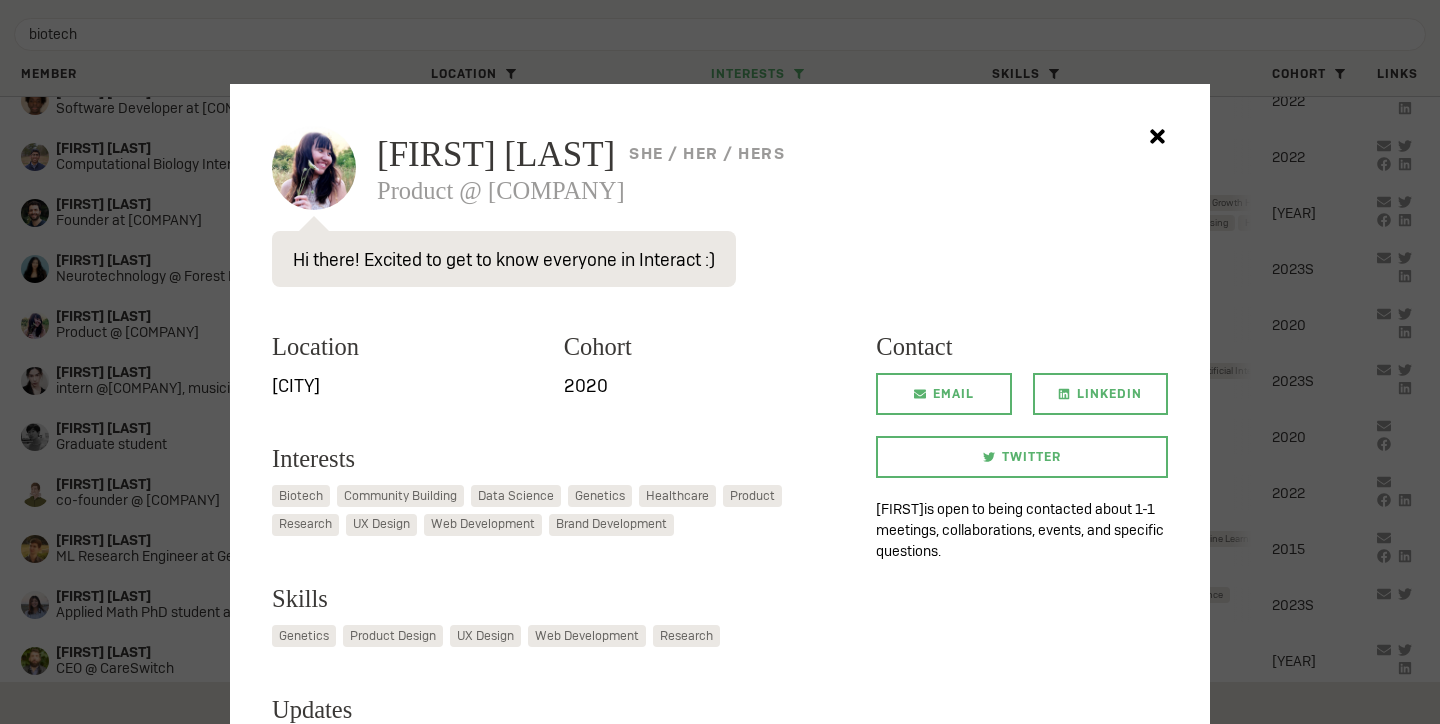 click 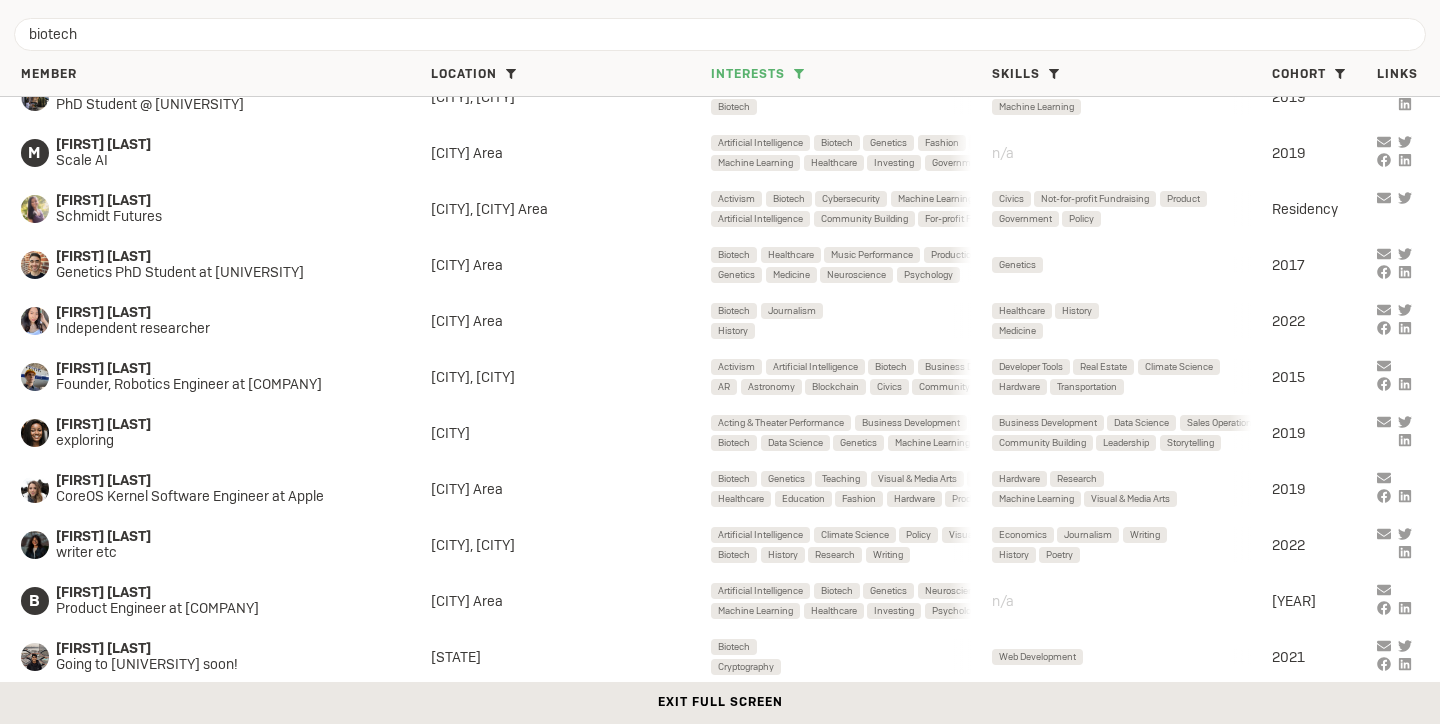 scroll, scrollTop: 1657, scrollLeft: 0, axis: vertical 